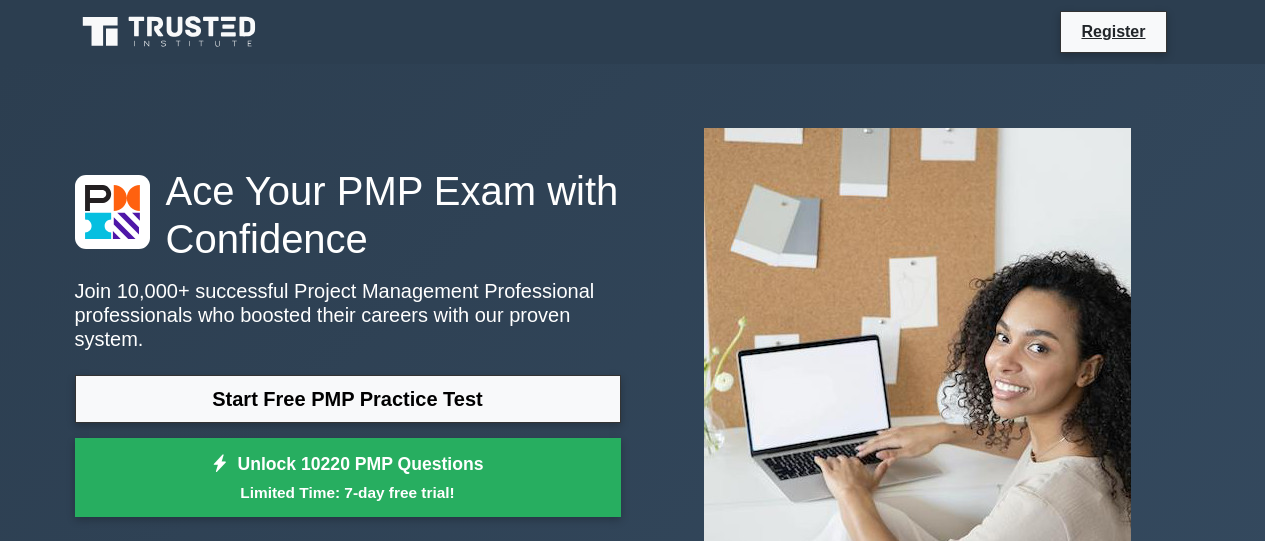 scroll, scrollTop: 200, scrollLeft: 0, axis: vertical 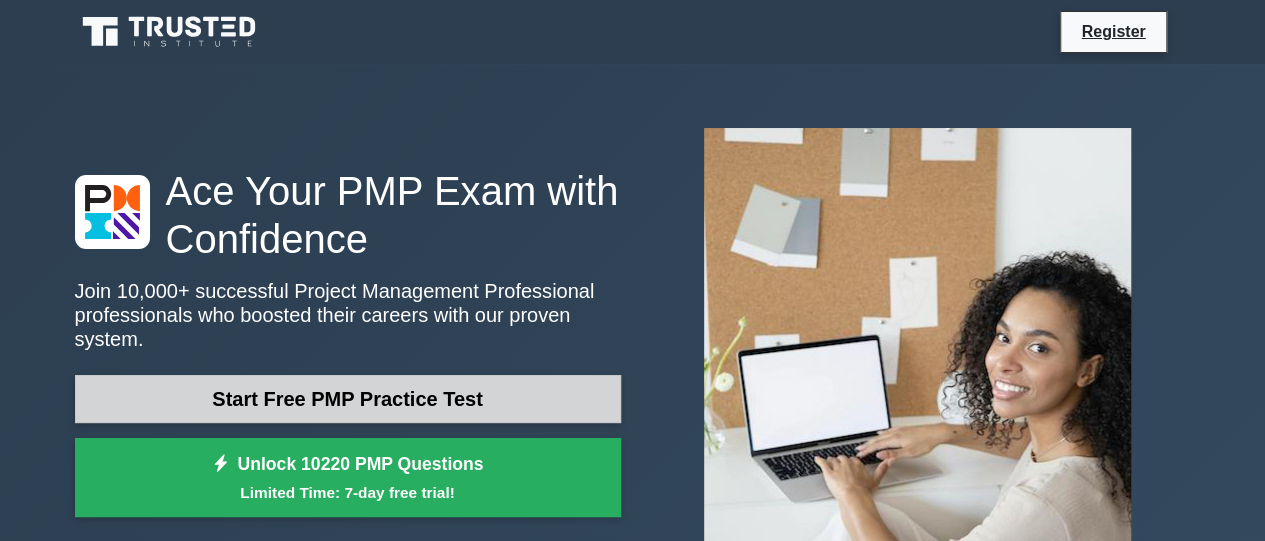 click on "Start Free PMP Practice Test" at bounding box center (348, 399) 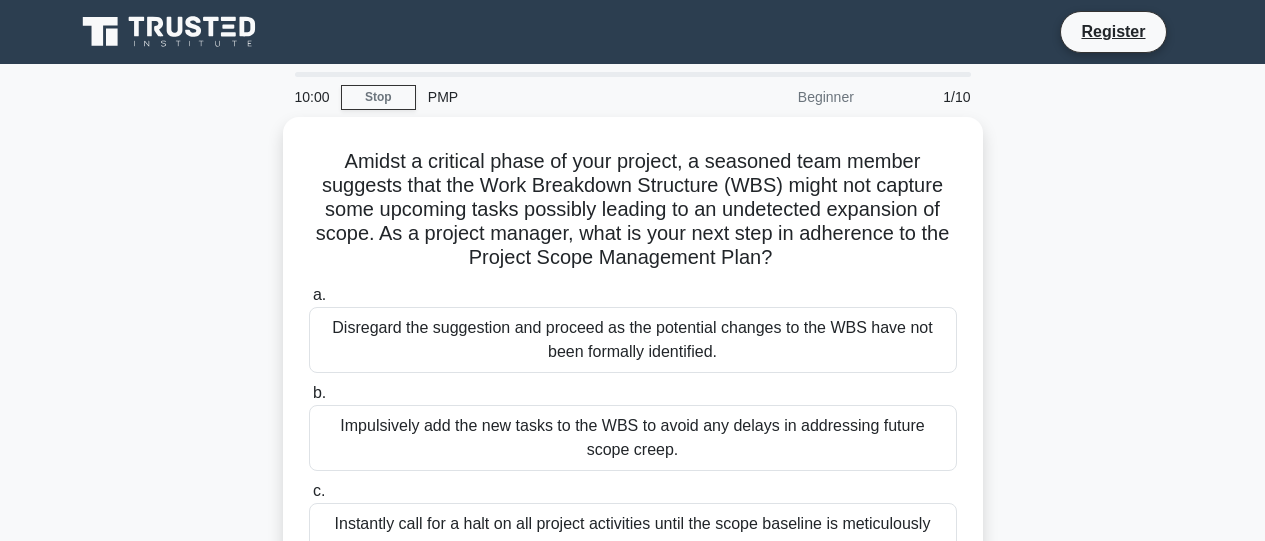 scroll, scrollTop: 0, scrollLeft: 0, axis: both 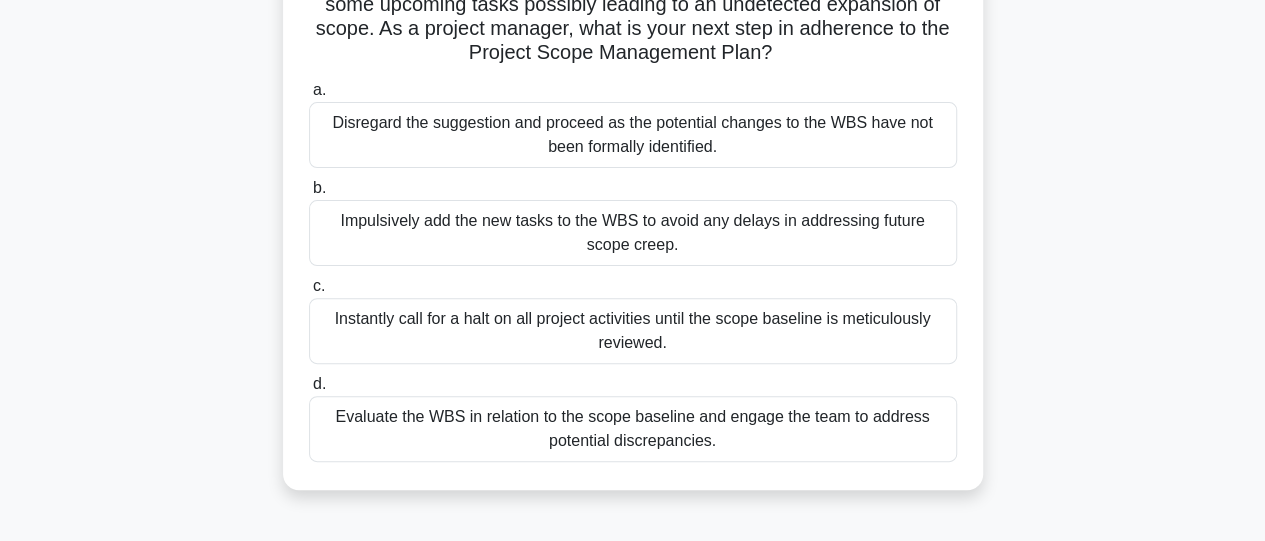 click on "Evaluate the WBS in relation to the scope baseline and engage the team to address potential discrepancies." at bounding box center (633, 429) 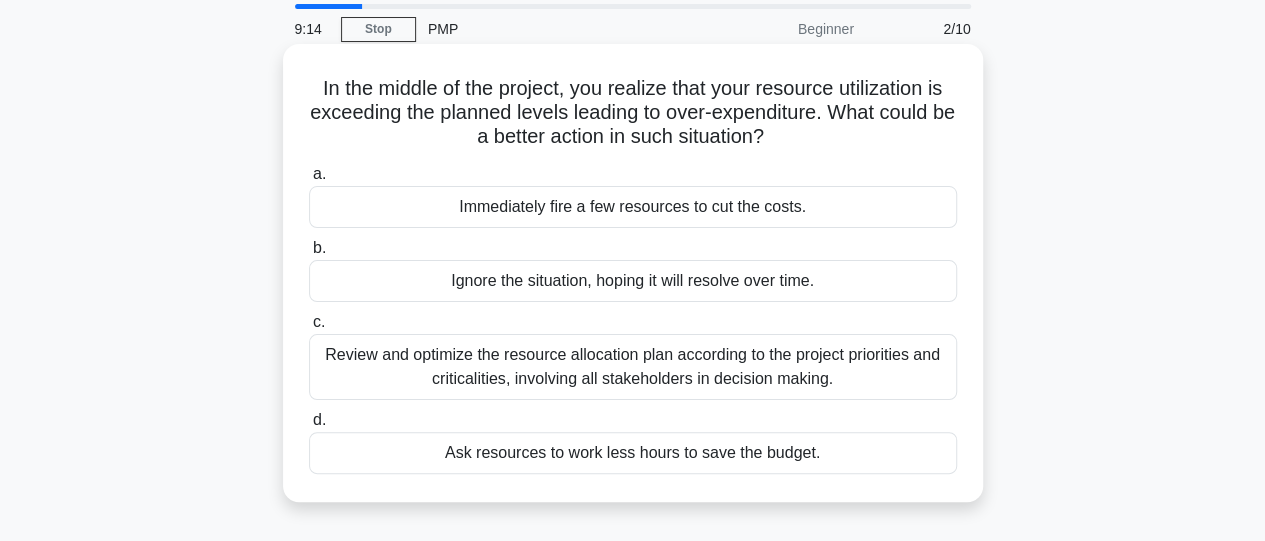 scroll, scrollTop: 100, scrollLeft: 0, axis: vertical 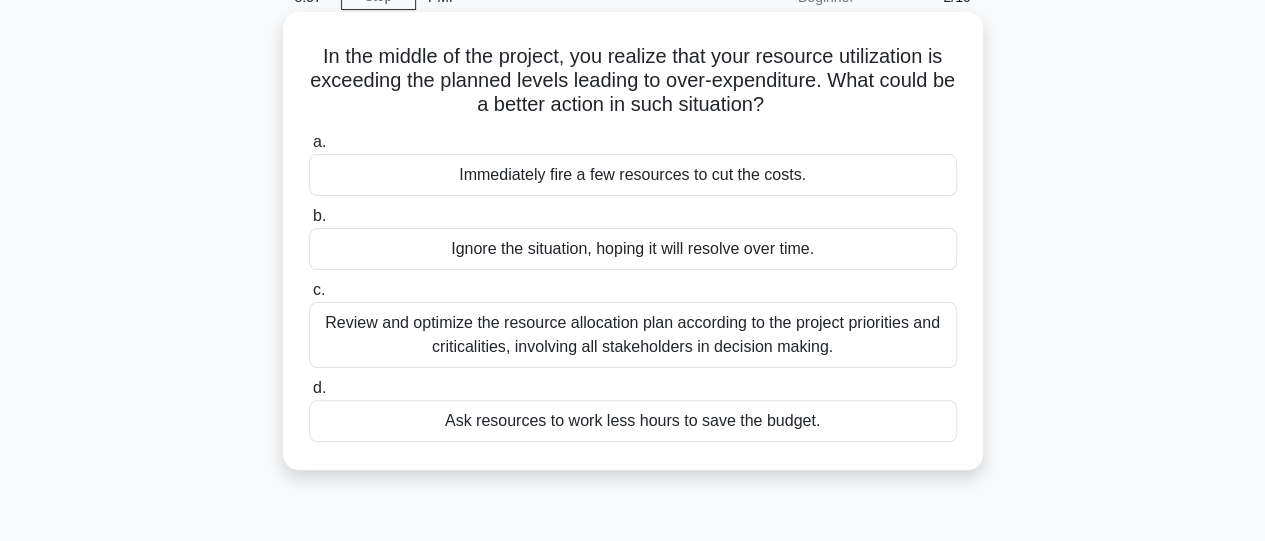 click on "Review and optimize the resource allocation plan according to the project priorities and criticalities, involving all stakeholders in decision making." at bounding box center [633, 335] 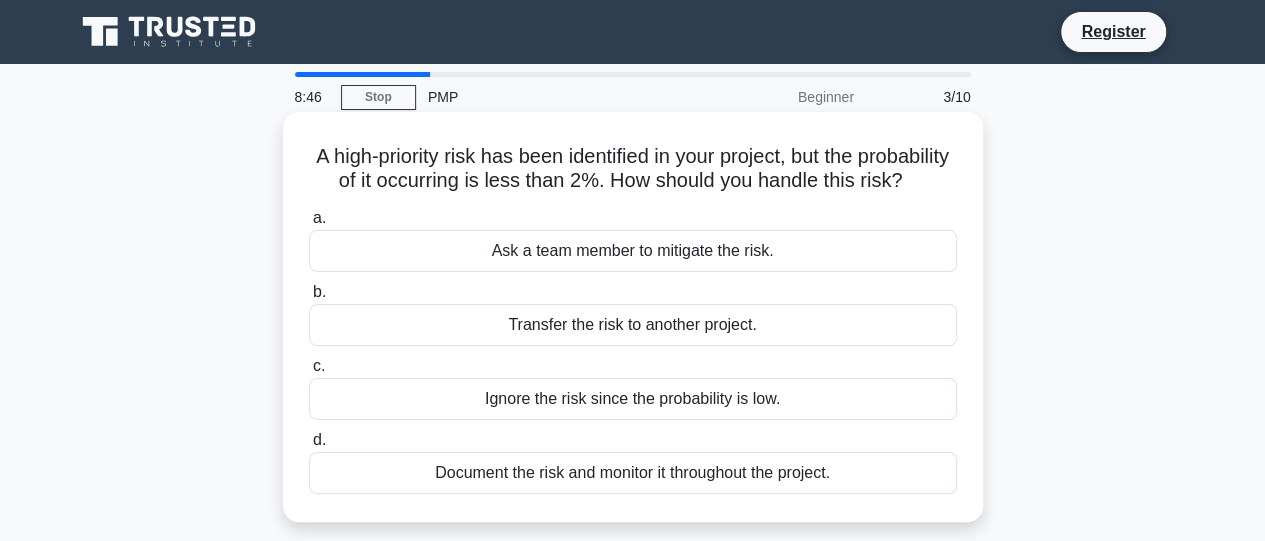 scroll, scrollTop: 100, scrollLeft: 0, axis: vertical 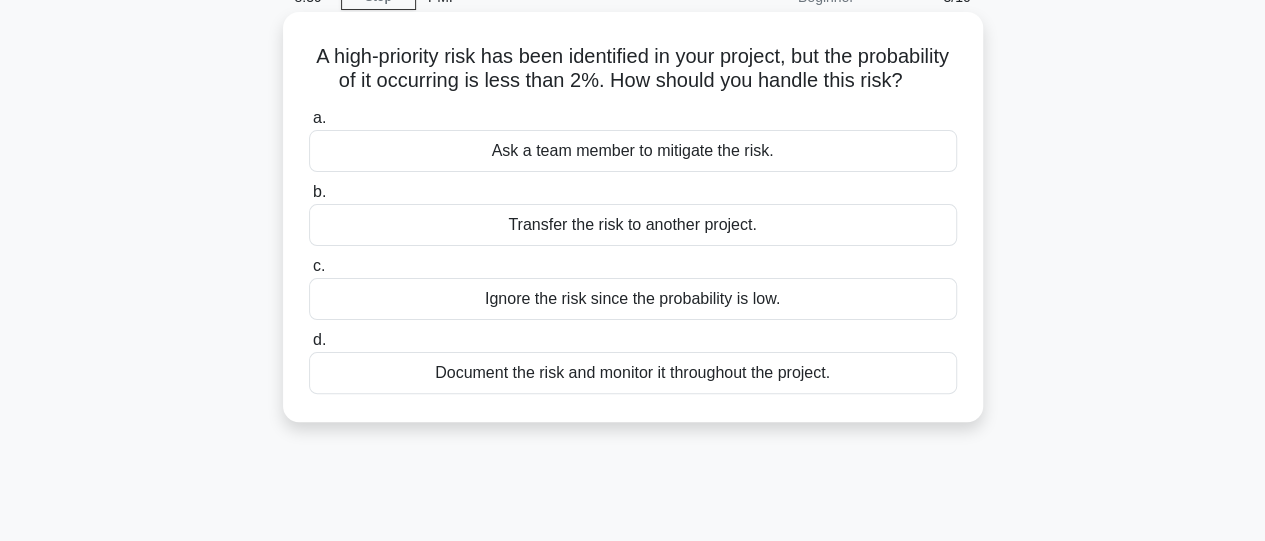 click on "Document the risk and monitor it throughout the project." at bounding box center [633, 373] 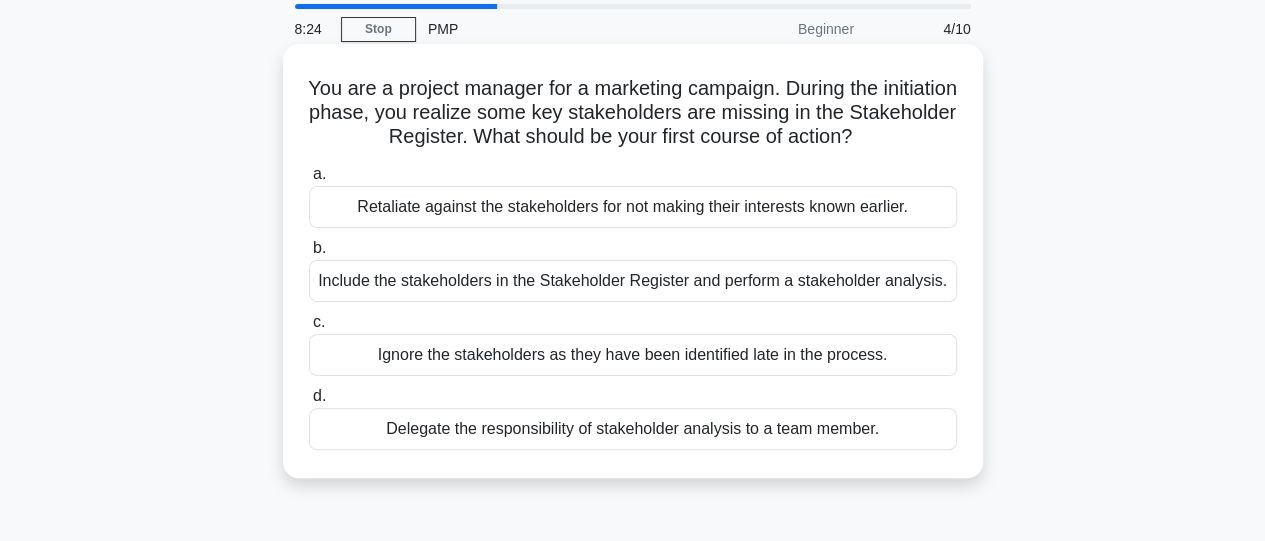 scroll, scrollTop: 100, scrollLeft: 0, axis: vertical 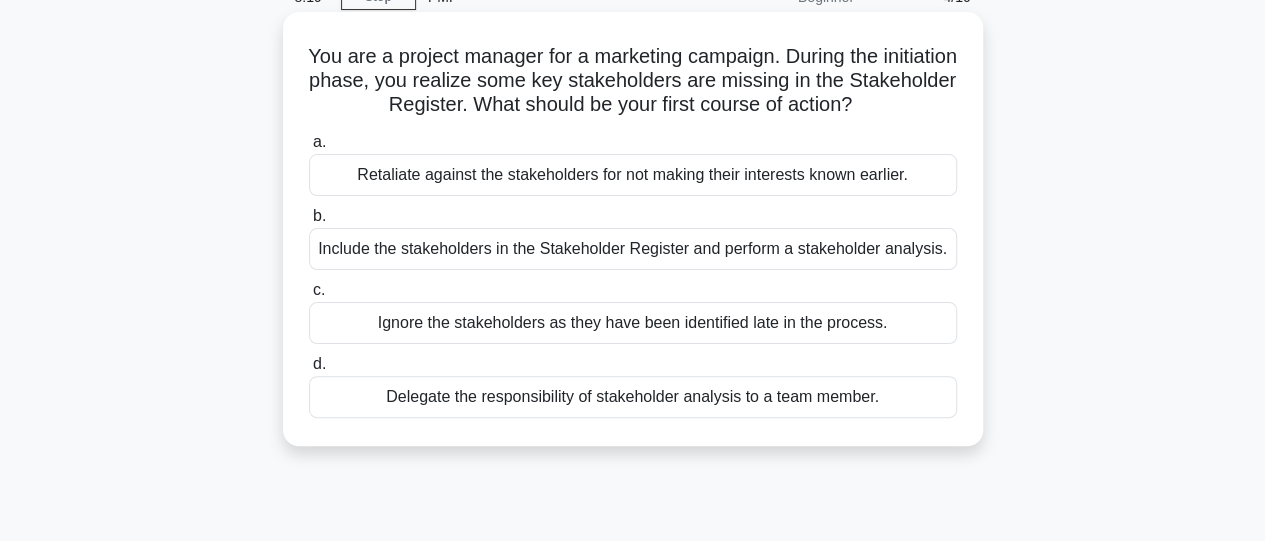 click on "Include the stakeholders in the Stakeholder Register and perform a stakeholder analysis." at bounding box center [633, 249] 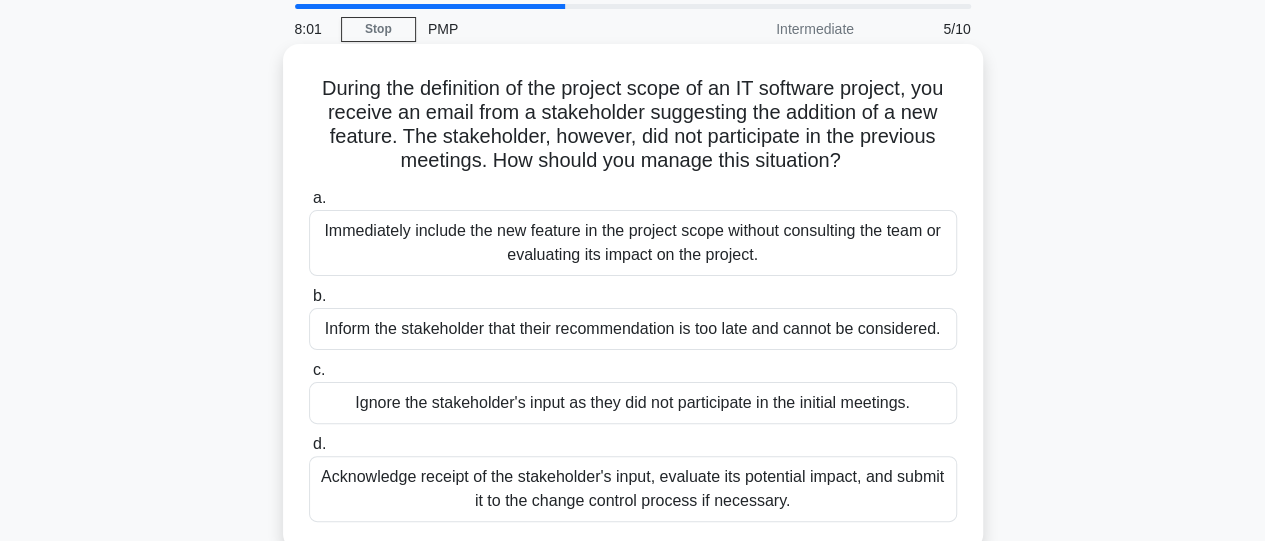 scroll, scrollTop: 100, scrollLeft: 0, axis: vertical 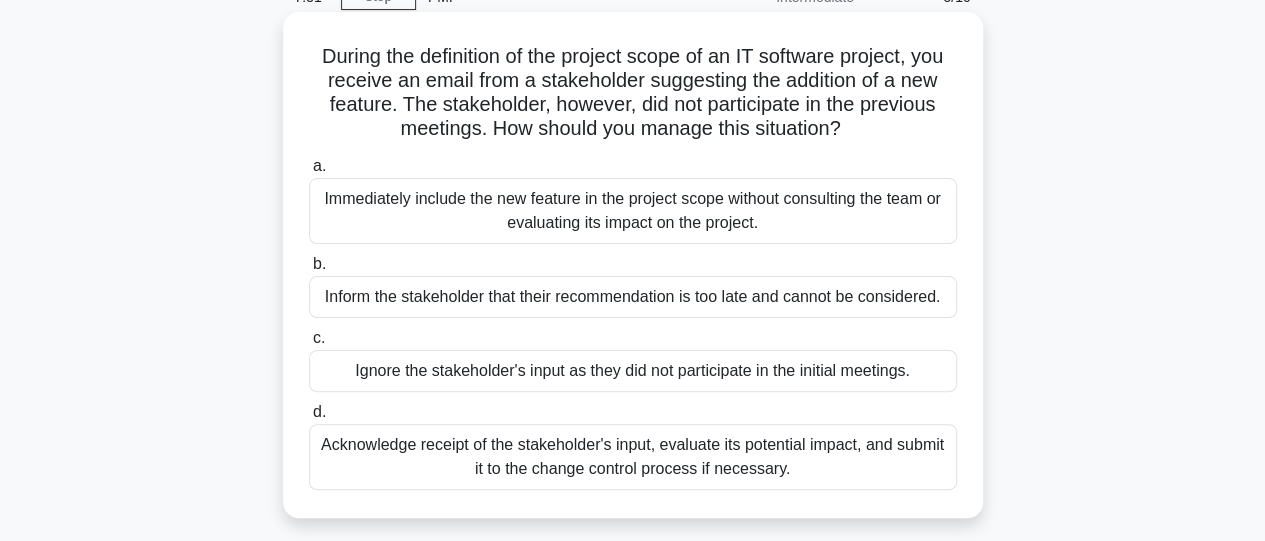 click on "Acknowledge receipt of the stakeholder's input, evaluate its potential impact, and submit it to the change control process if necessary." at bounding box center (633, 457) 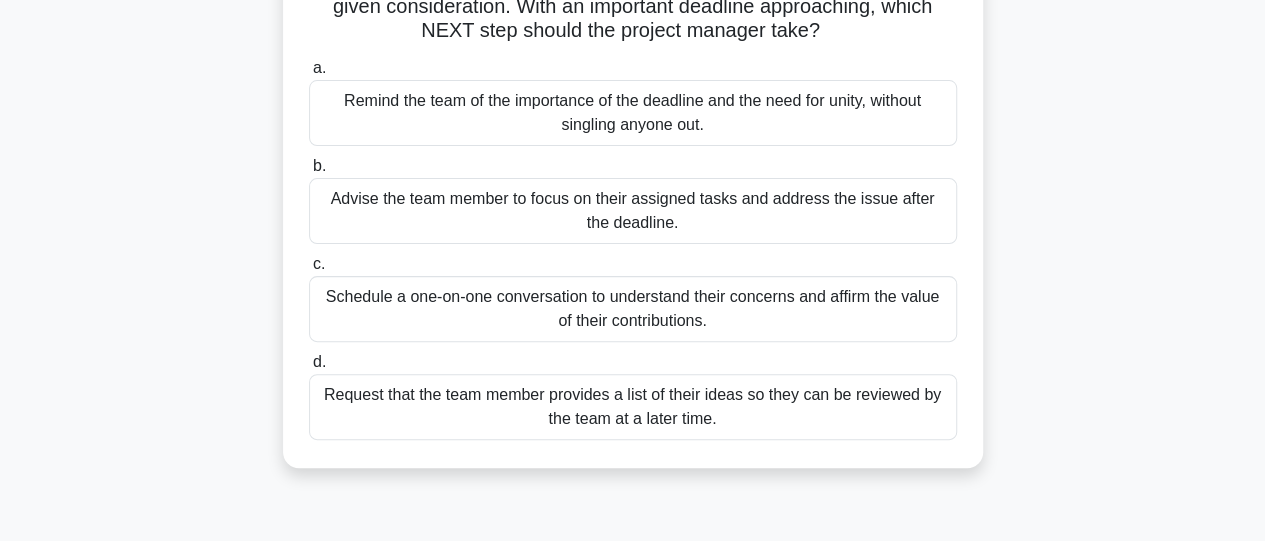 scroll, scrollTop: 200, scrollLeft: 0, axis: vertical 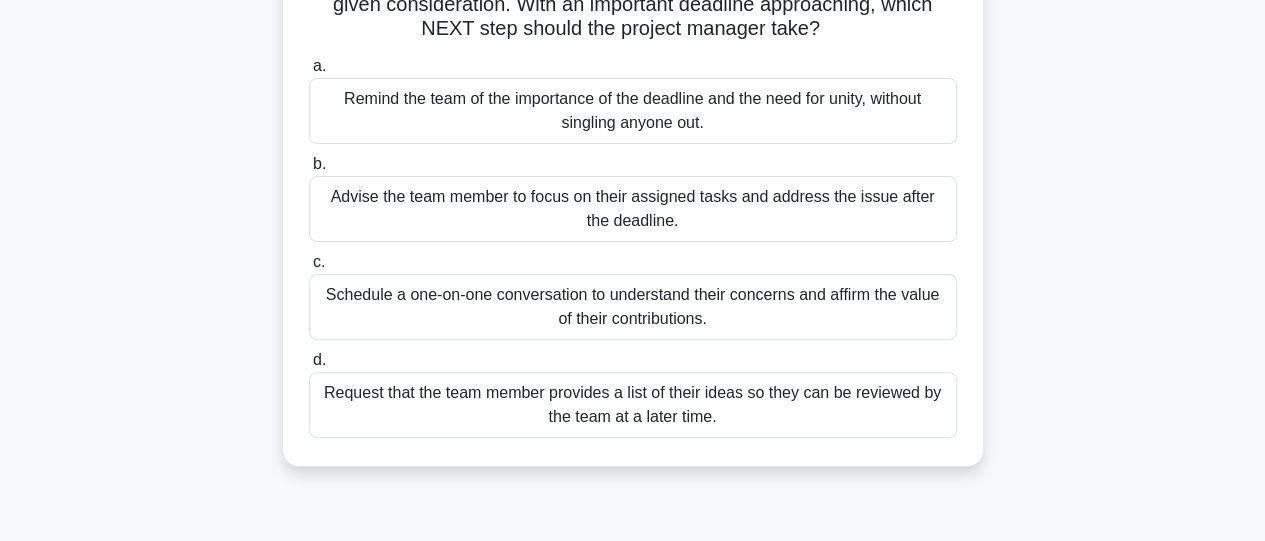 click on "Request that the team member provides a list of their ideas so they can be reviewed by the team at a later time." at bounding box center [633, 405] 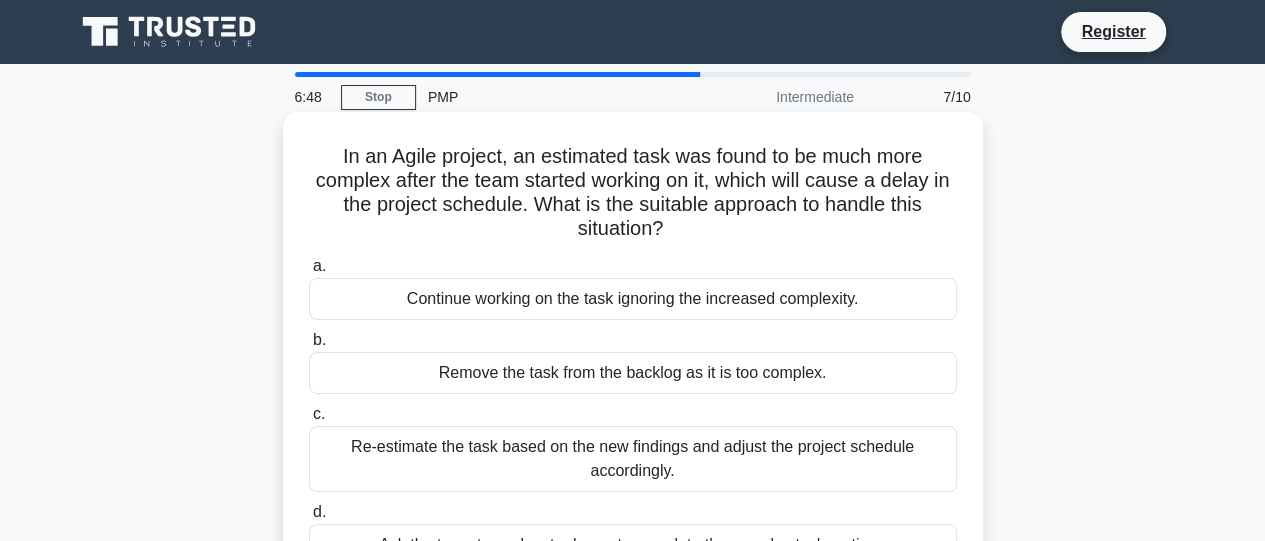 scroll, scrollTop: 100, scrollLeft: 0, axis: vertical 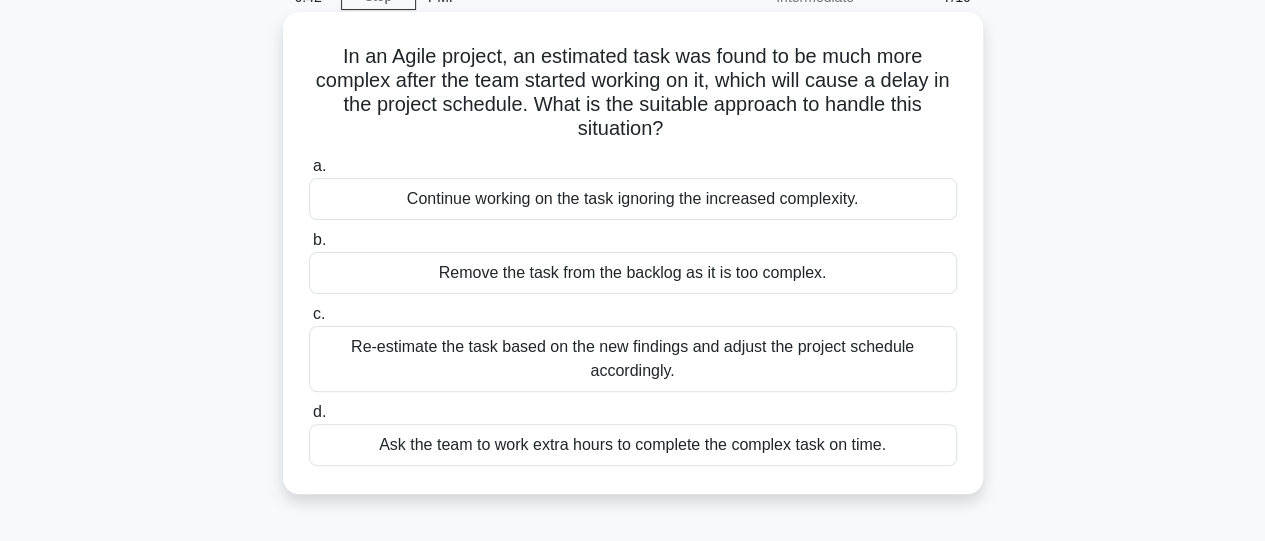 click on "Re-estimate the task based on the new findings and adjust the project schedule accordingly." at bounding box center (633, 359) 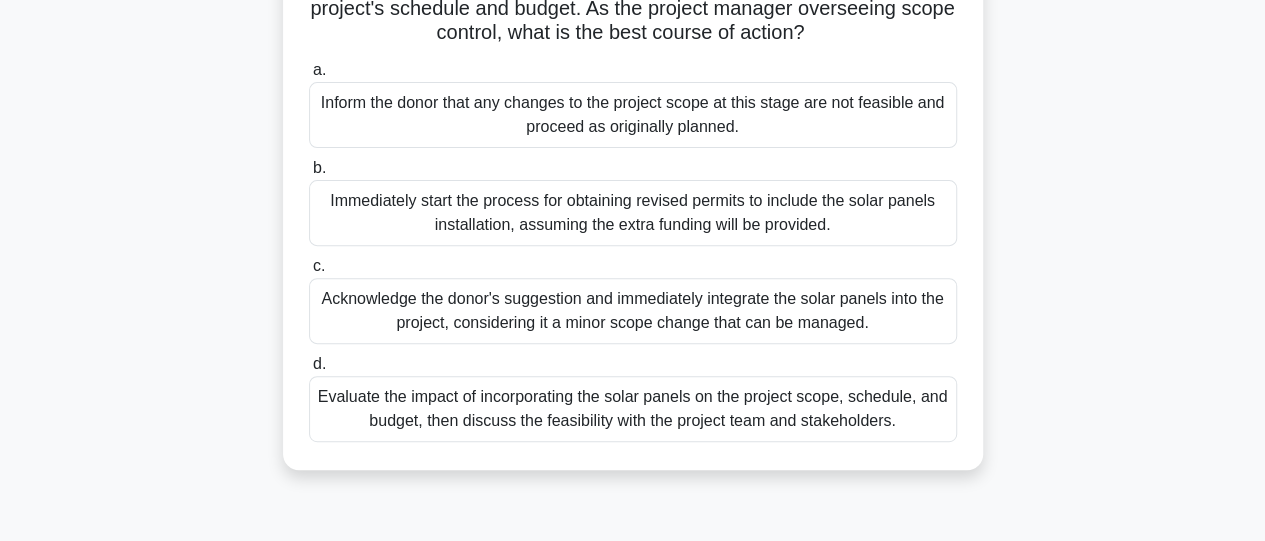 scroll, scrollTop: 300, scrollLeft: 0, axis: vertical 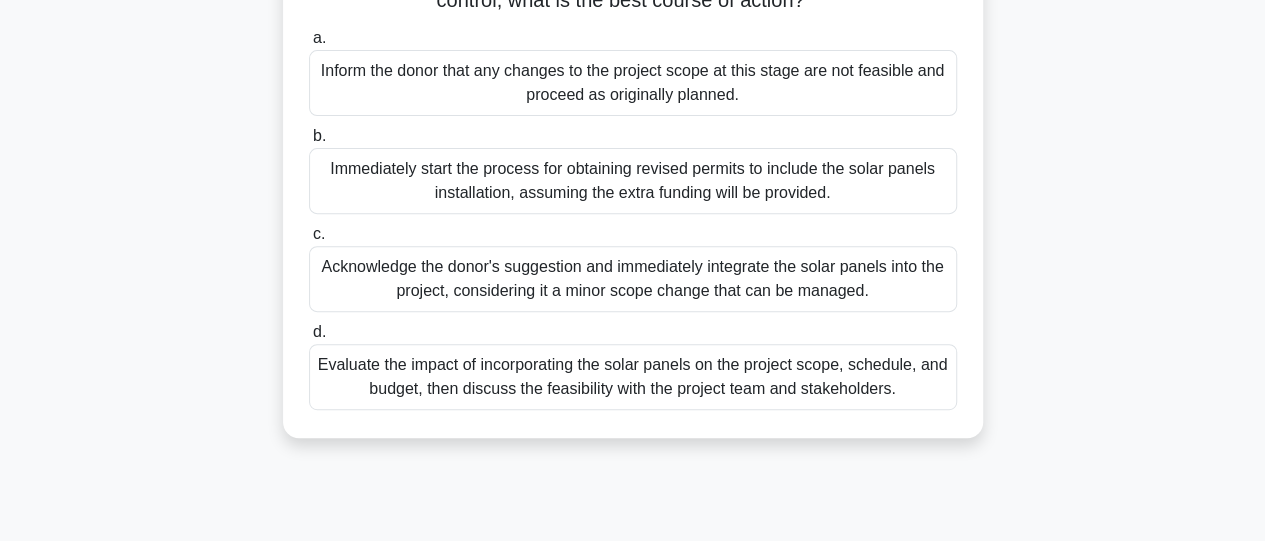click on "Acknowledge the donor's suggestion and immediately integrate the solar panels into the project, considering it a minor scope change that can be managed." at bounding box center [633, 279] 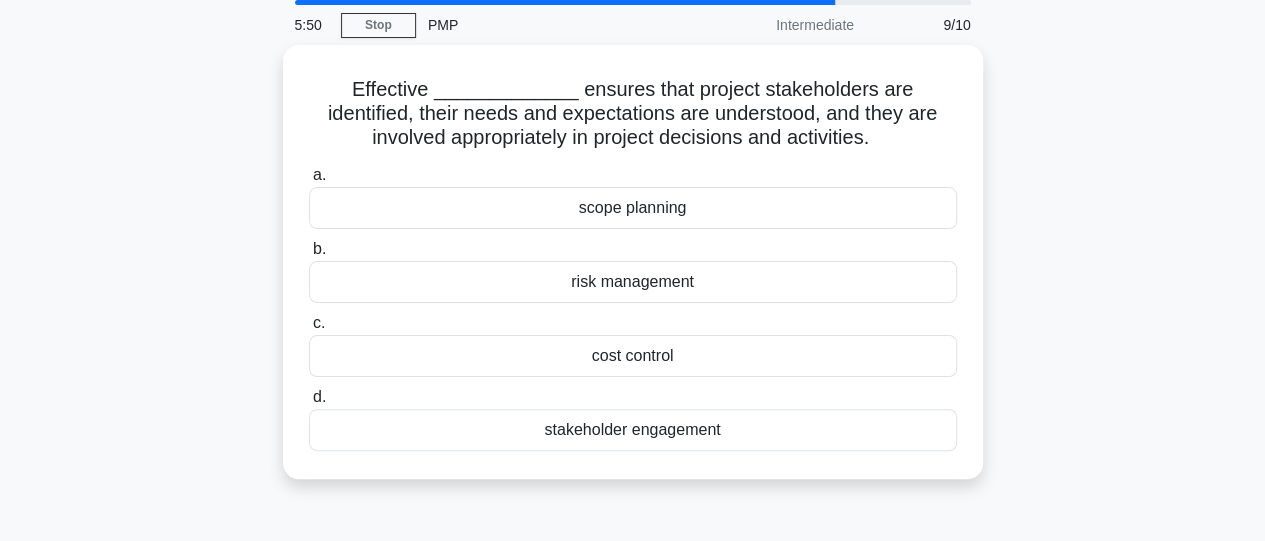 scroll, scrollTop: 0, scrollLeft: 0, axis: both 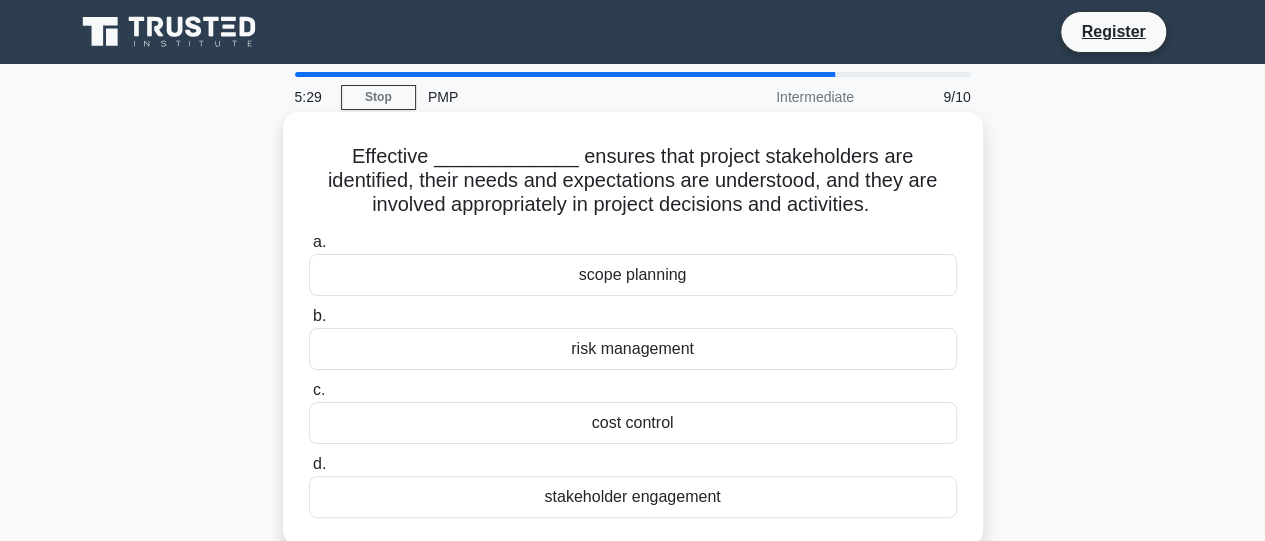 click on "stakeholder engagement" at bounding box center [633, 497] 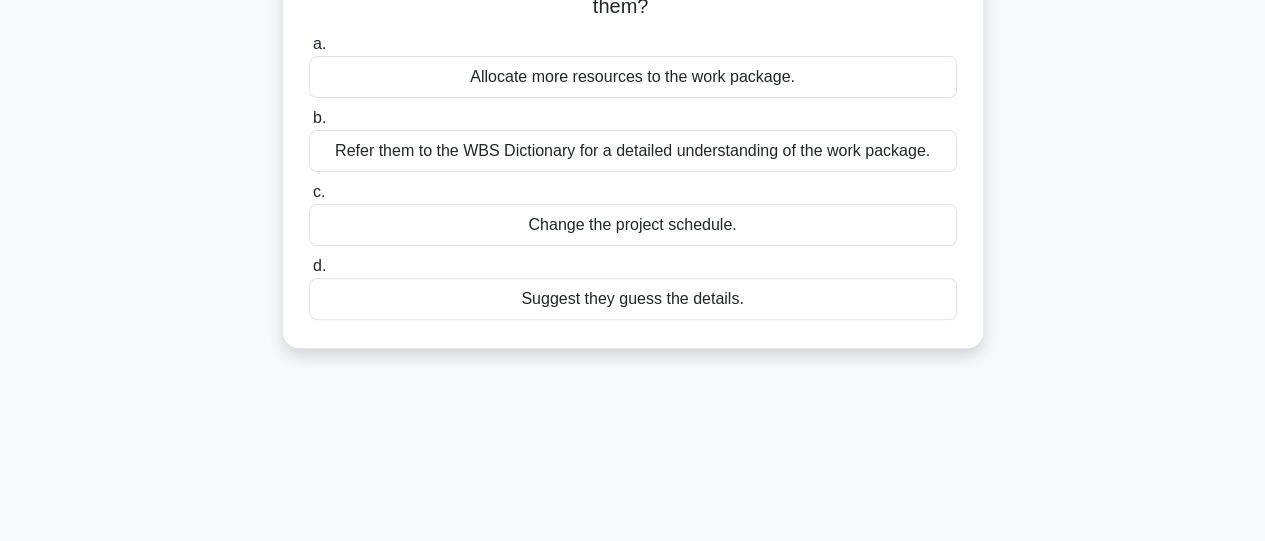 scroll, scrollTop: 200, scrollLeft: 0, axis: vertical 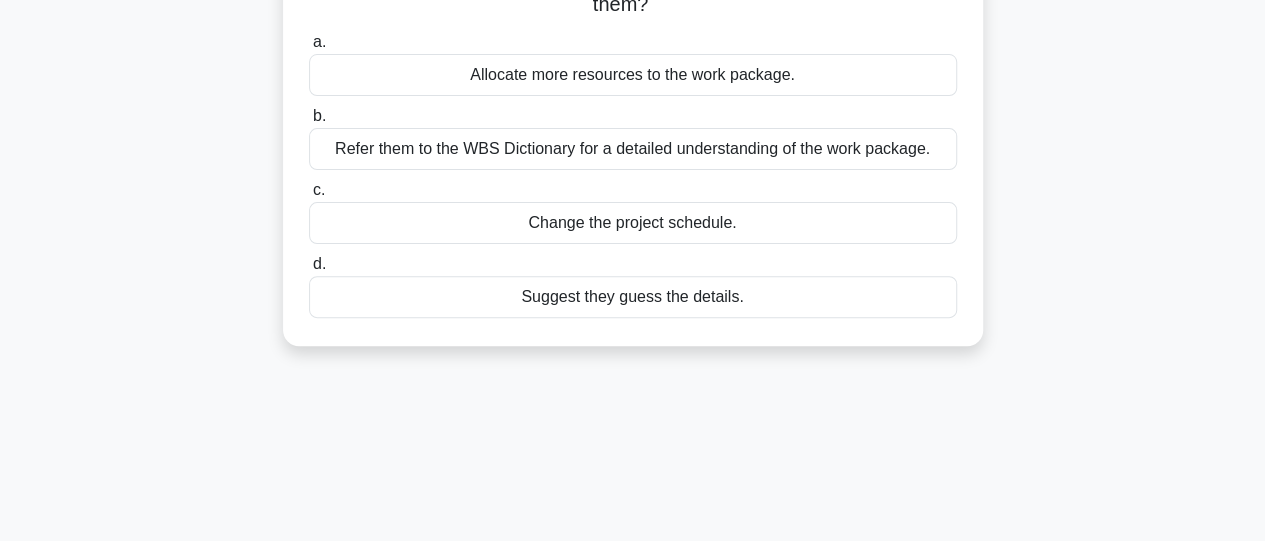 click on "Refer them to the WBS Dictionary for a detailed understanding of the work package." at bounding box center [633, 149] 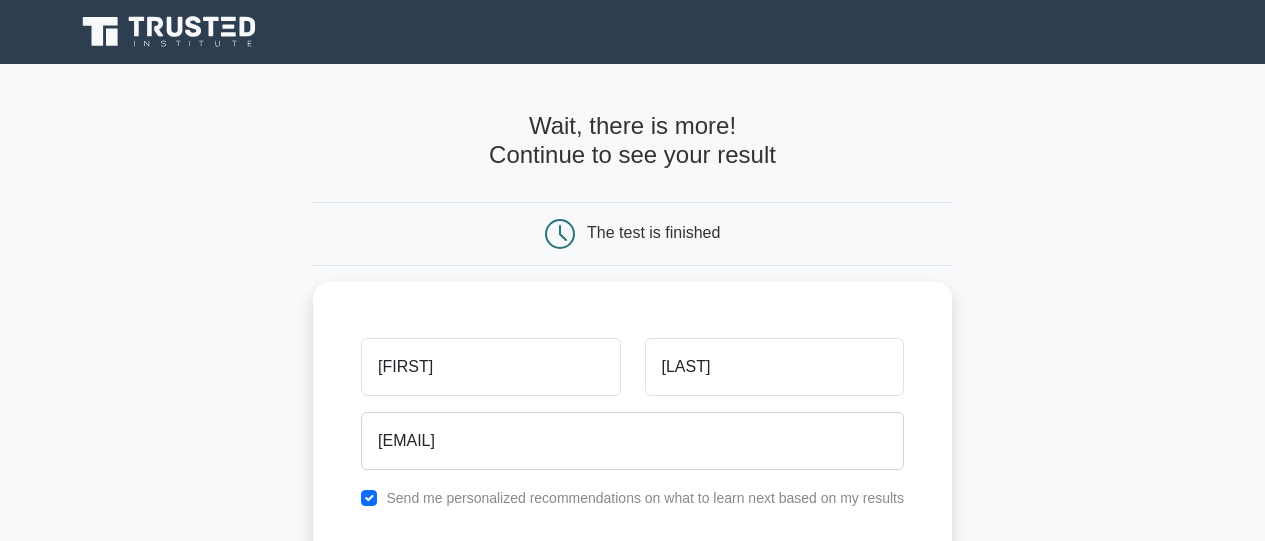 scroll, scrollTop: 200, scrollLeft: 0, axis: vertical 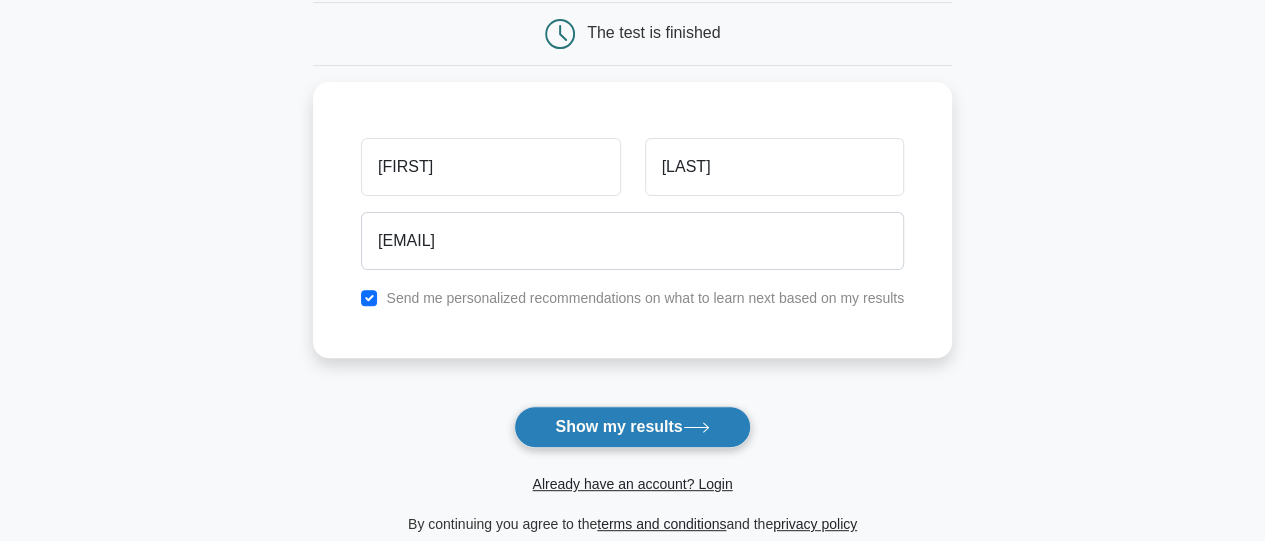 click on "Show my results" at bounding box center (632, 427) 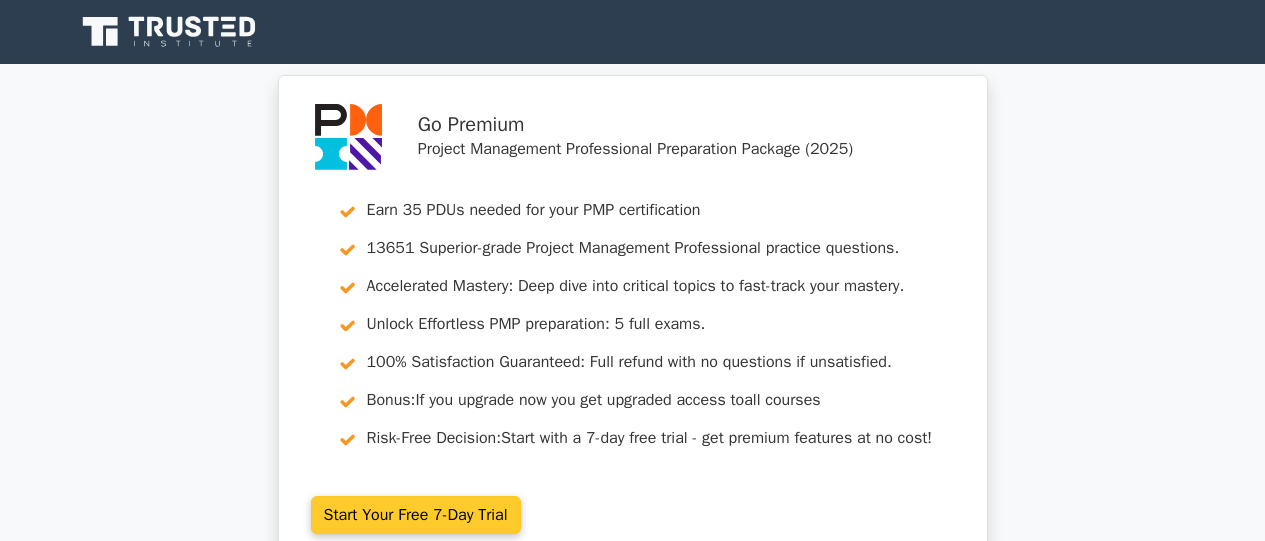 scroll, scrollTop: 0, scrollLeft: 0, axis: both 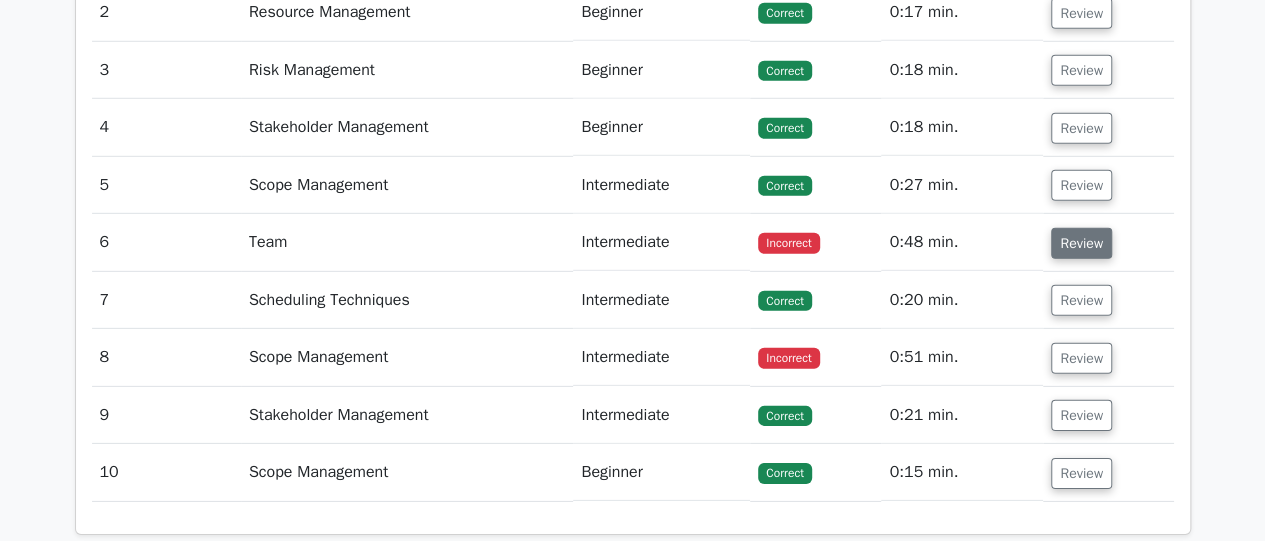 click on "Review" at bounding box center (1081, 243) 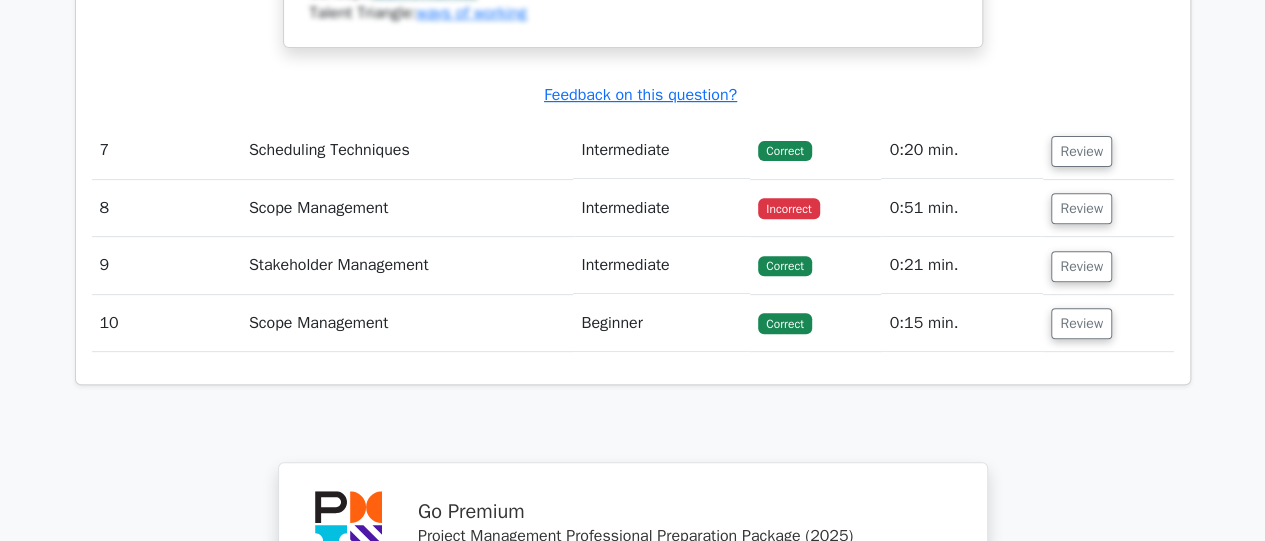 scroll, scrollTop: 4100, scrollLeft: 0, axis: vertical 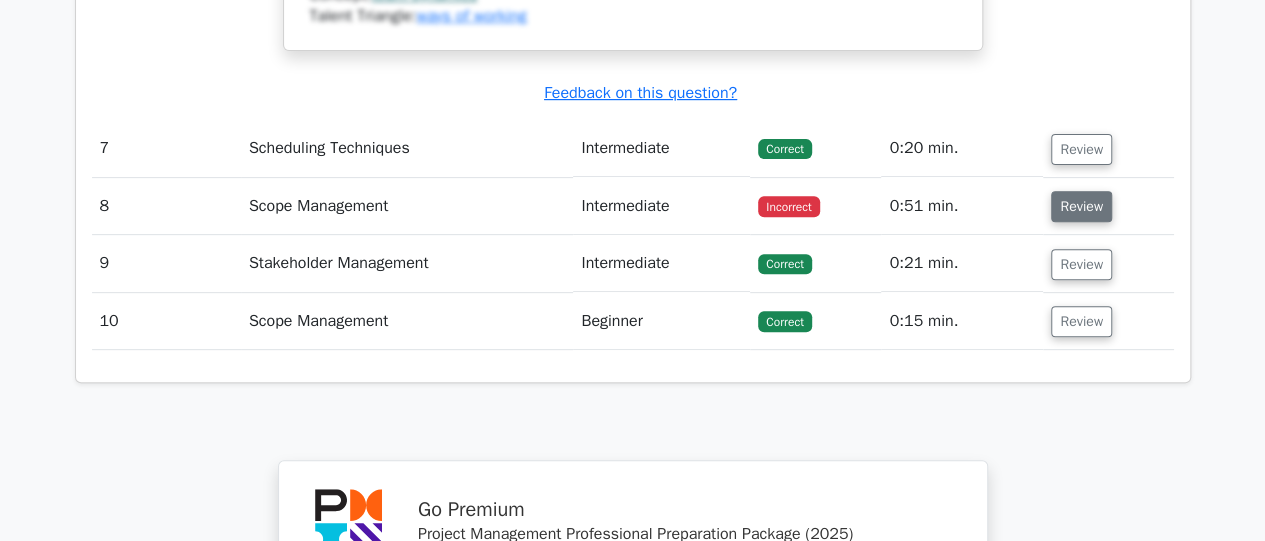 click on "Review" at bounding box center (1081, 206) 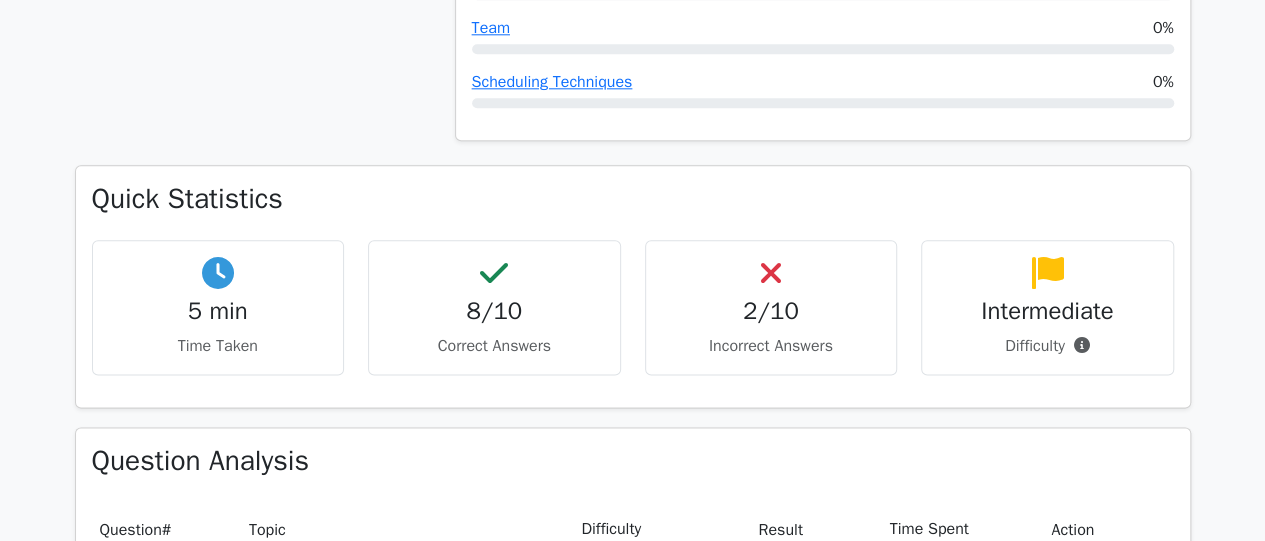scroll, scrollTop: 1282, scrollLeft: 0, axis: vertical 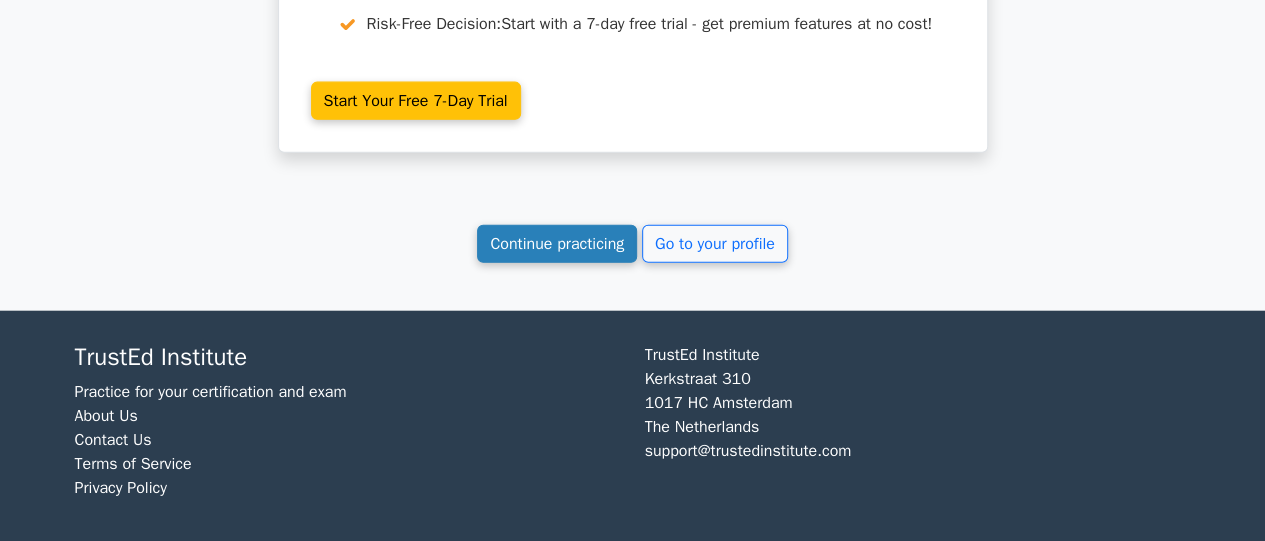click on "Continue practicing" at bounding box center (557, 244) 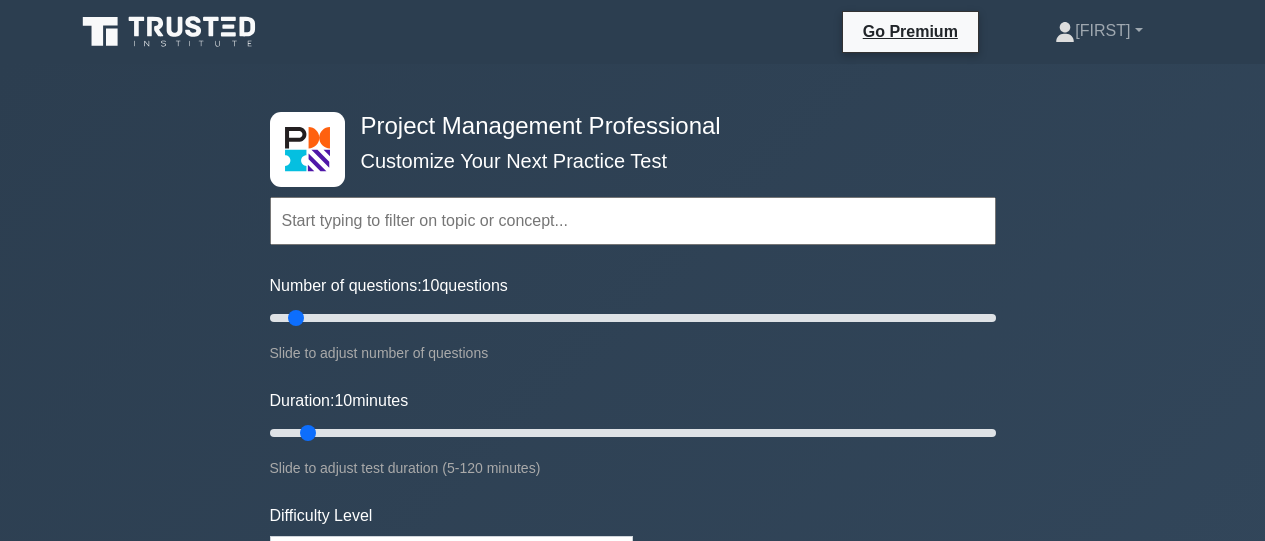 scroll, scrollTop: 2200, scrollLeft: 0, axis: vertical 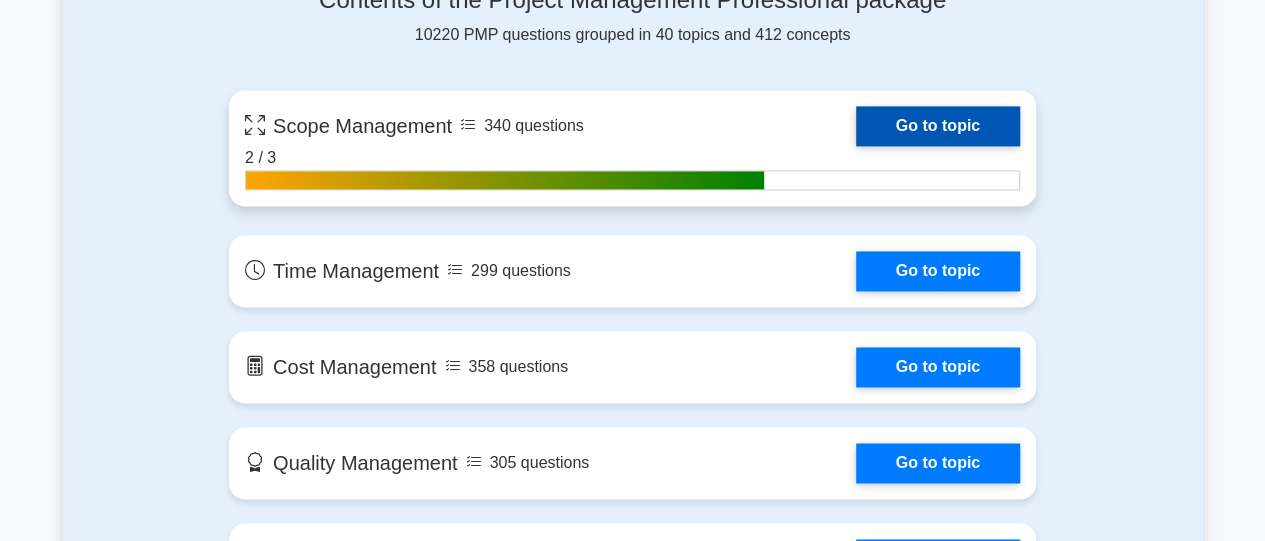 click on "Go to topic" at bounding box center (938, 126) 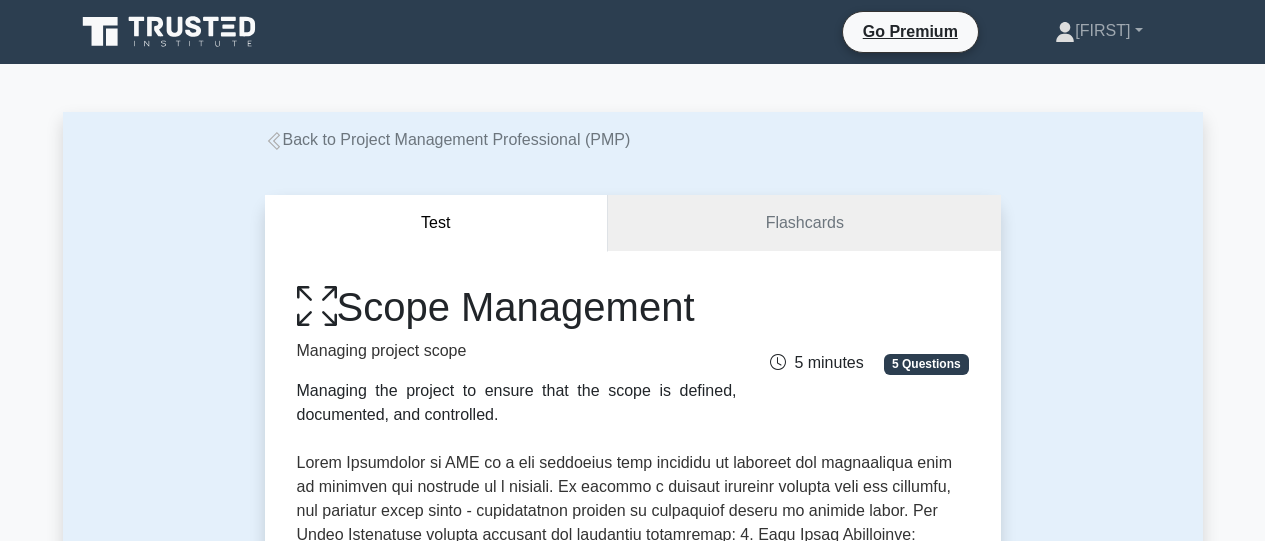 scroll, scrollTop: 0, scrollLeft: 0, axis: both 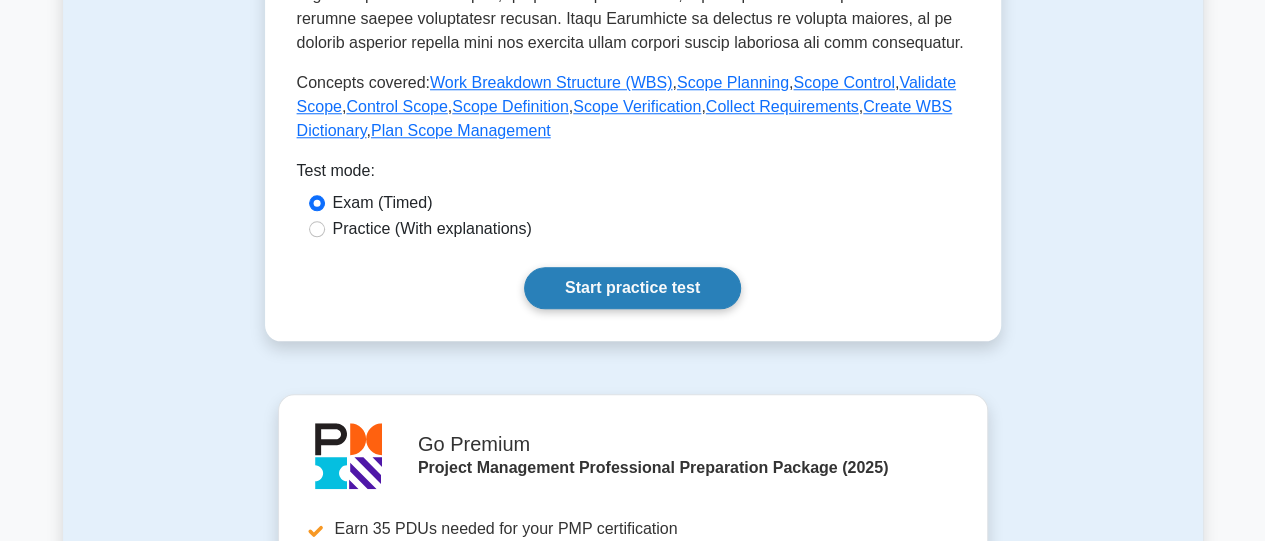 click on "Start practice test" at bounding box center (632, 288) 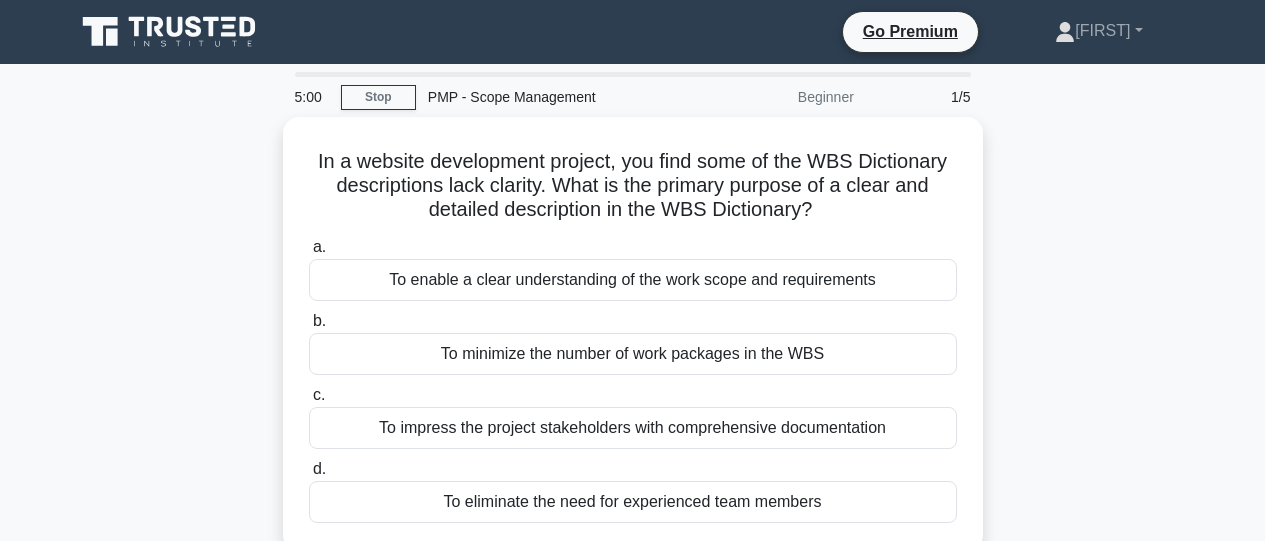 scroll, scrollTop: 0, scrollLeft: 0, axis: both 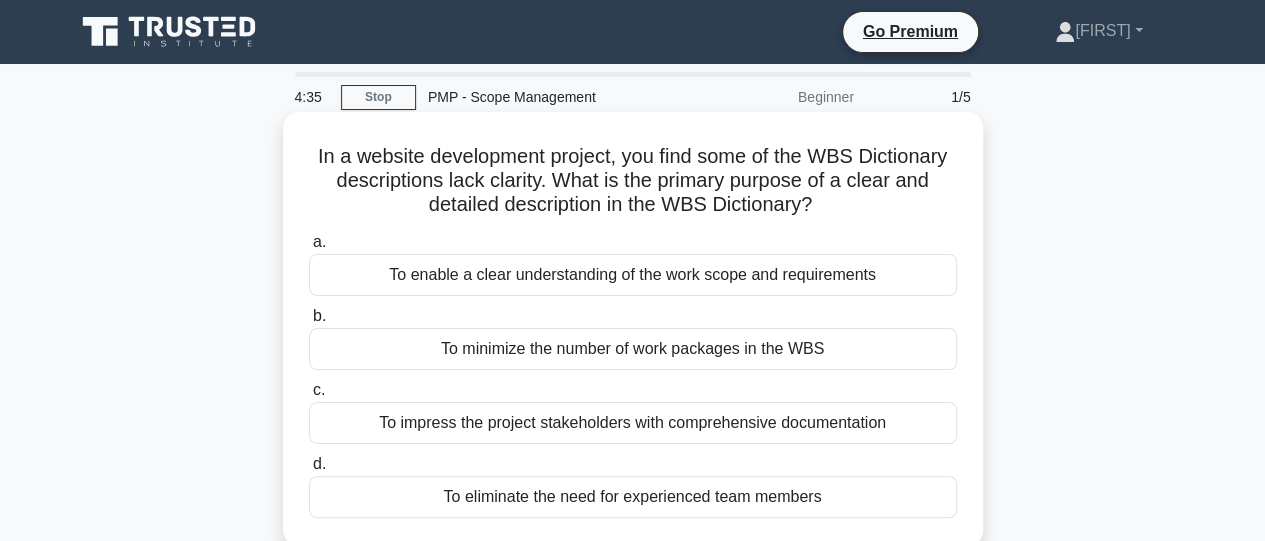 click on "To enable a clear understanding of the work scope and requirements" at bounding box center [633, 275] 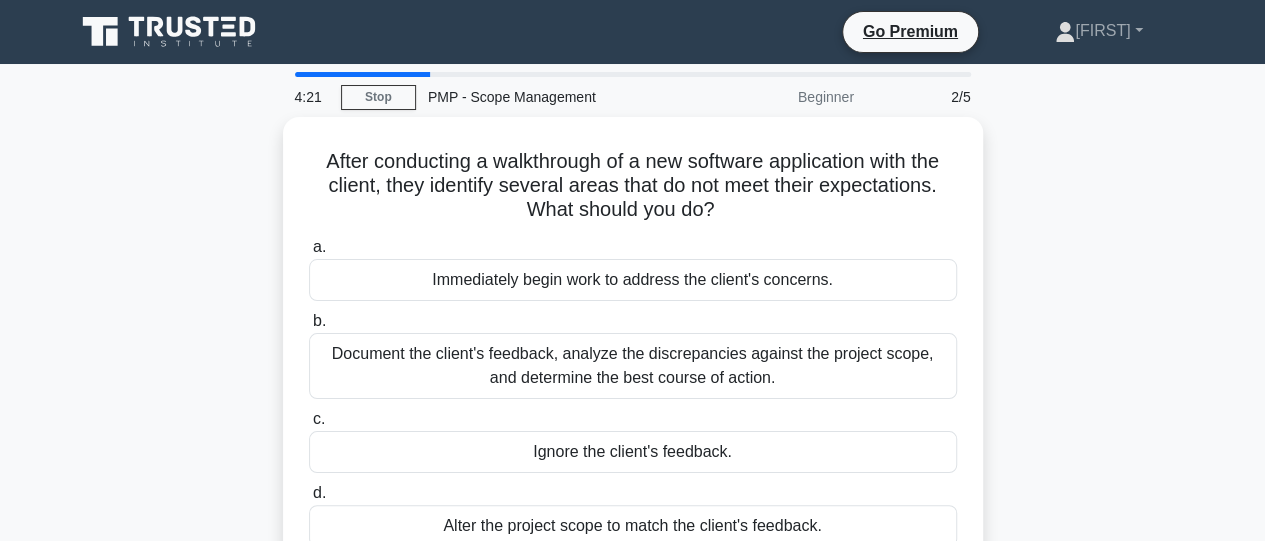 scroll, scrollTop: 100, scrollLeft: 0, axis: vertical 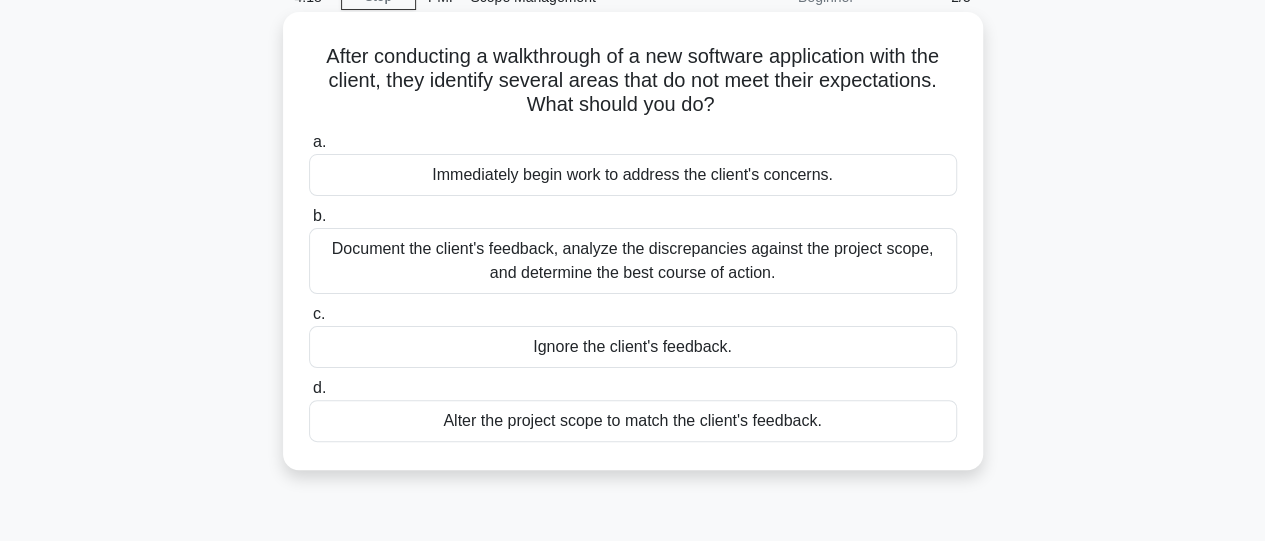 click on "Document the client's feedback, analyze the discrepancies against the project scope, and determine the best course of action." at bounding box center (633, 261) 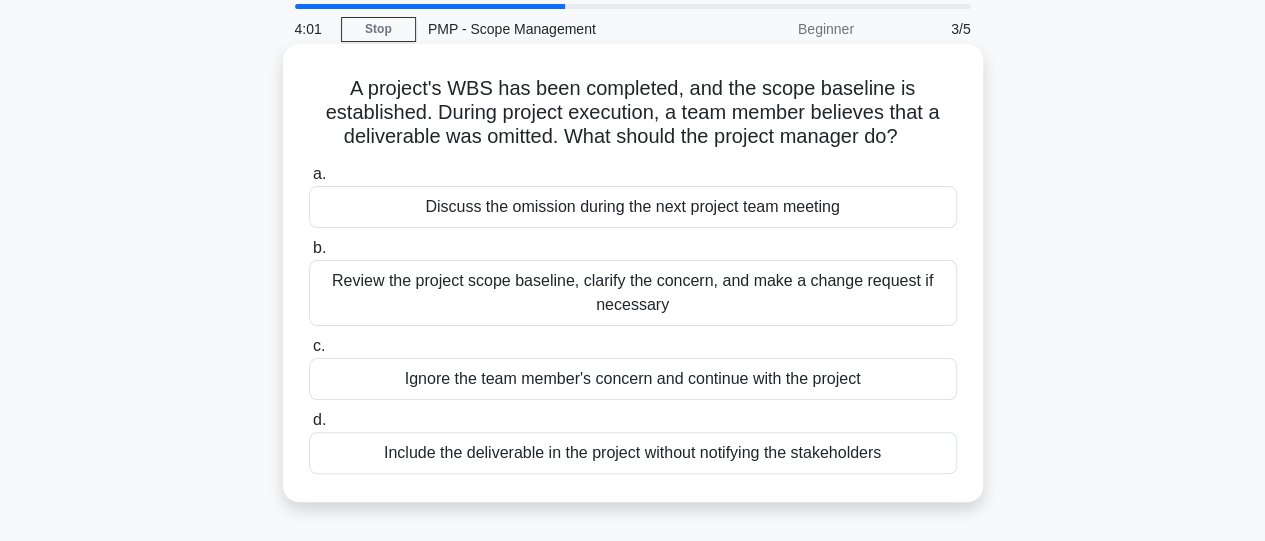 scroll, scrollTop: 100, scrollLeft: 0, axis: vertical 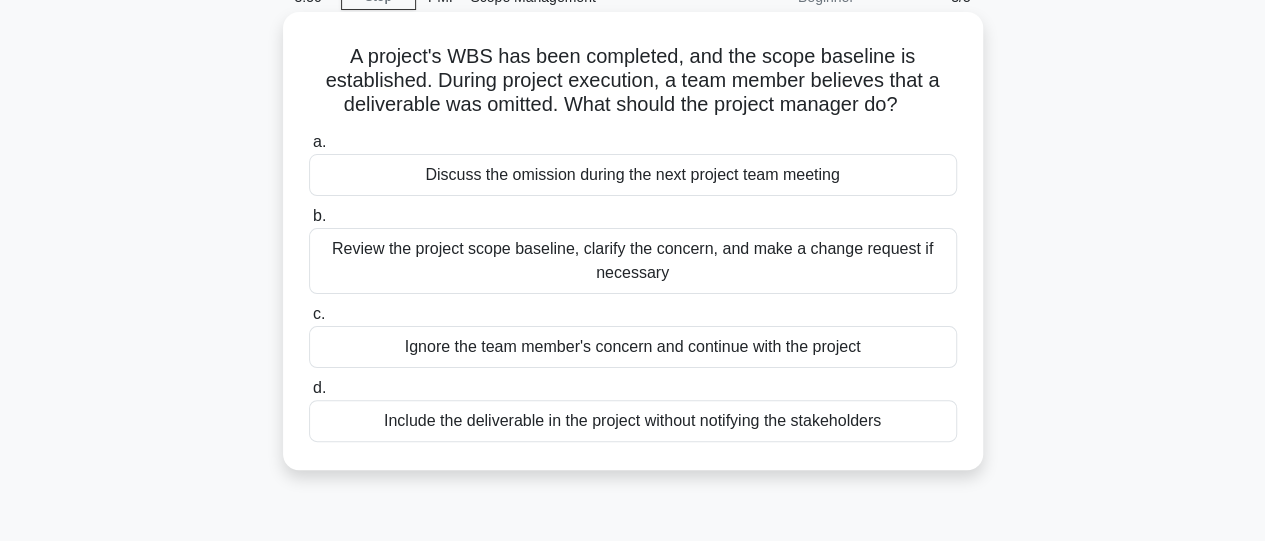 click on "Review the project scope baseline, clarify the concern, and make a change request if necessary" at bounding box center (633, 261) 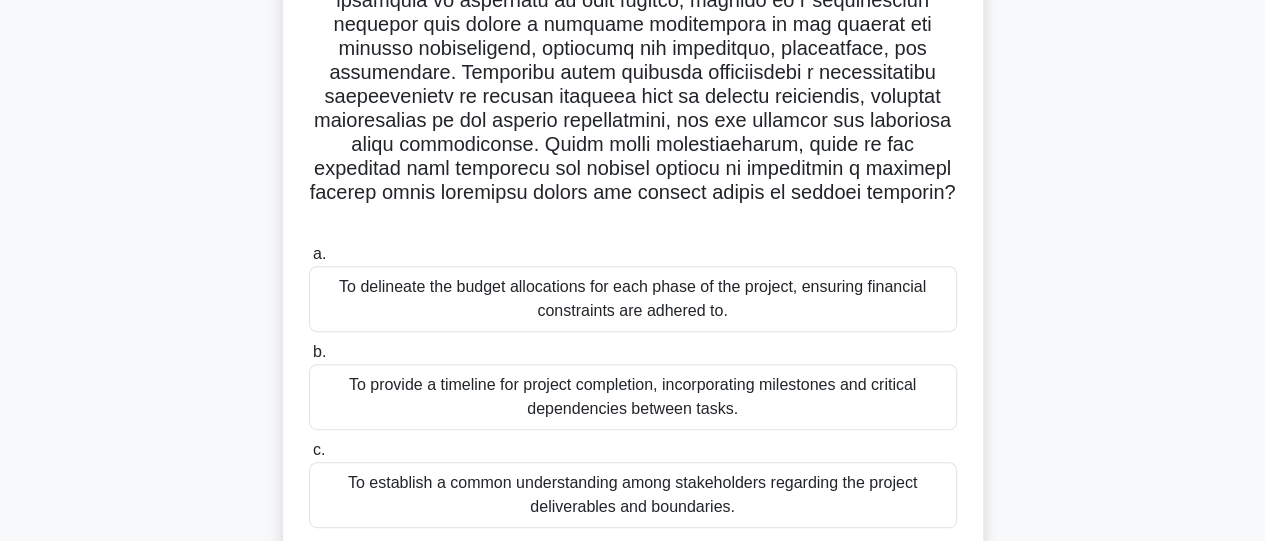 scroll, scrollTop: 400, scrollLeft: 0, axis: vertical 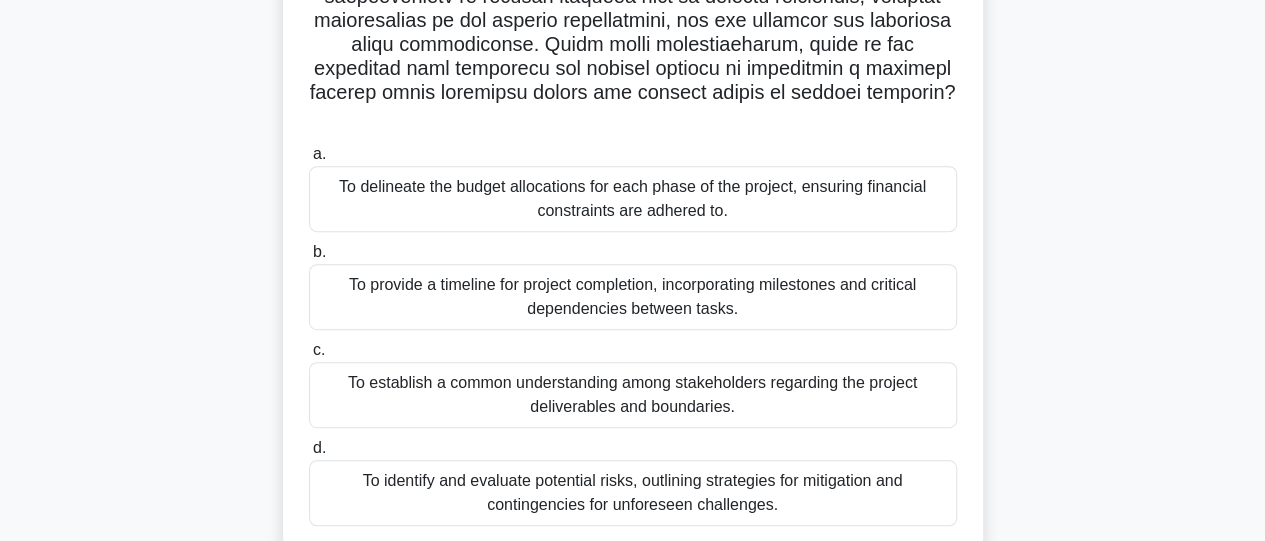 click on "To establish a common understanding among stakeholders regarding the project deliverables and boundaries." at bounding box center [633, 395] 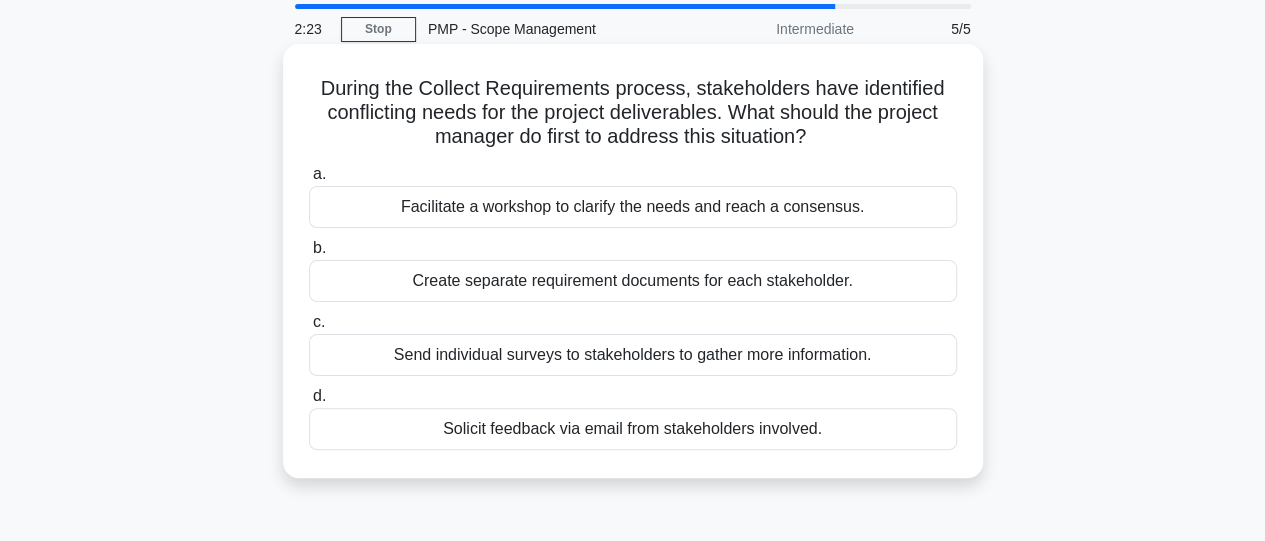 scroll, scrollTop: 100, scrollLeft: 0, axis: vertical 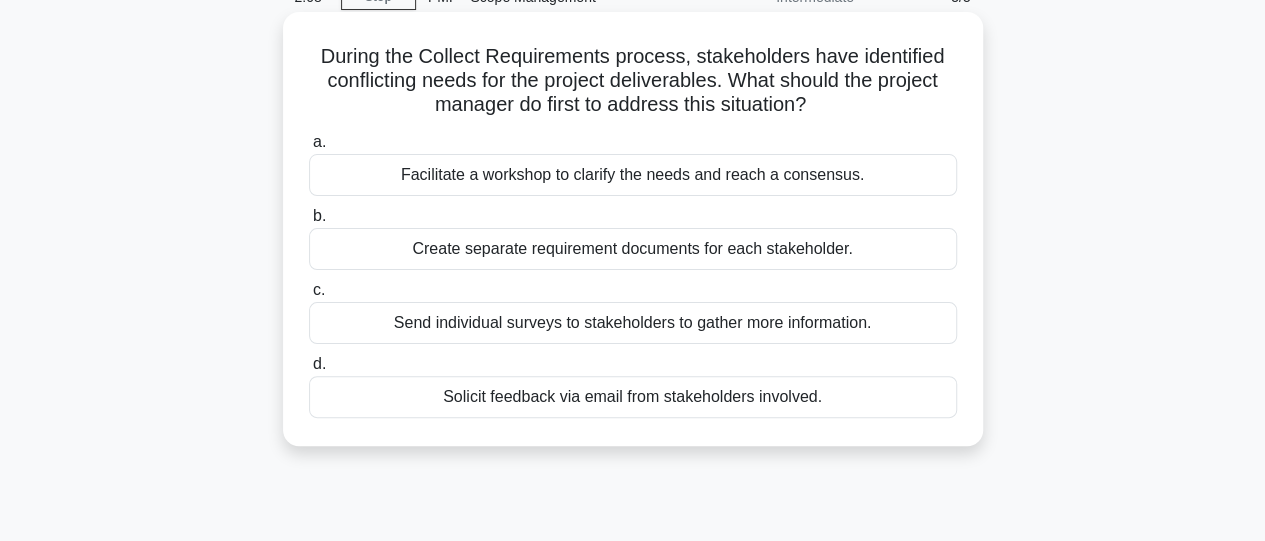 click on "Facilitate a workshop to clarify the needs and reach a consensus." at bounding box center [633, 175] 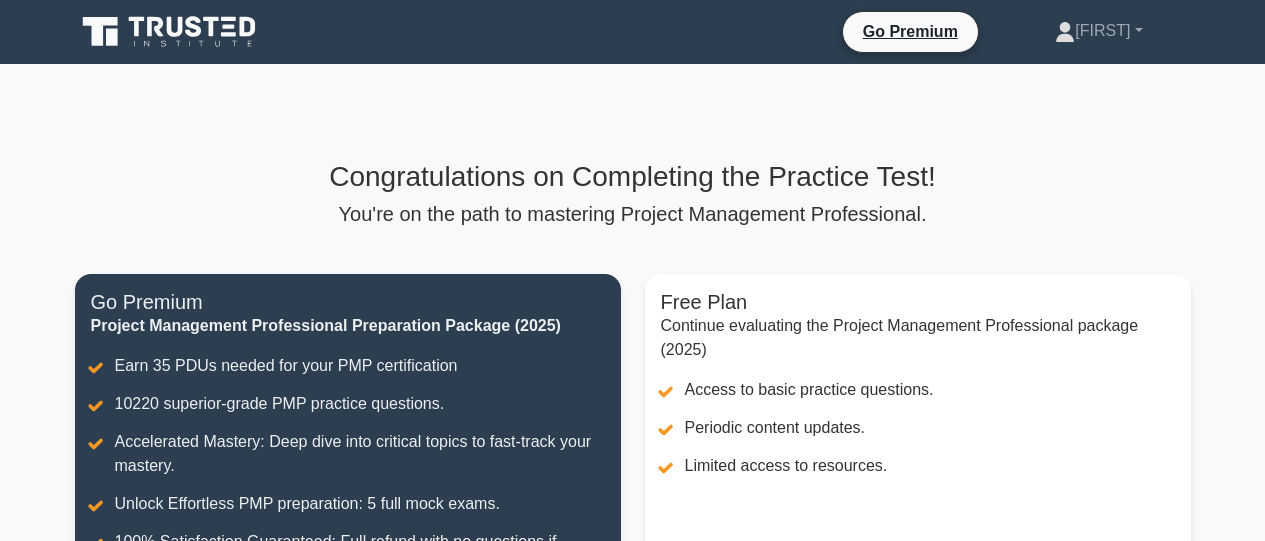 scroll, scrollTop: 0, scrollLeft: 0, axis: both 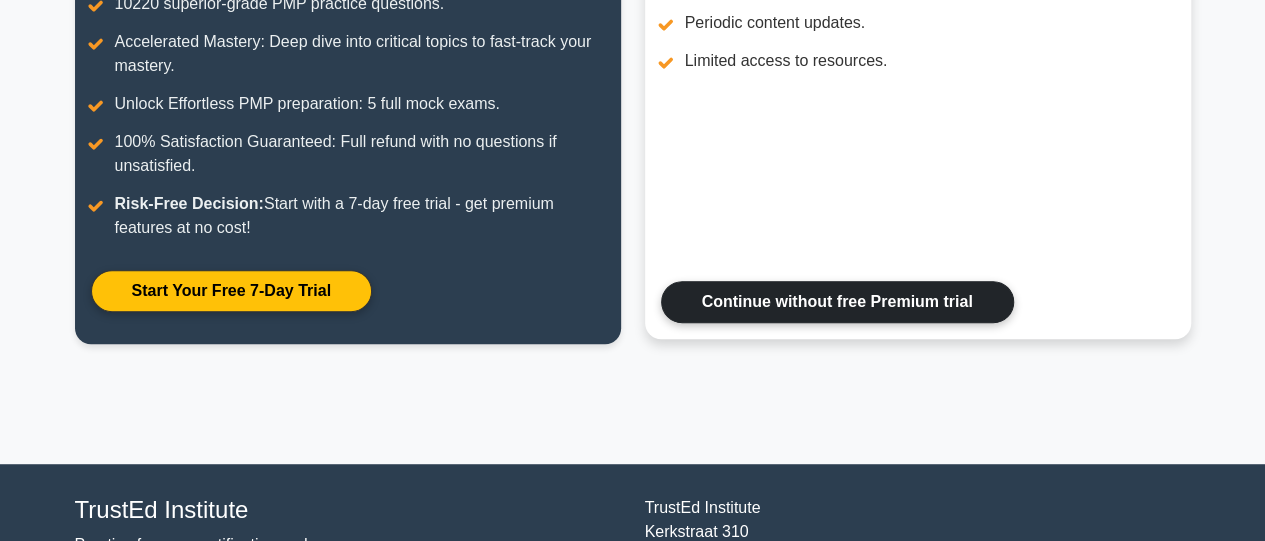 click on "Continue without free Premium trial" at bounding box center (837, 302) 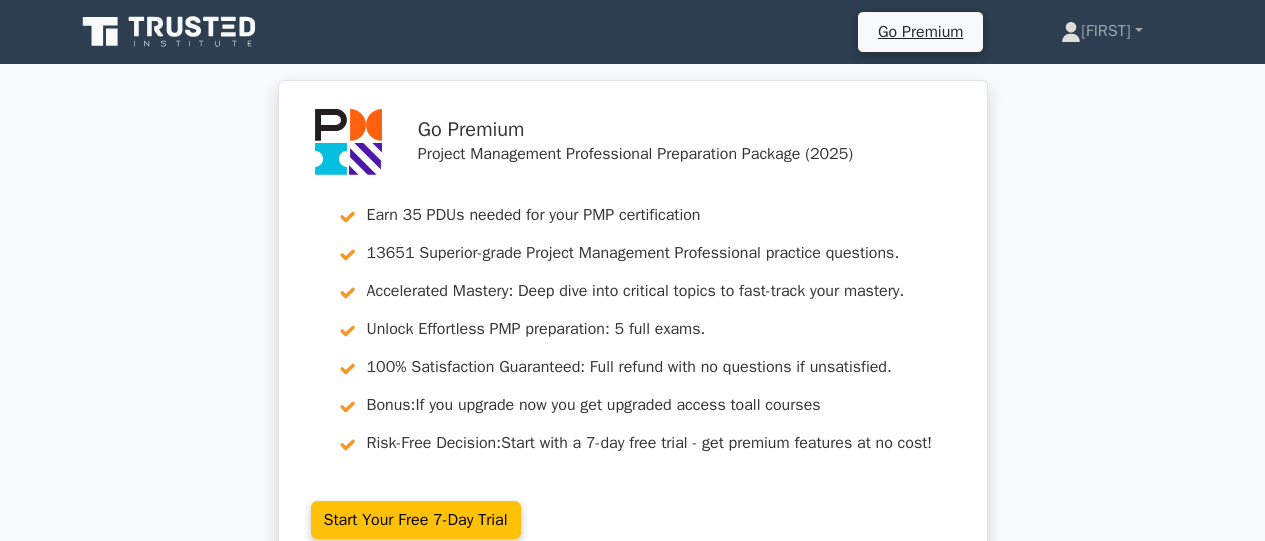 scroll, scrollTop: 0, scrollLeft: 0, axis: both 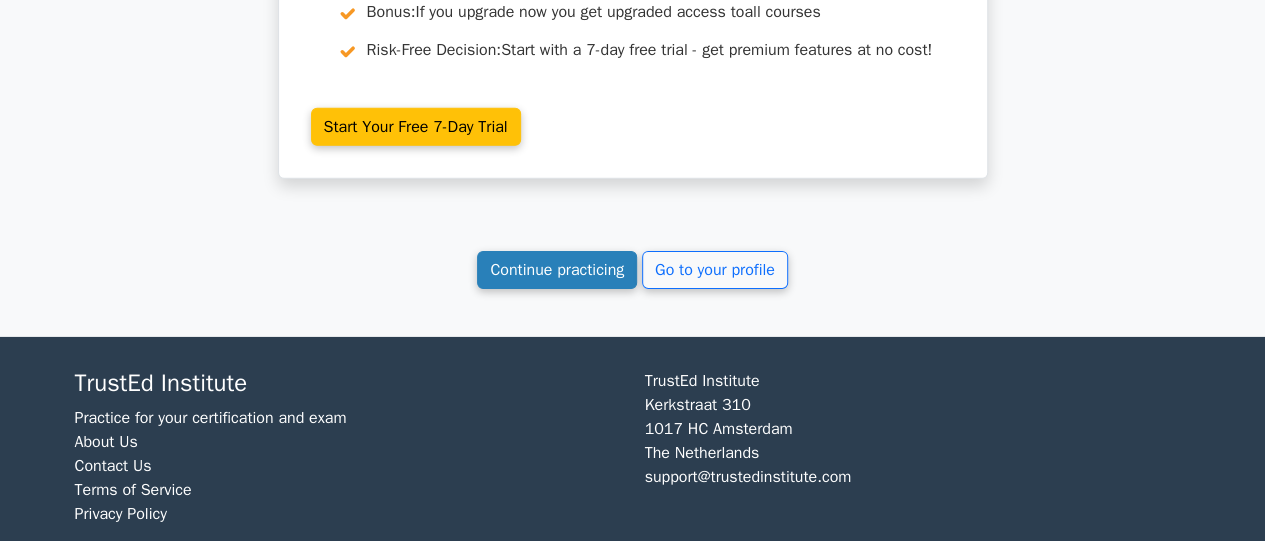 click on "Continue practicing" at bounding box center [557, 270] 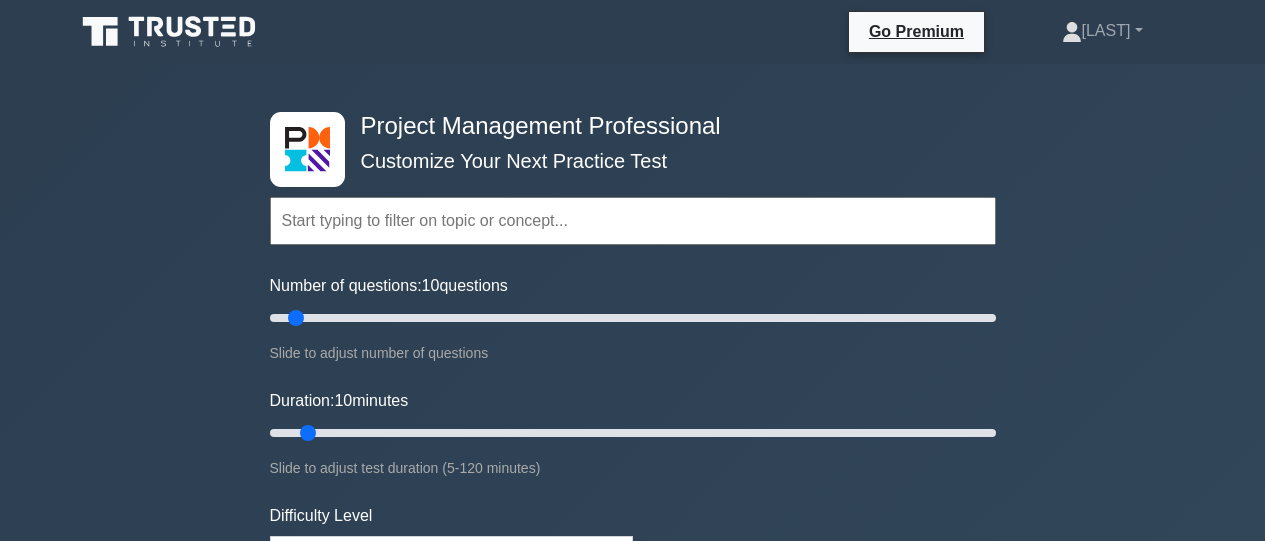scroll, scrollTop: 0, scrollLeft: 0, axis: both 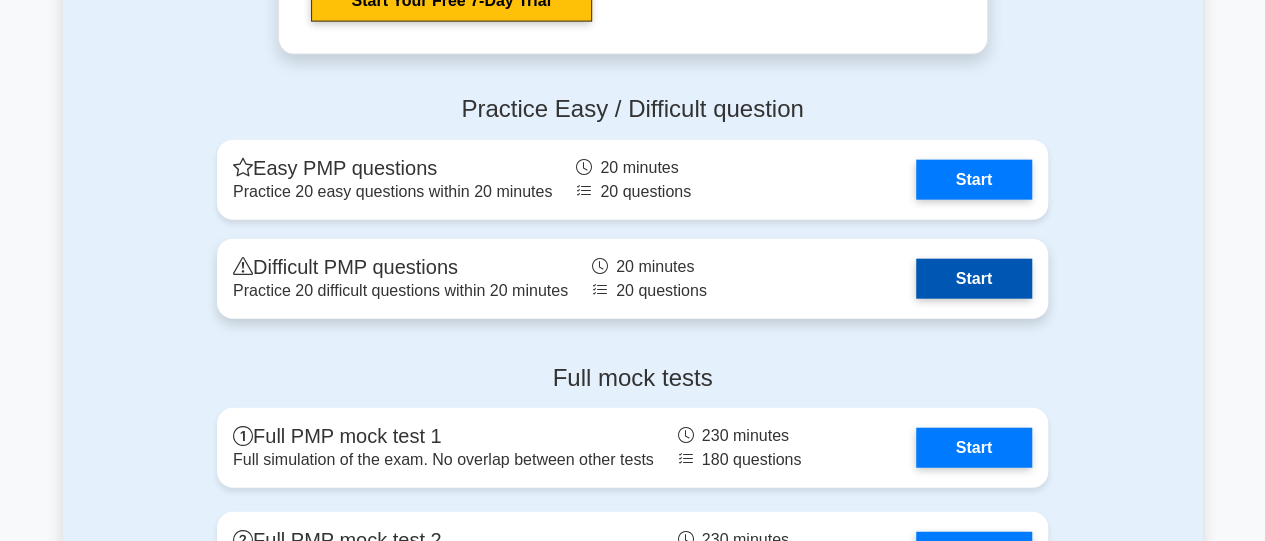 click on "Start" at bounding box center (974, 279) 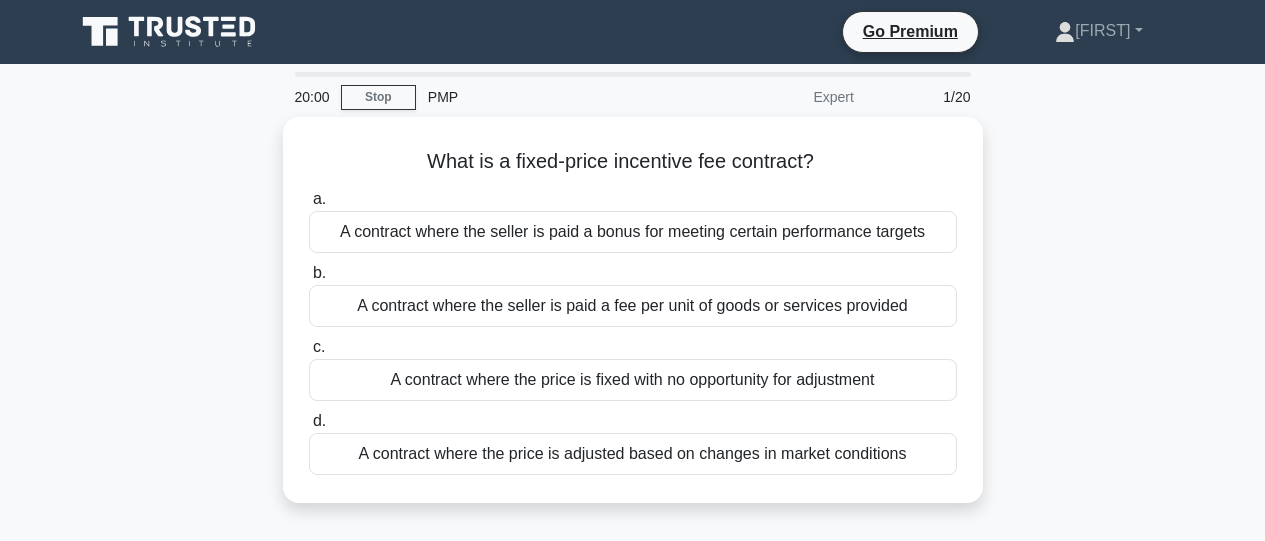 scroll, scrollTop: 0, scrollLeft: 0, axis: both 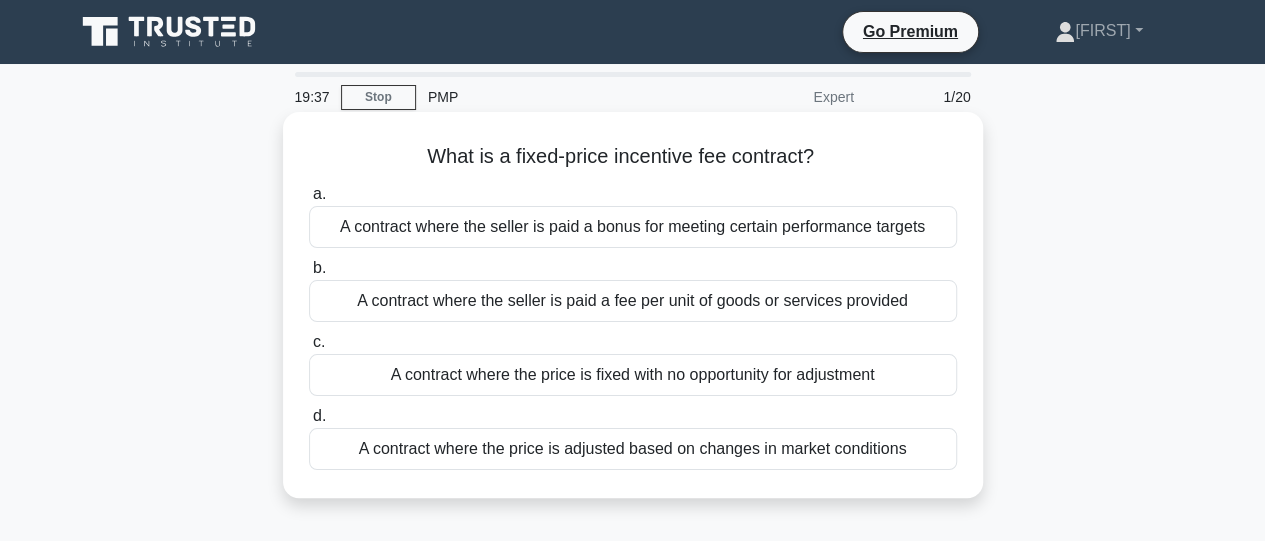 click on "A contract where the seller is paid a bonus for meeting certain performance targets" at bounding box center (633, 227) 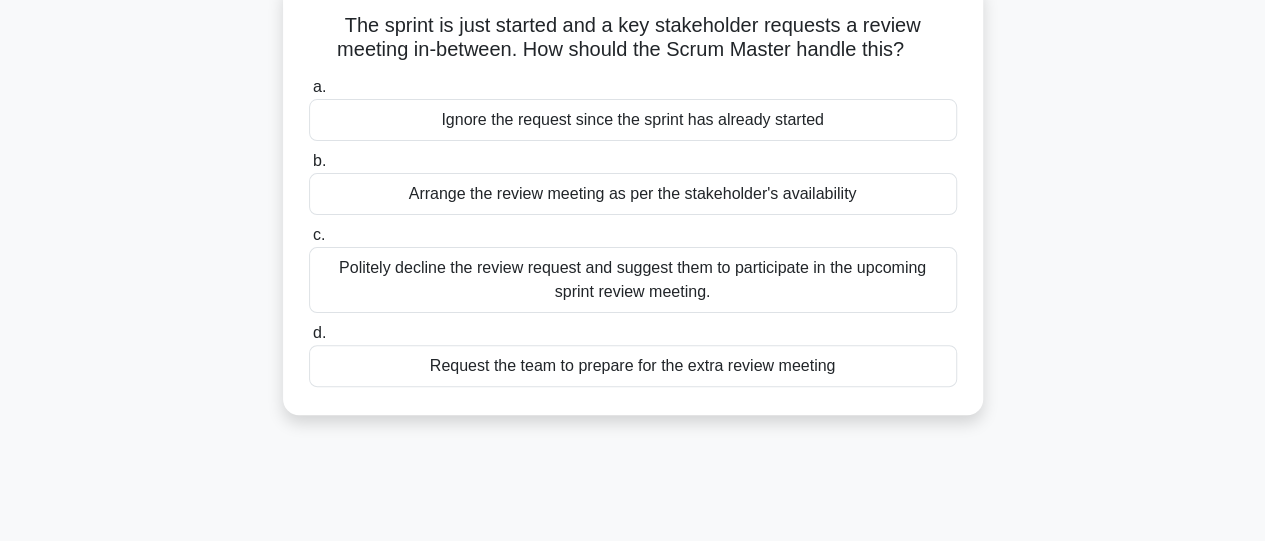 scroll, scrollTop: 100, scrollLeft: 0, axis: vertical 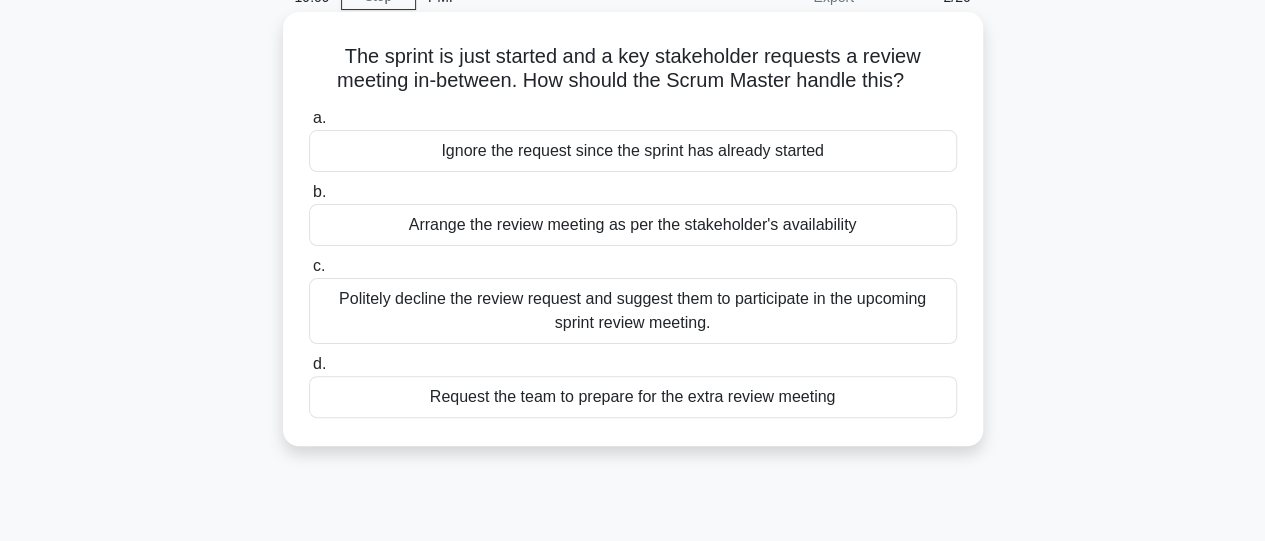click on "Politely decline the review request and suggest them to participate in the upcoming sprint review meeting." at bounding box center (633, 311) 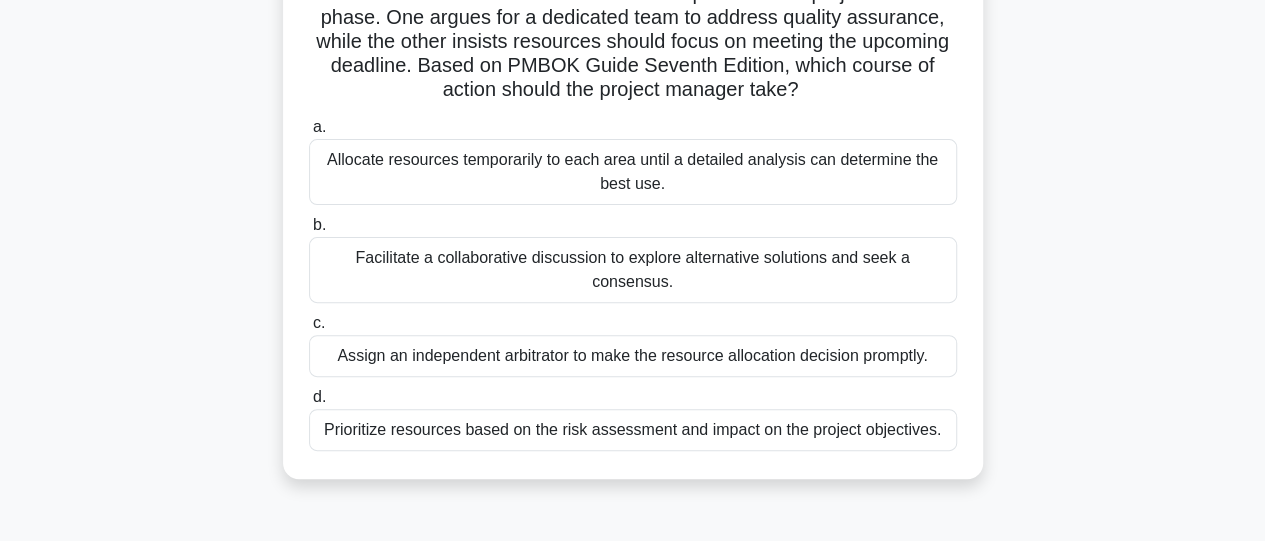 scroll, scrollTop: 200, scrollLeft: 0, axis: vertical 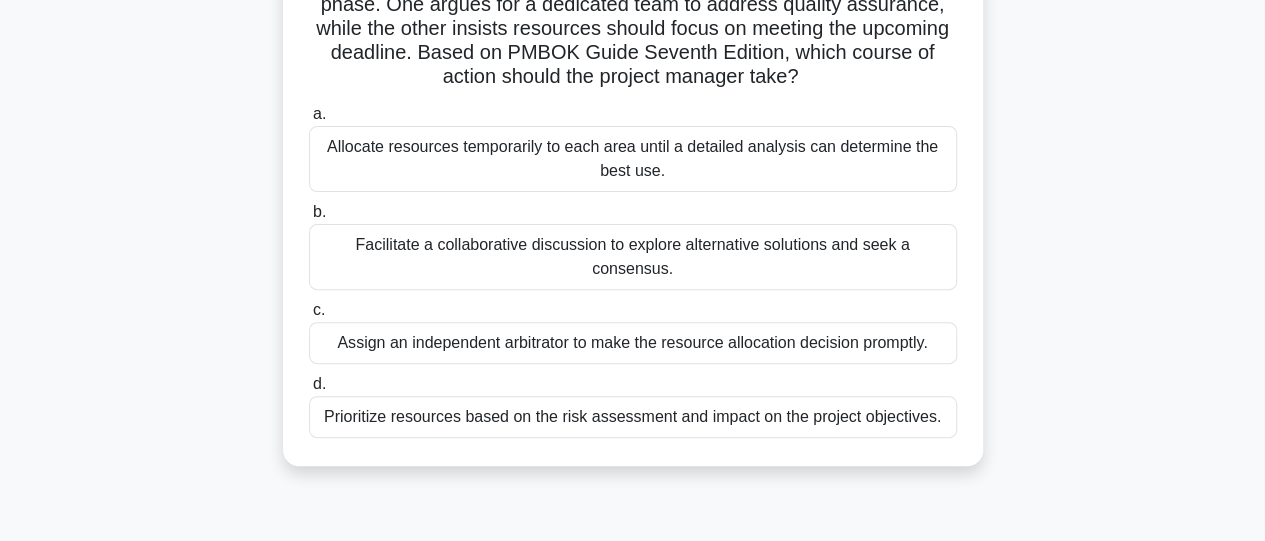 click on "Facilitate a collaborative discussion to explore alternative solutions and seek a consensus." at bounding box center (633, 257) 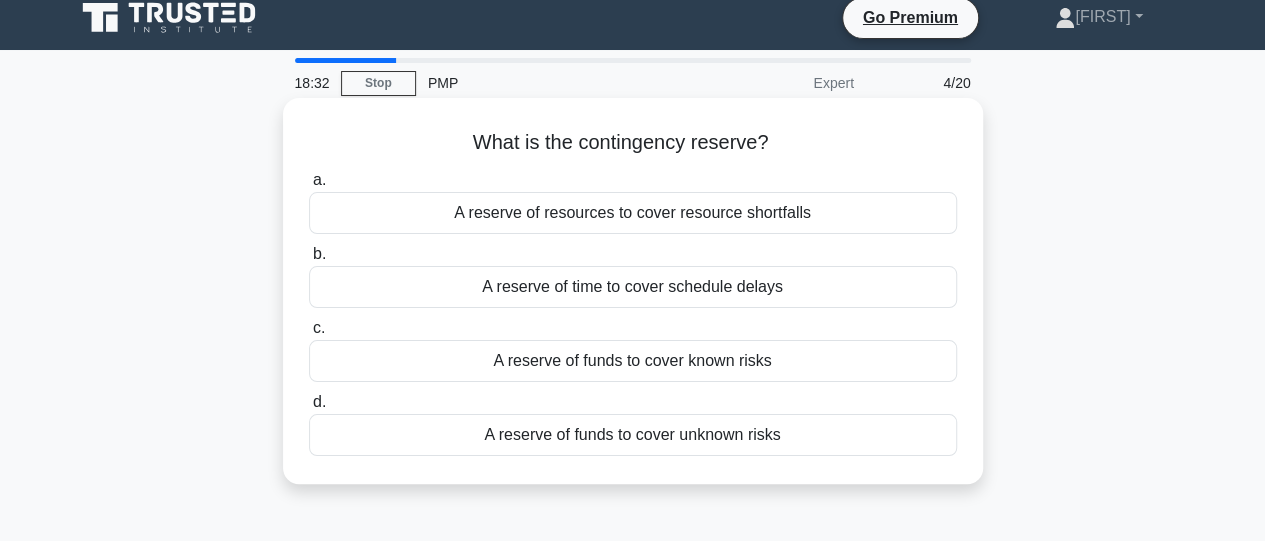 scroll, scrollTop: 0, scrollLeft: 0, axis: both 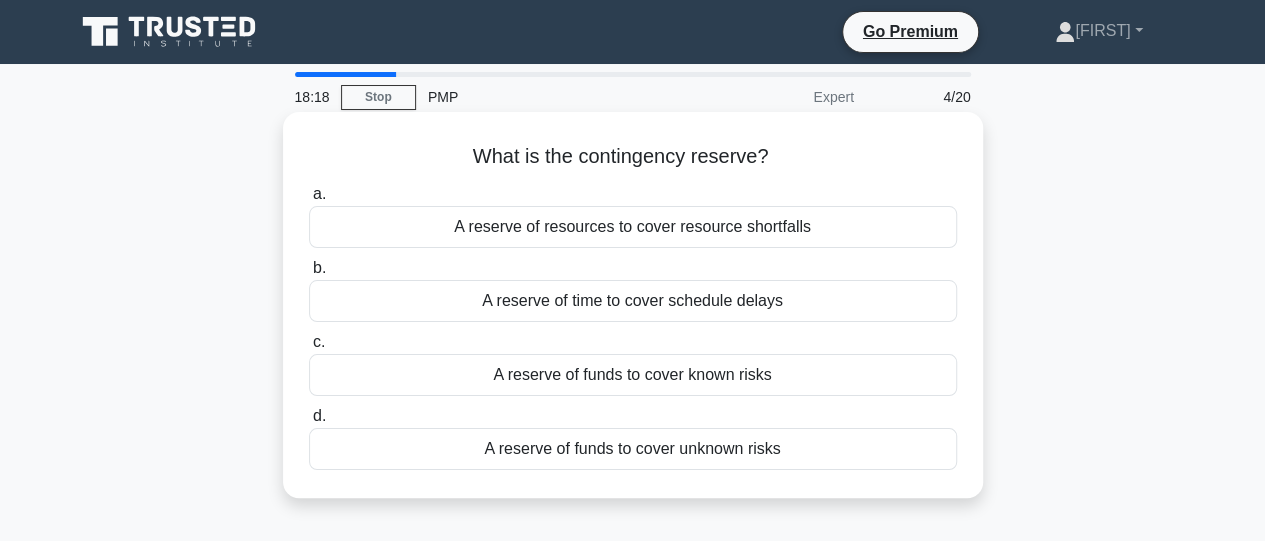 click on "A reserve of funds to cover known risks" at bounding box center (633, 375) 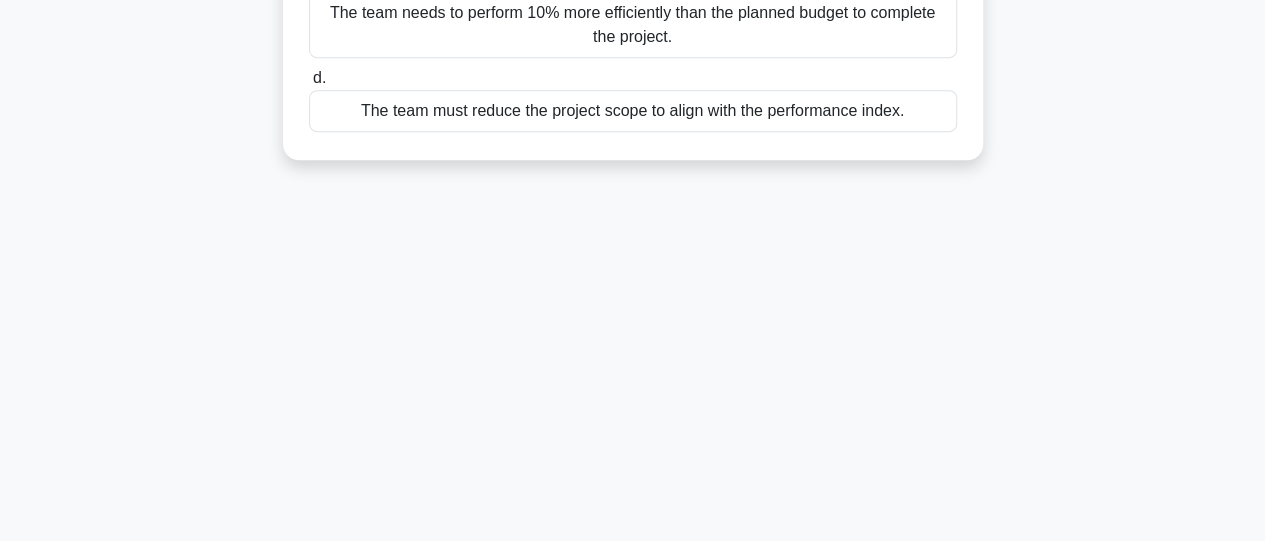 scroll, scrollTop: 539, scrollLeft: 0, axis: vertical 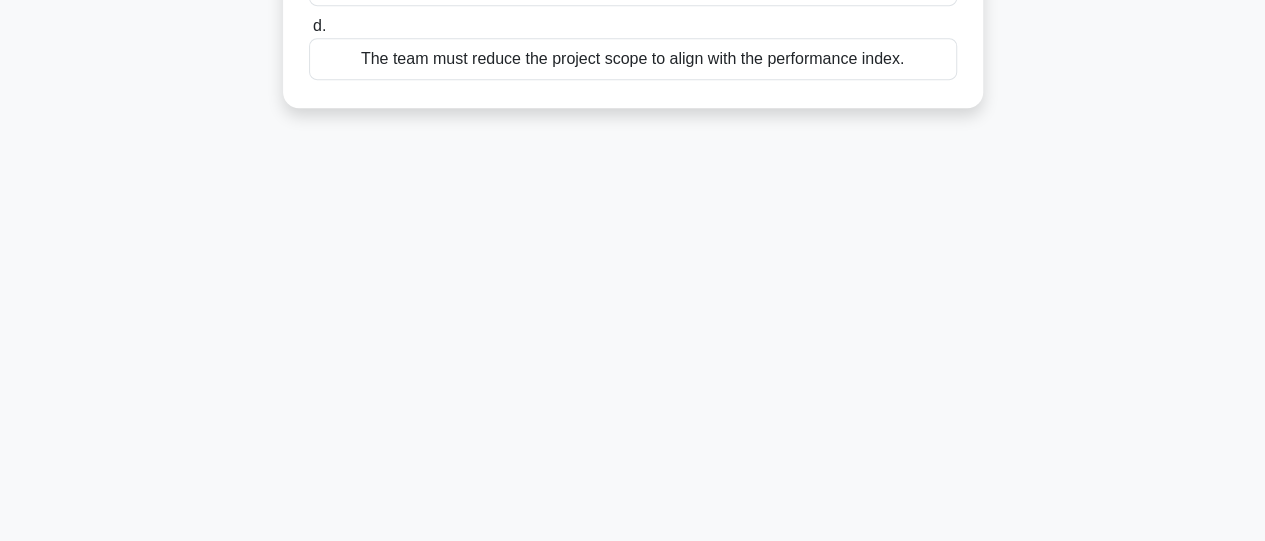 drag, startPoint x: 330, startPoint y: 158, endPoint x: 972, endPoint y: 165, distance: 642.03815 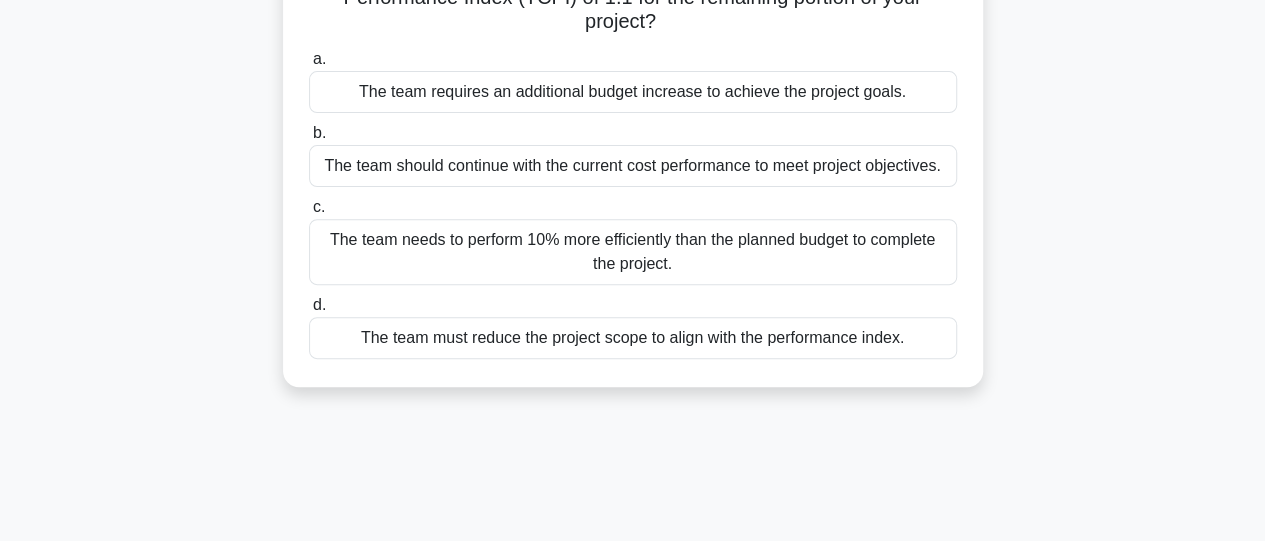 scroll, scrollTop: 239, scrollLeft: 0, axis: vertical 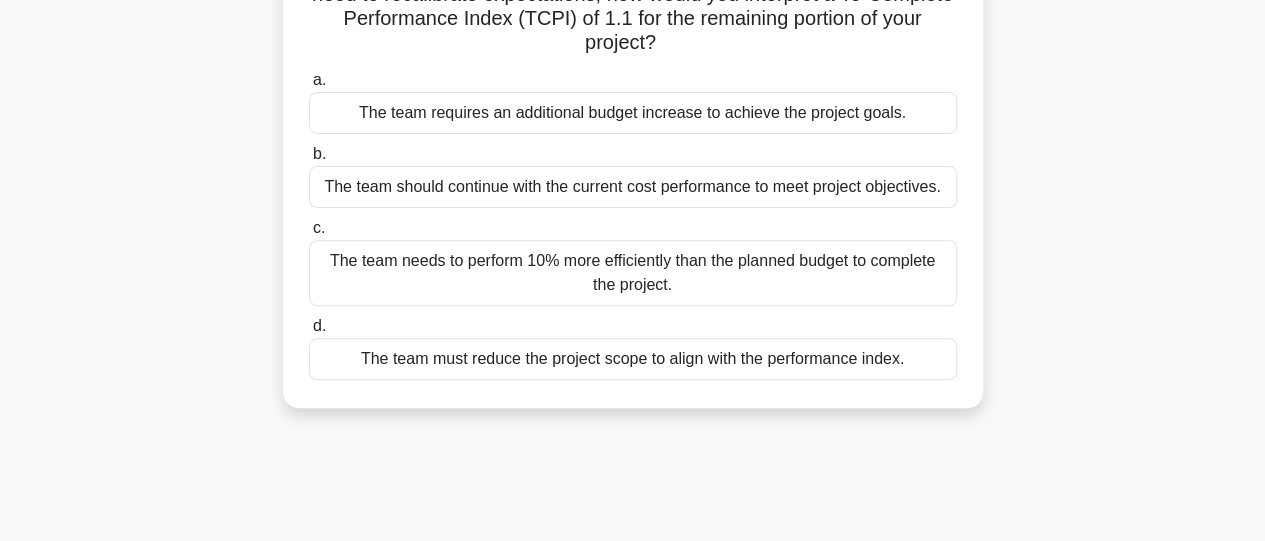 click on "As the project manager for a new product launch, you are informed that your project has an Earned Value (EV) of $230,000, Actual Cost (AC) of $250,000, and the Budget at Completion (BAC) is $600,000. Given the need to recalibrate expectations, how would you interpret a To-Complete Performance Index (TCPI) of 1.1 for the remaining portion of your project?
.spinner_0XTQ{transform-origin:center;animation:spinner_y6GP .75s linear infinite}@keyframes spinner_y6GP{100%{transform:rotate(360deg)}}
a.
b. c. d." at bounding box center [633, 155] 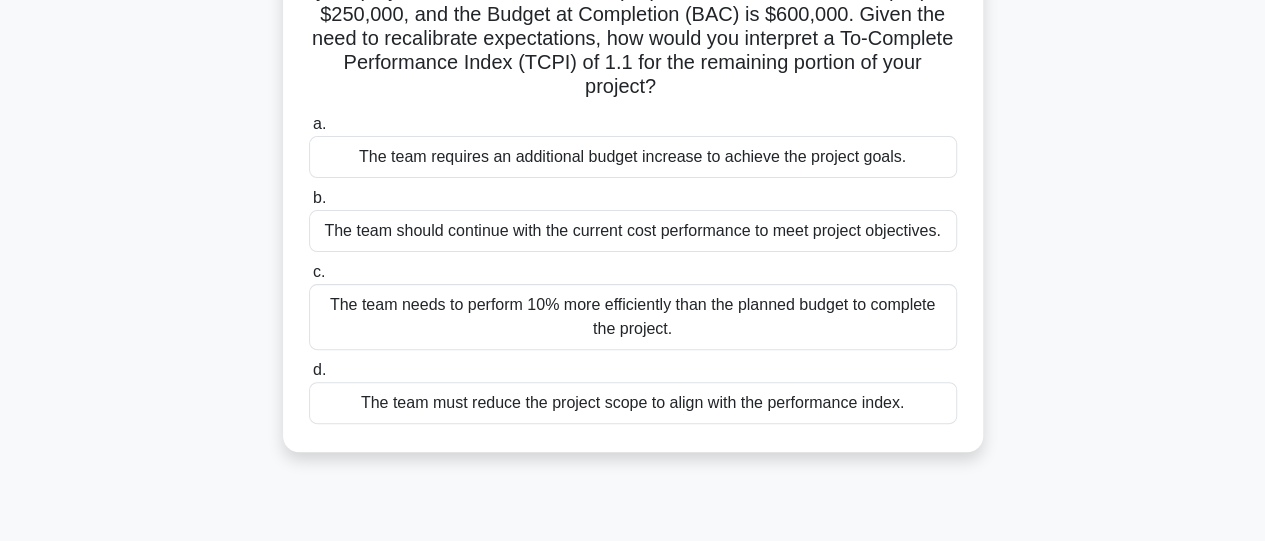 scroll, scrollTop: 239, scrollLeft: 0, axis: vertical 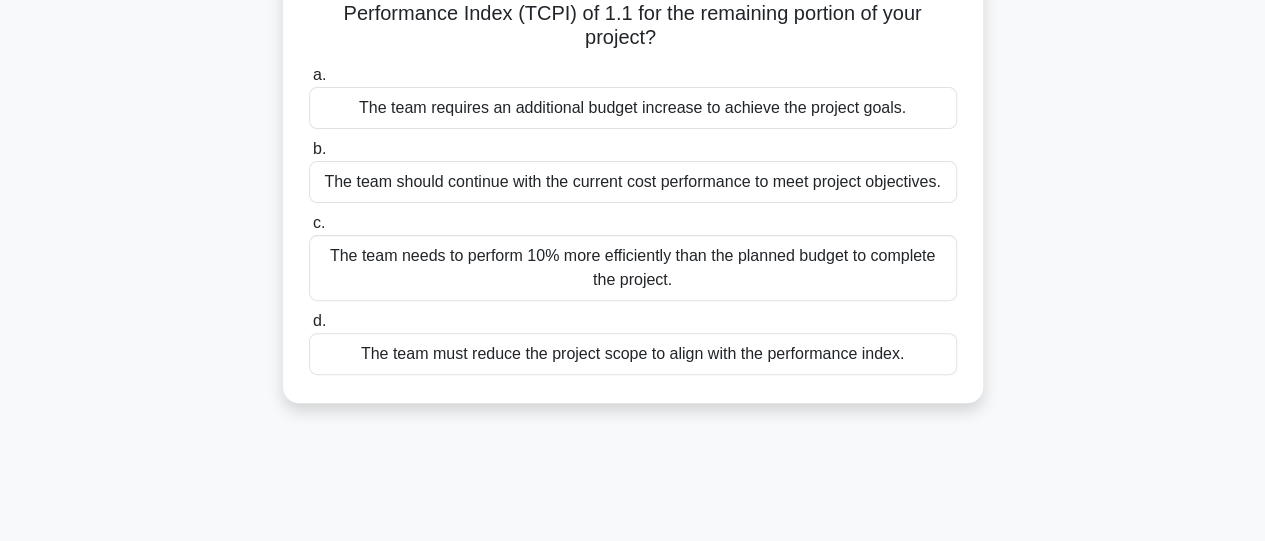 click on "The team needs to perform 10% more efficiently than the planned budget to complete the project." at bounding box center [633, 268] 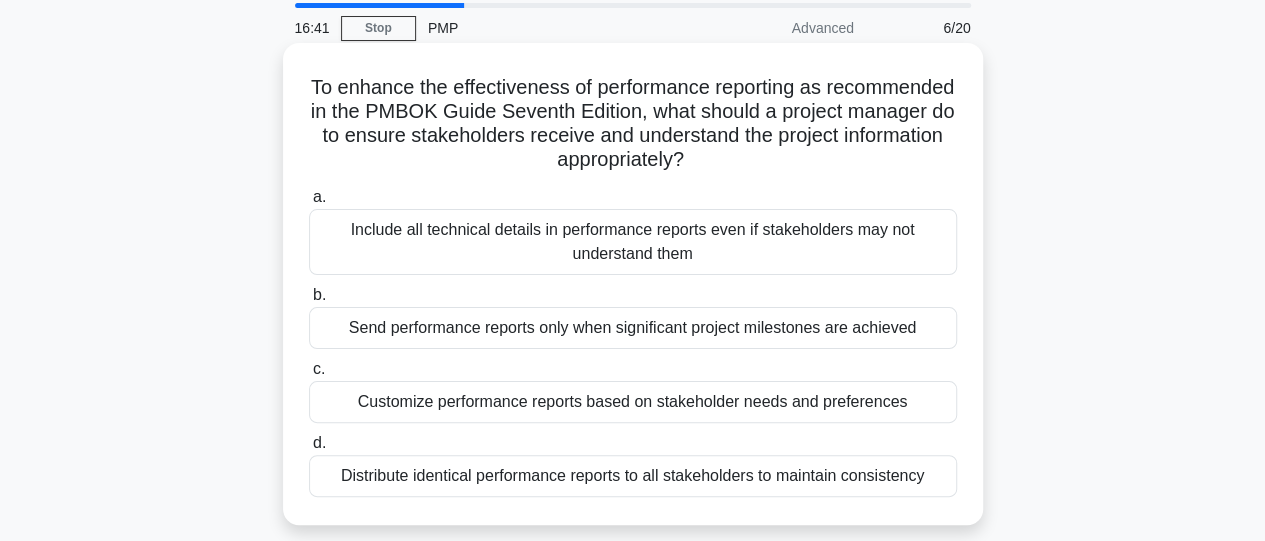 scroll, scrollTop: 100, scrollLeft: 0, axis: vertical 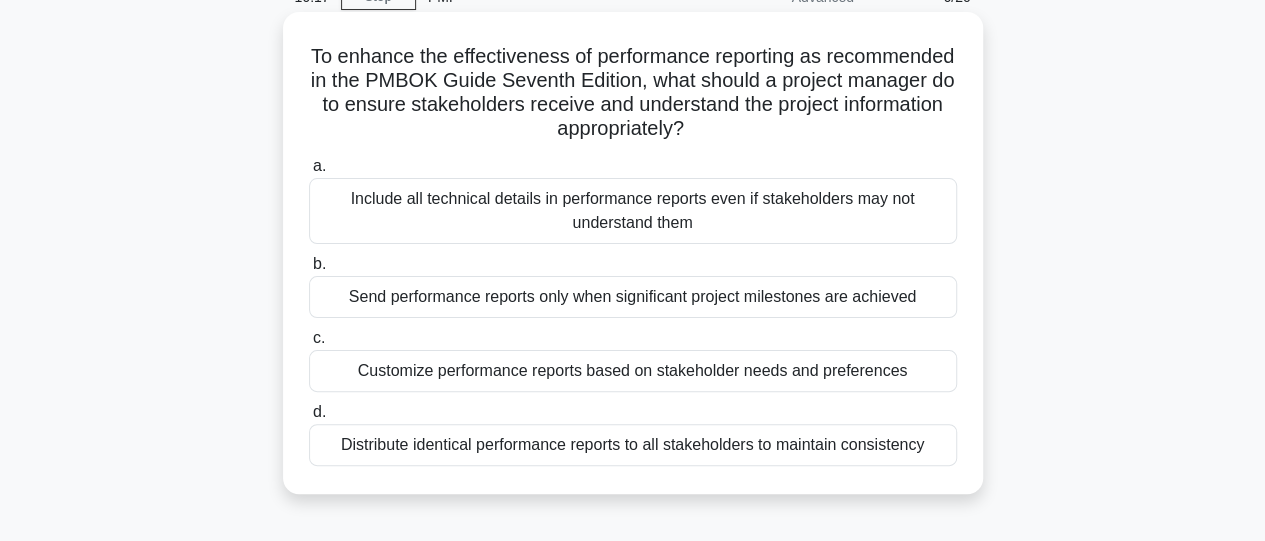 click on "Customize performance reports based on stakeholder needs and preferences" at bounding box center [633, 371] 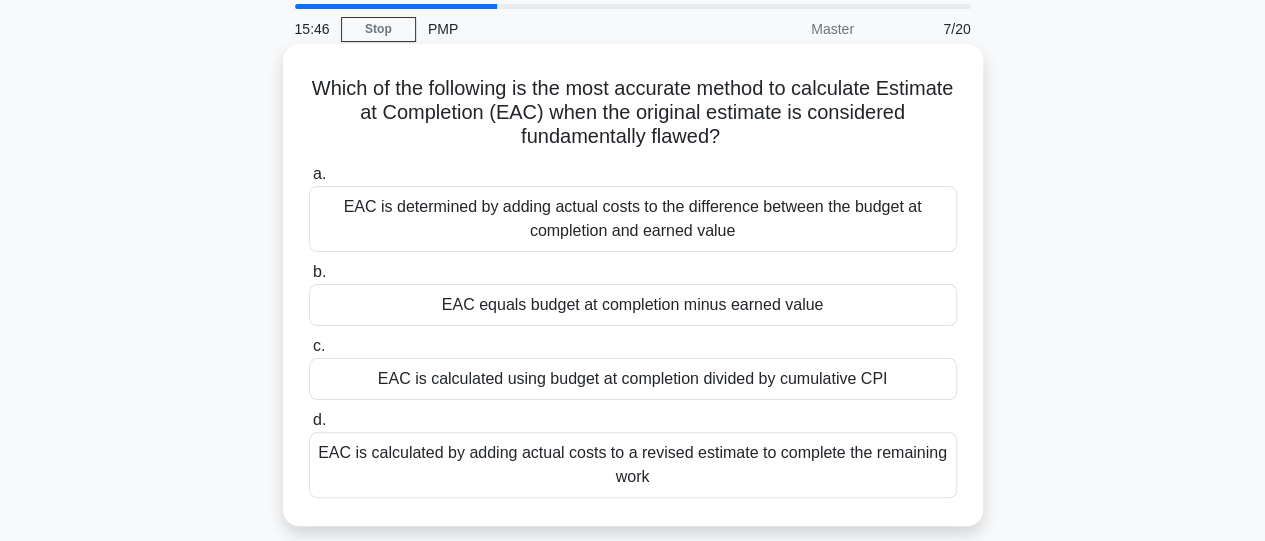 scroll, scrollTop: 100, scrollLeft: 0, axis: vertical 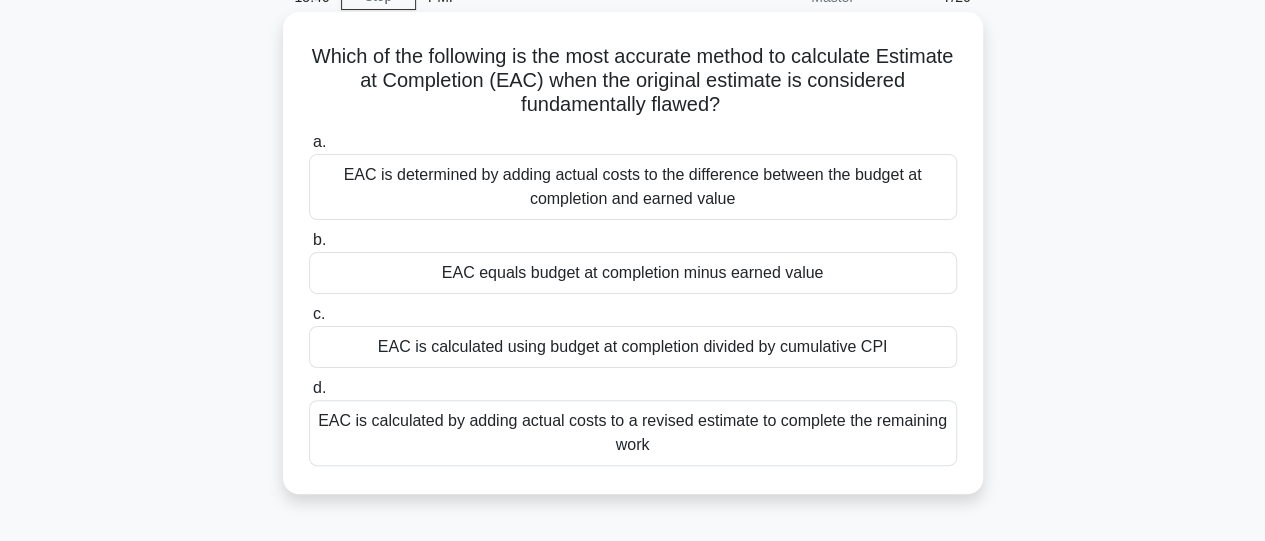 click on "EAC is calculated using budget at completion divided by cumulative CPI" at bounding box center [633, 347] 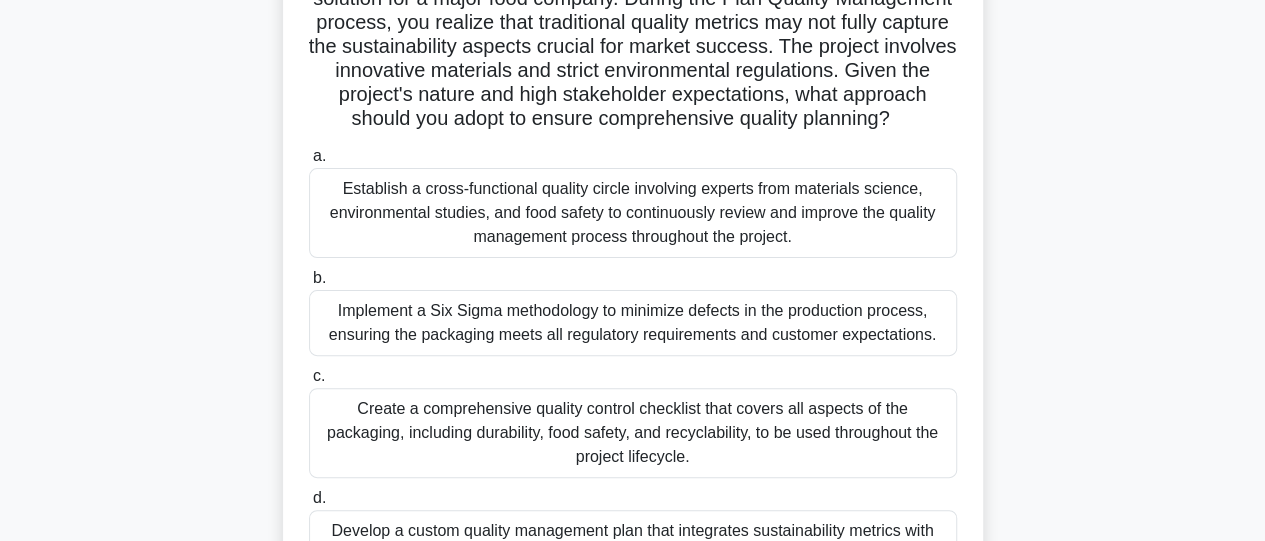 scroll, scrollTop: 200, scrollLeft: 0, axis: vertical 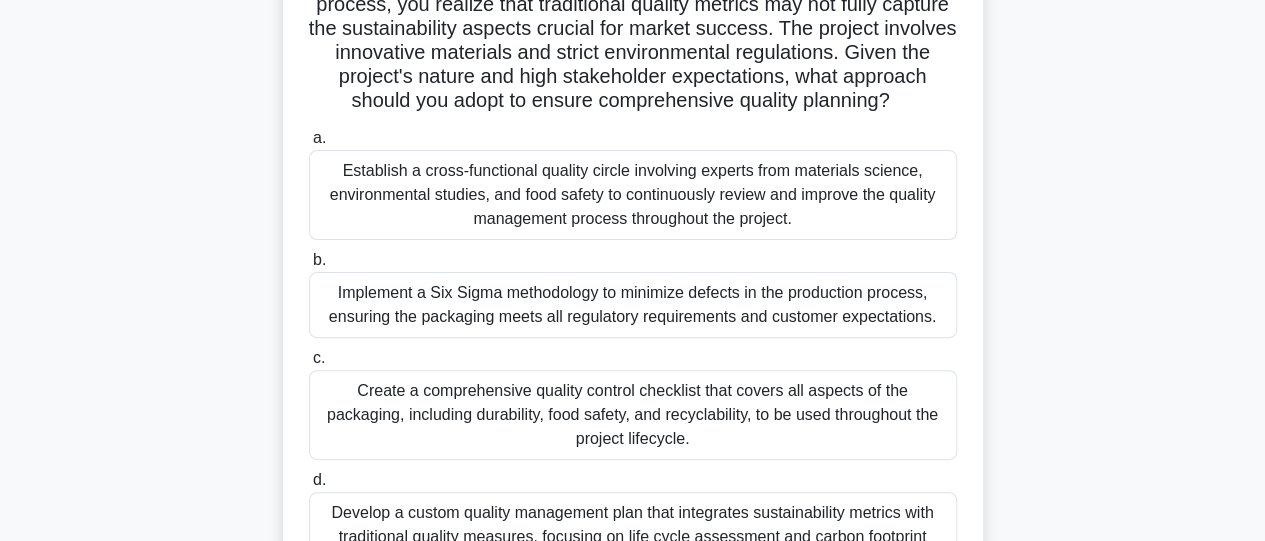 click on "Establish a cross-functional quality circle involving experts from materials science, environmental studies, and food safety to continuously review and improve the quality management process throughout the project." at bounding box center (633, 195) 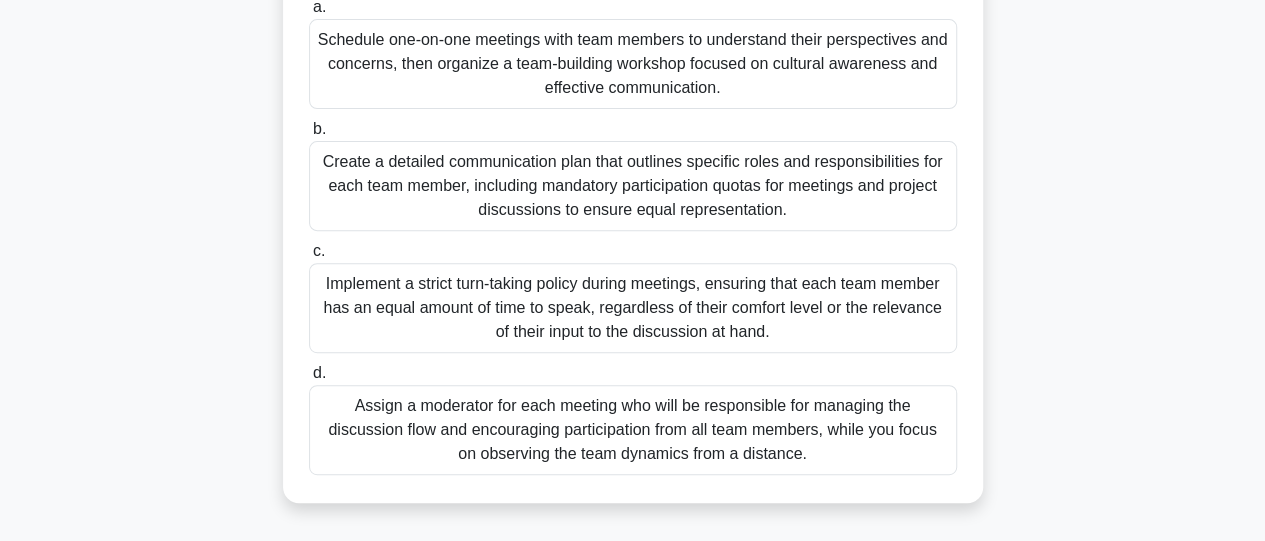 scroll, scrollTop: 300, scrollLeft: 0, axis: vertical 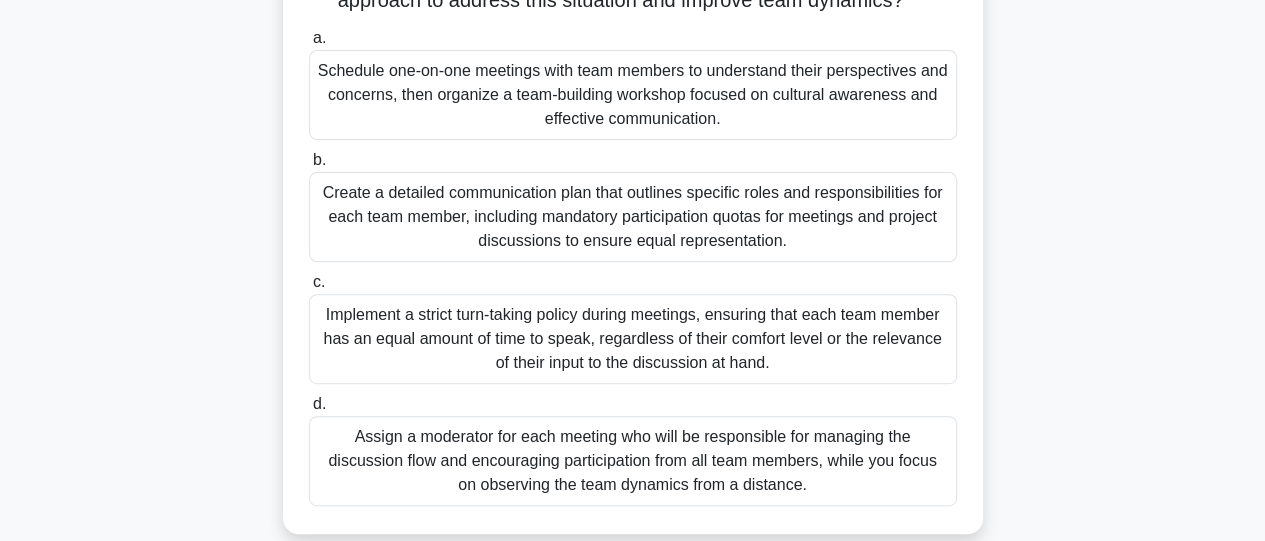 click on "Schedule one-on-one meetings with team members to understand their perspectives and concerns, then organize a team-building workshop focused on cultural awareness and effective communication." at bounding box center [633, 95] 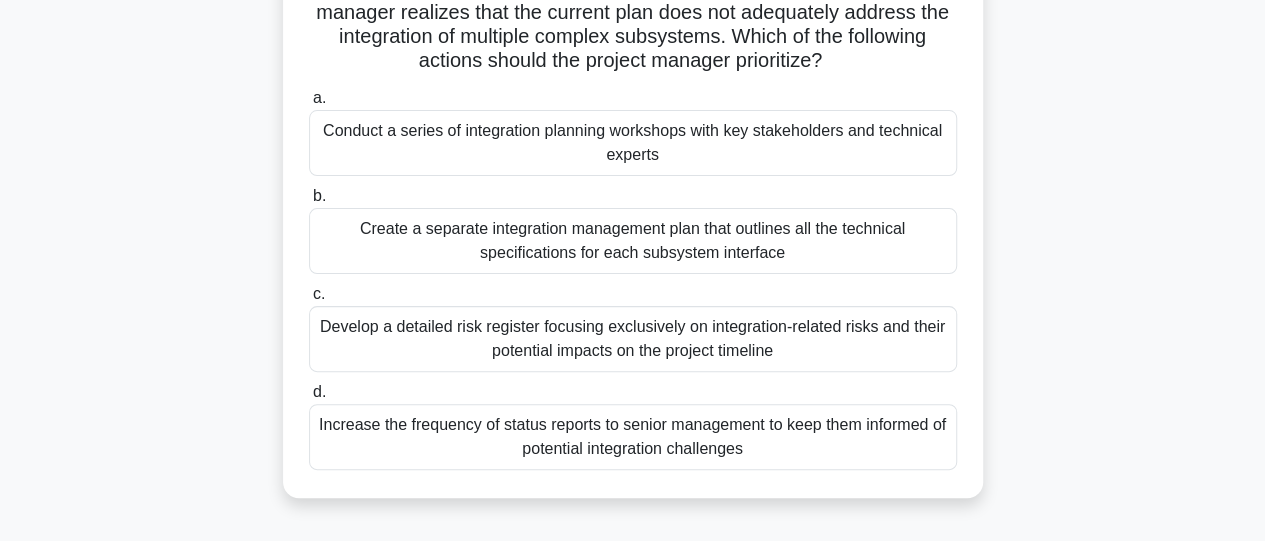 scroll, scrollTop: 200, scrollLeft: 0, axis: vertical 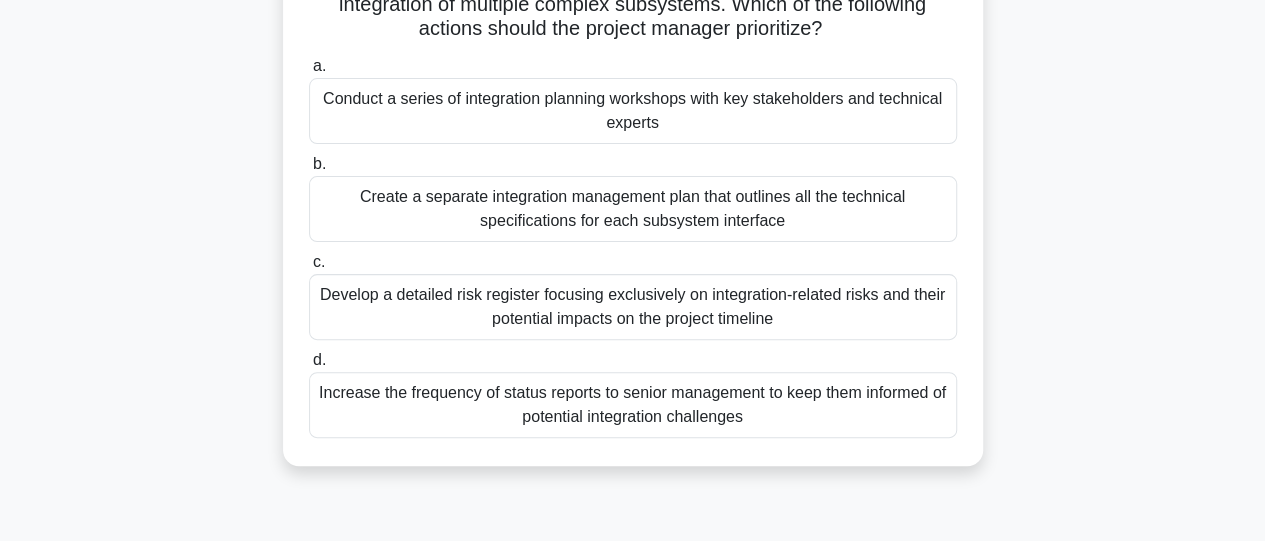 click on "Develop a detailed risk register focusing exclusively on integration-related risks and their potential impacts on the project timeline" at bounding box center (633, 307) 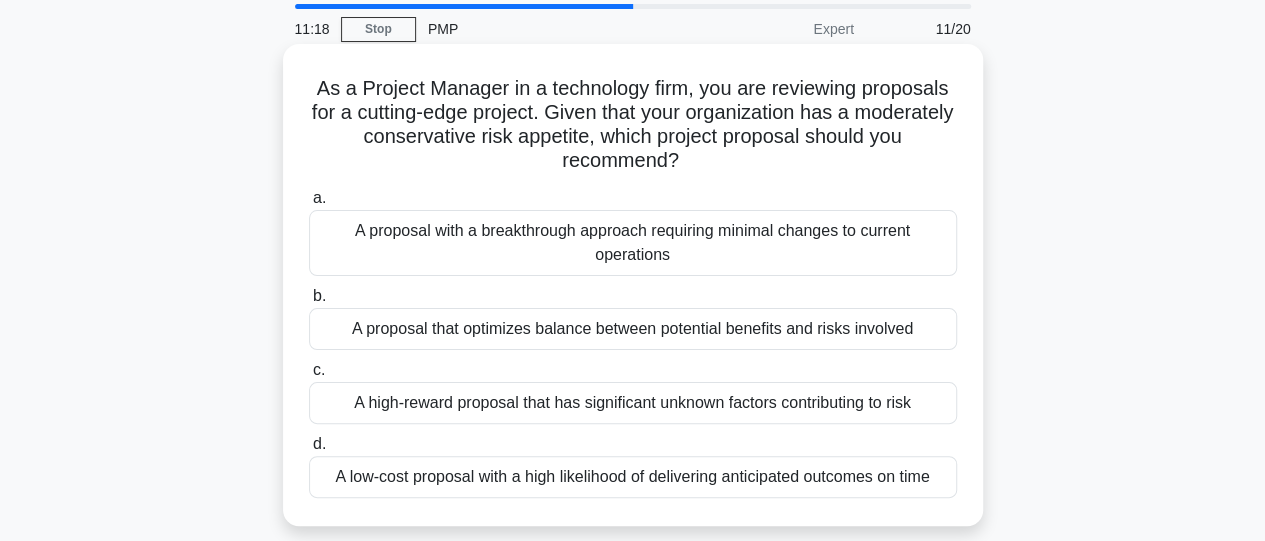 scroll, scrollTop: 100, scrollLeft: 0, axis: vertical 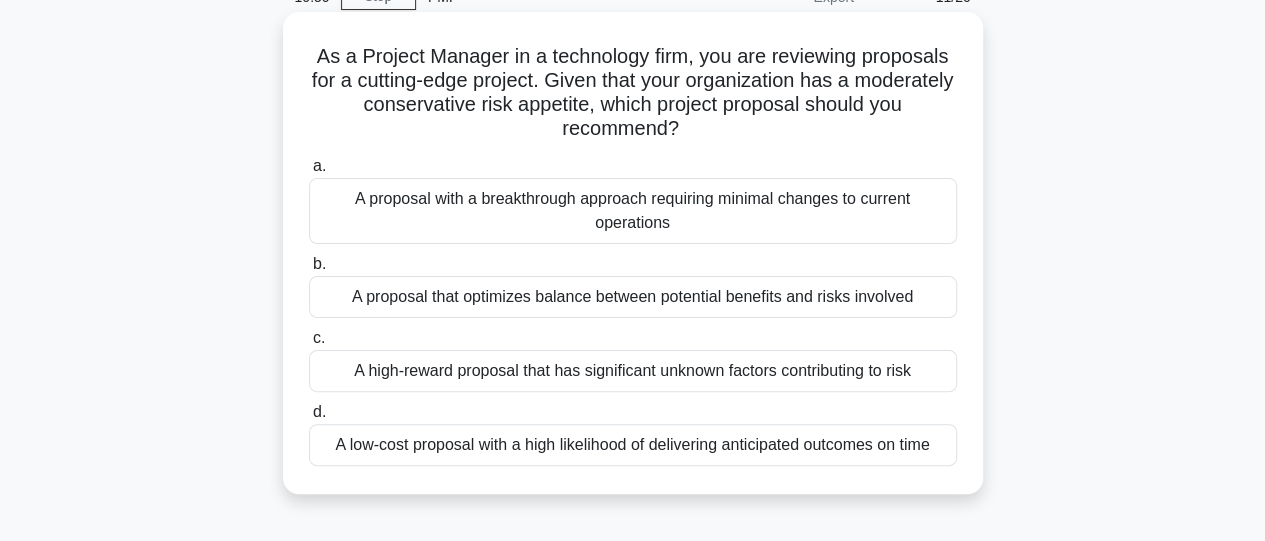 click on "A high-reward proposal that has significant unknown factors contributing to risk" at bounding box center [633, 371] 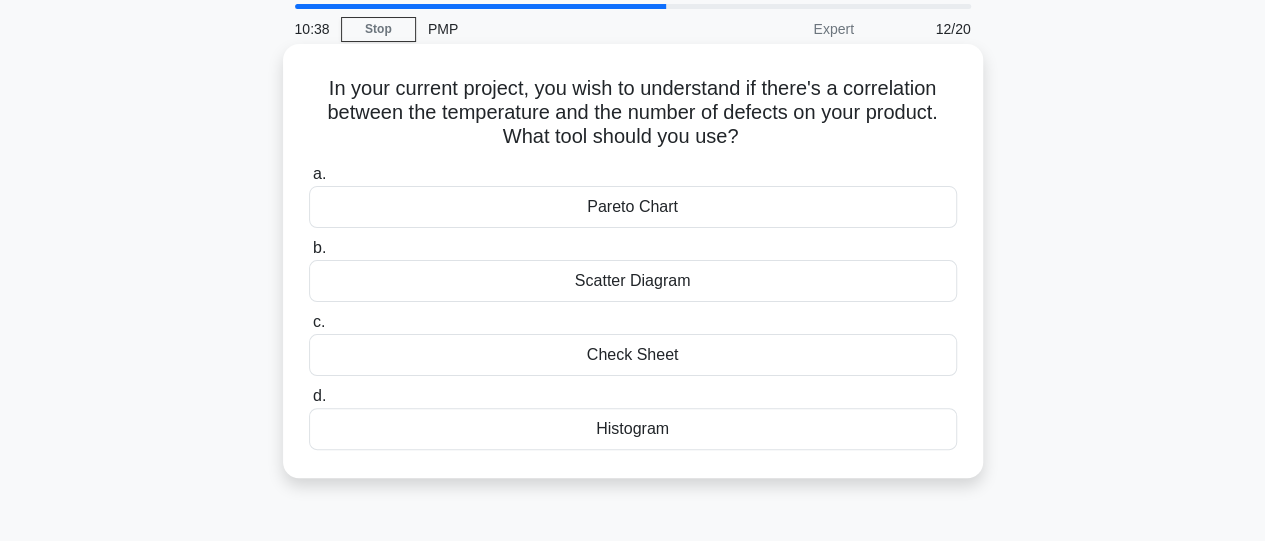 scroll, scrollTop: 100, scrollLeft: 0, axis: vertical 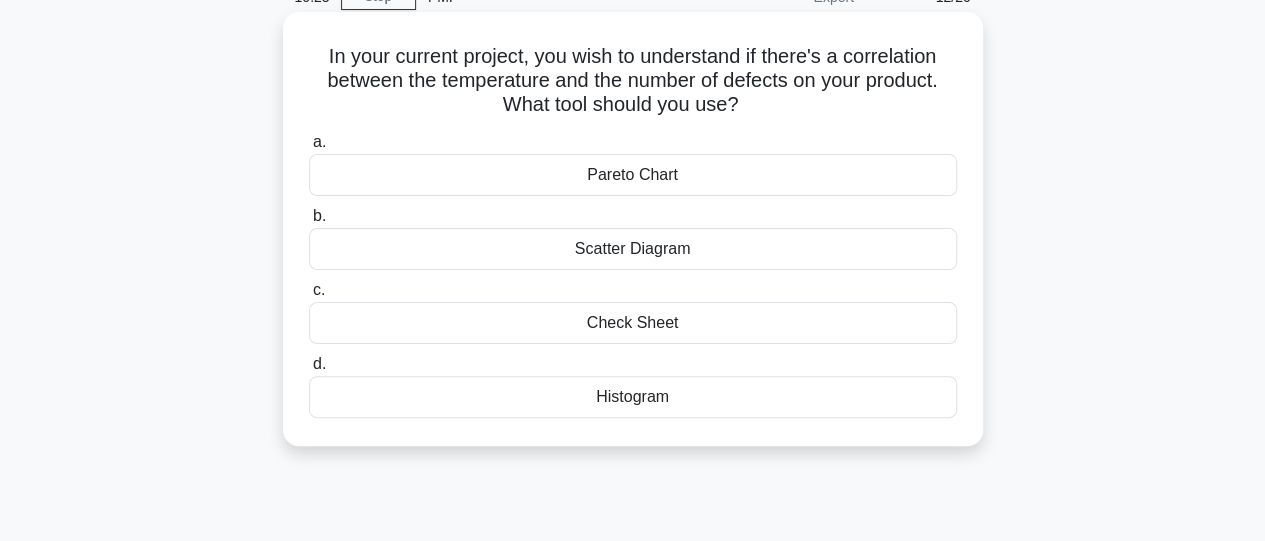 click on "Scatter Diagram" at bounding box center [633, 249] 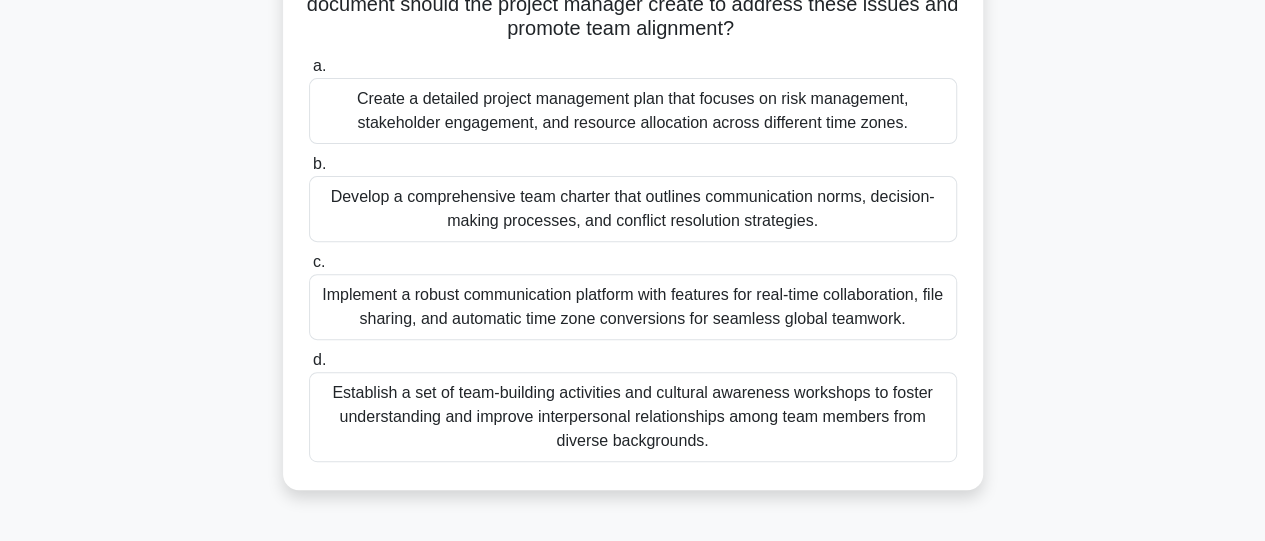 scroll, scrollTop: 300, scrollLeft: 0, axis: vertical 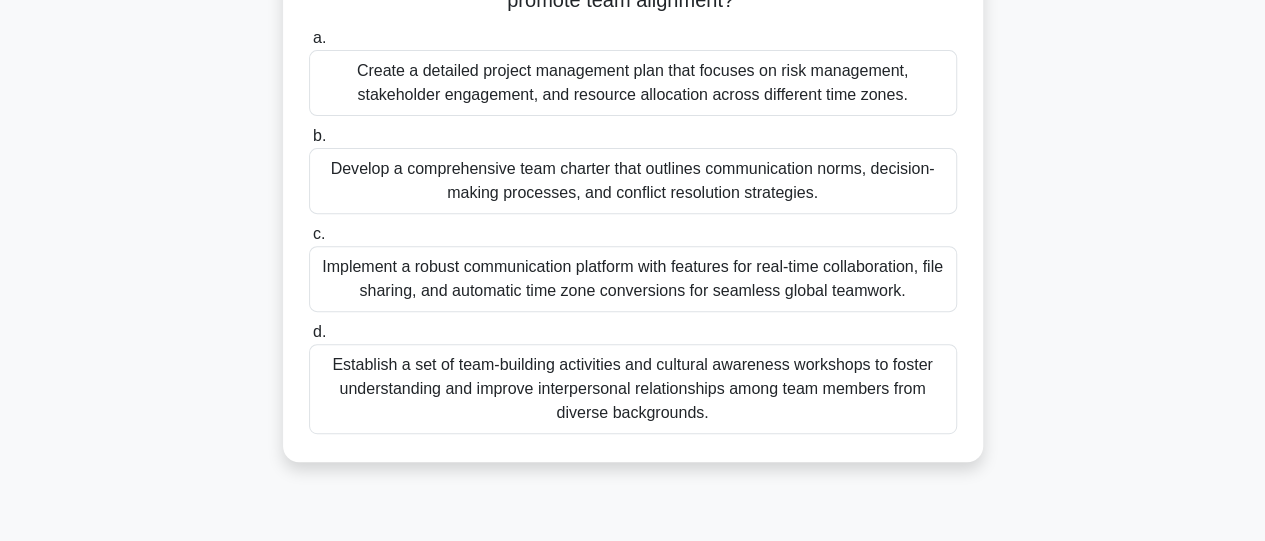 click on "Develop a comprehensive team charter that outlines communication norms, decision-making processes, and conflict resolution strategies." at bounding box center [633, 181] 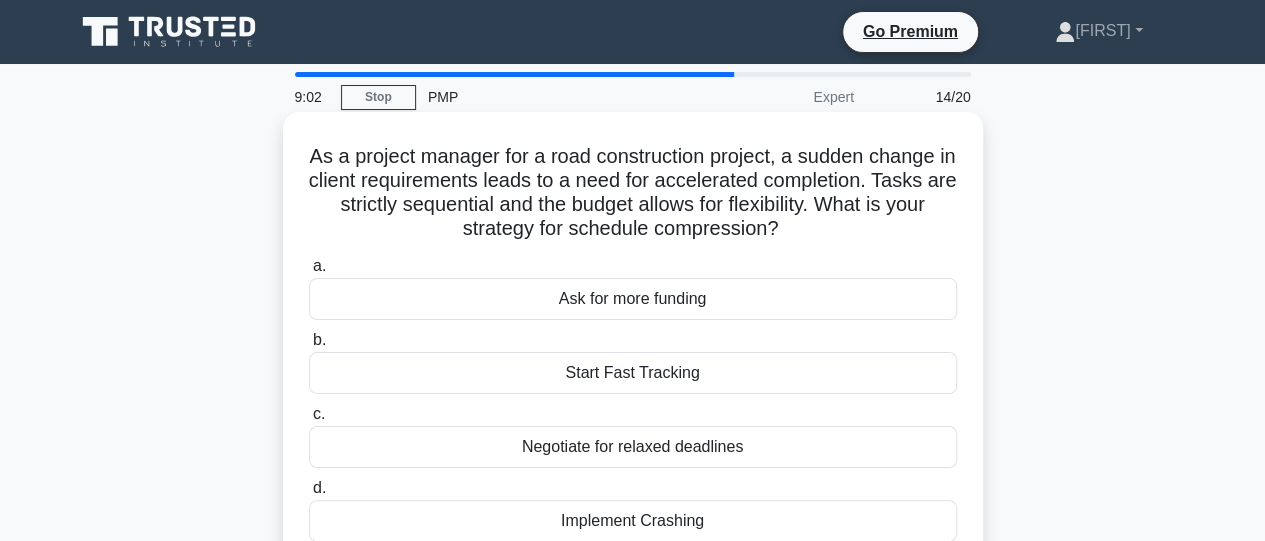 scroll, scrollTop: 100, scrollLeft: 0, axis: vertical 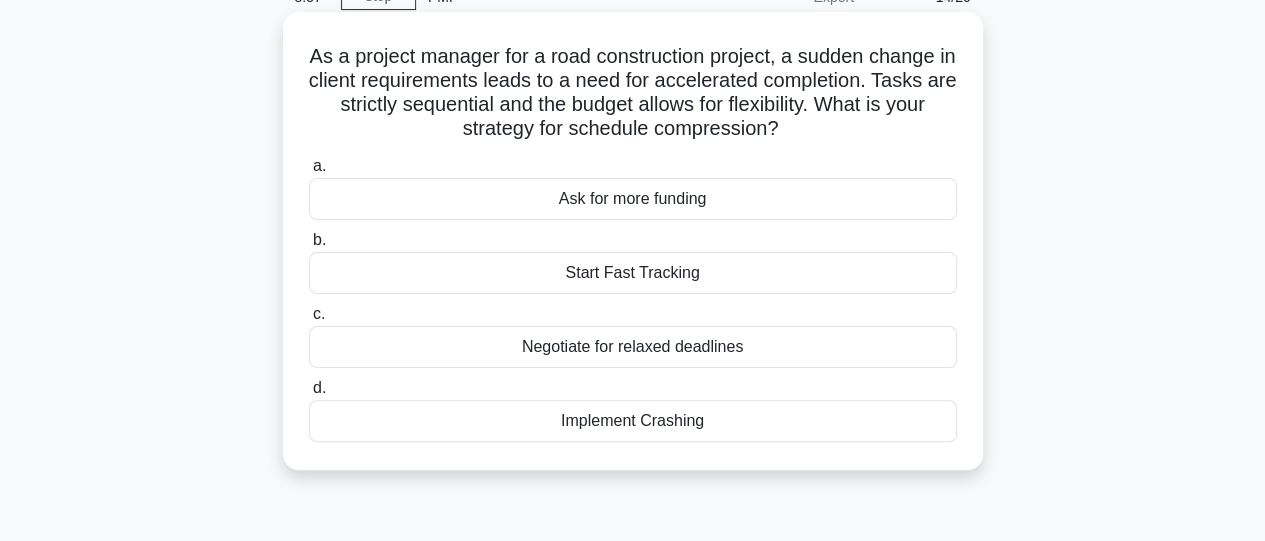 click on "Start Fast Tracking" at bounding box center (633, 273) 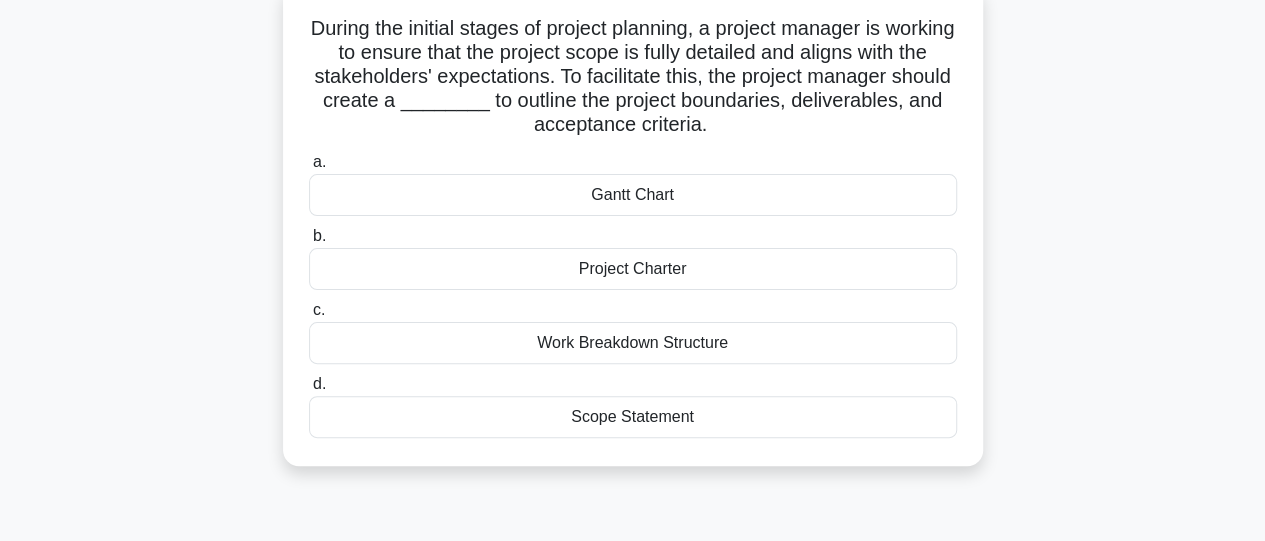 scroll, scrollTop: 100, scrollLeft: 0, axis: vertical 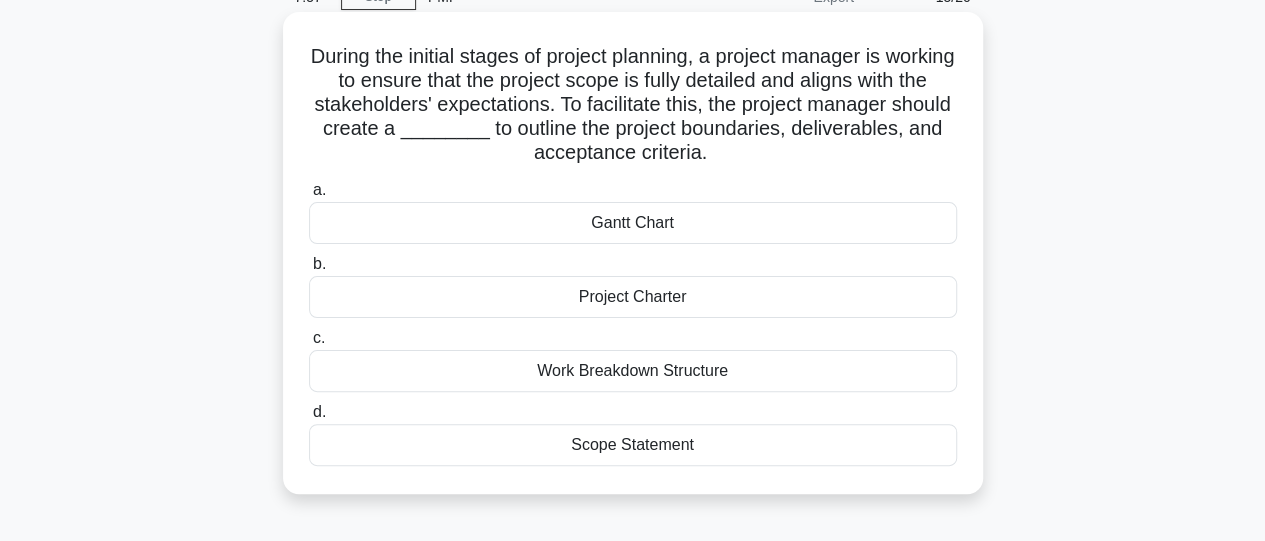 click on "Project Charter" at bounding box center (633, 297) 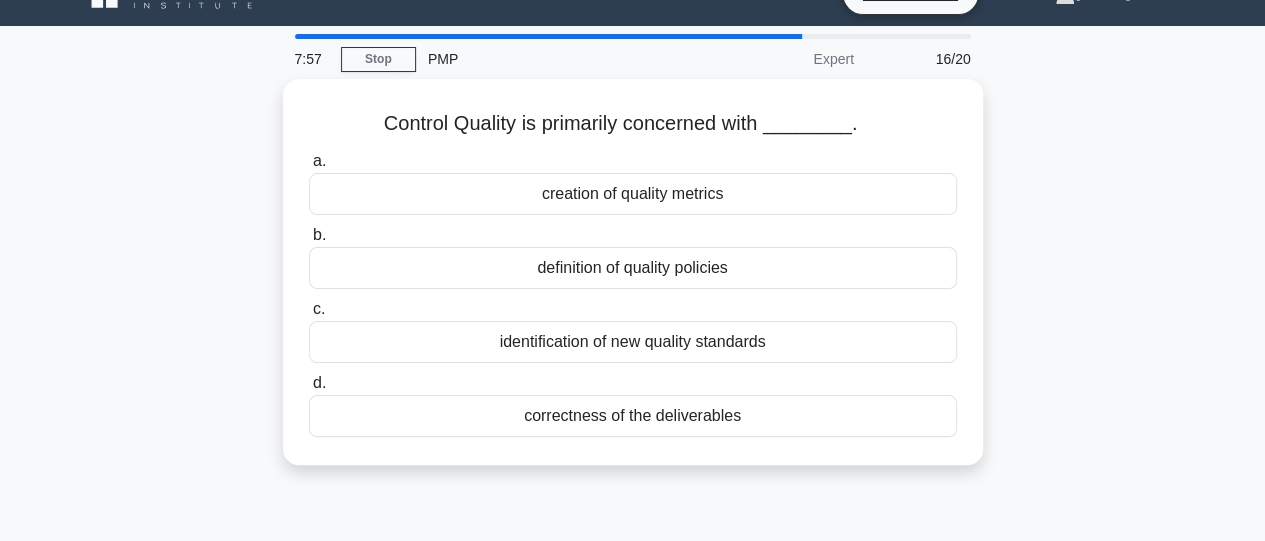scroll, scrollTop: 0, scrollLeft: 0, axis: both 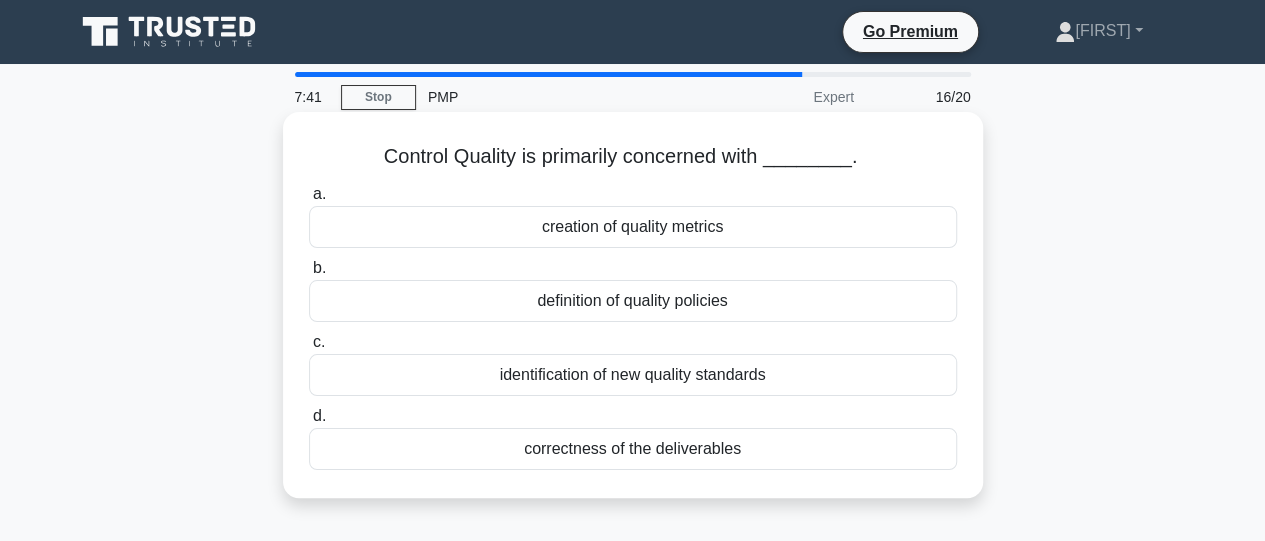 click on "correctness of the deliverables" at bounding box center [633, 449] 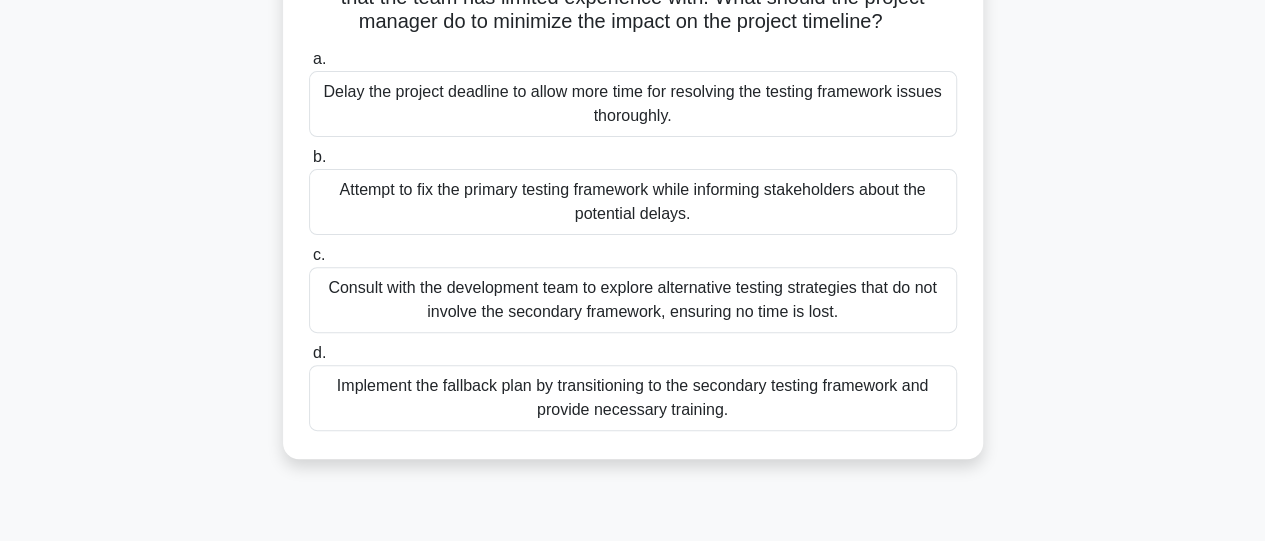 scroll, scrollTop: 200, scrollLeft: 0, axis: vertical 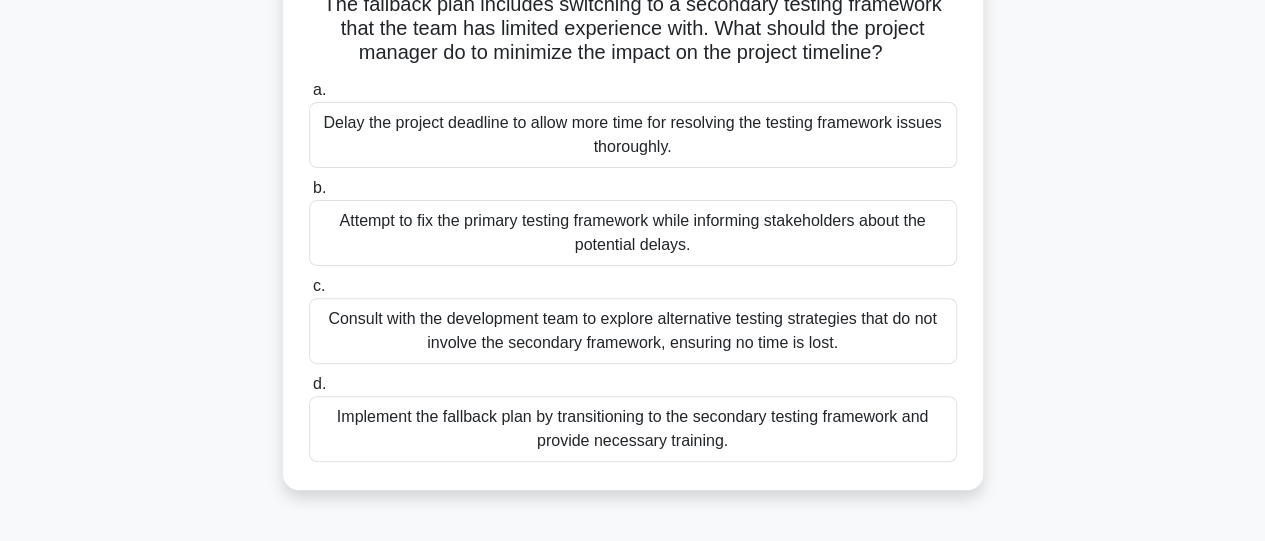 click on "Attempt to fix the primary testing framework while informing stakeholders about the potential delays." at bounding box center [633, 233] 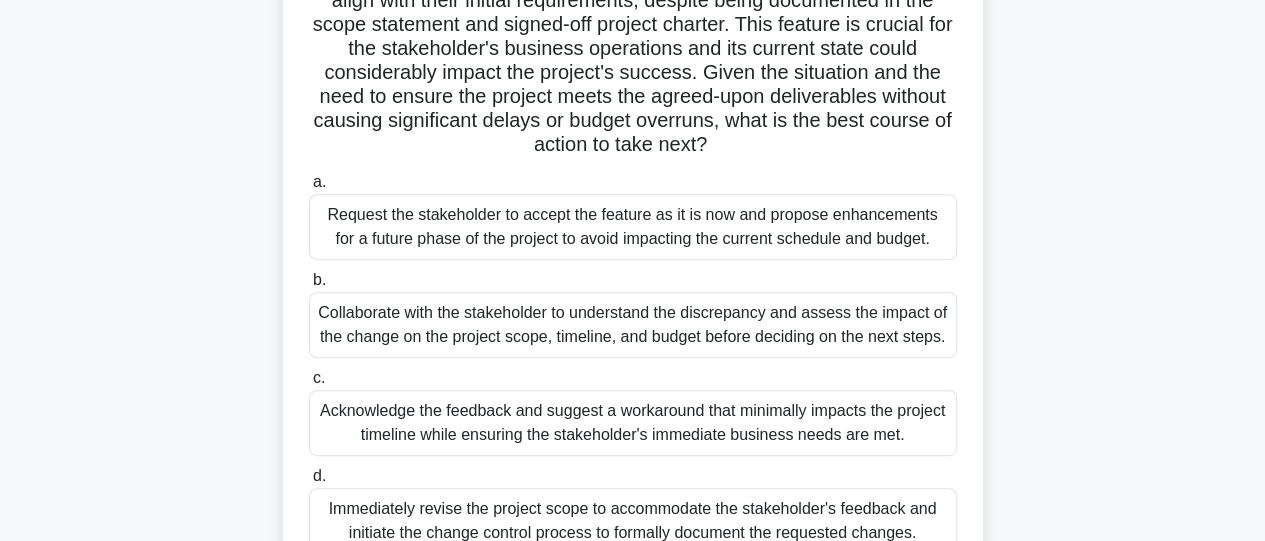 scroll, scrollTop: 400, scrollLeft: 0, axis: vertical 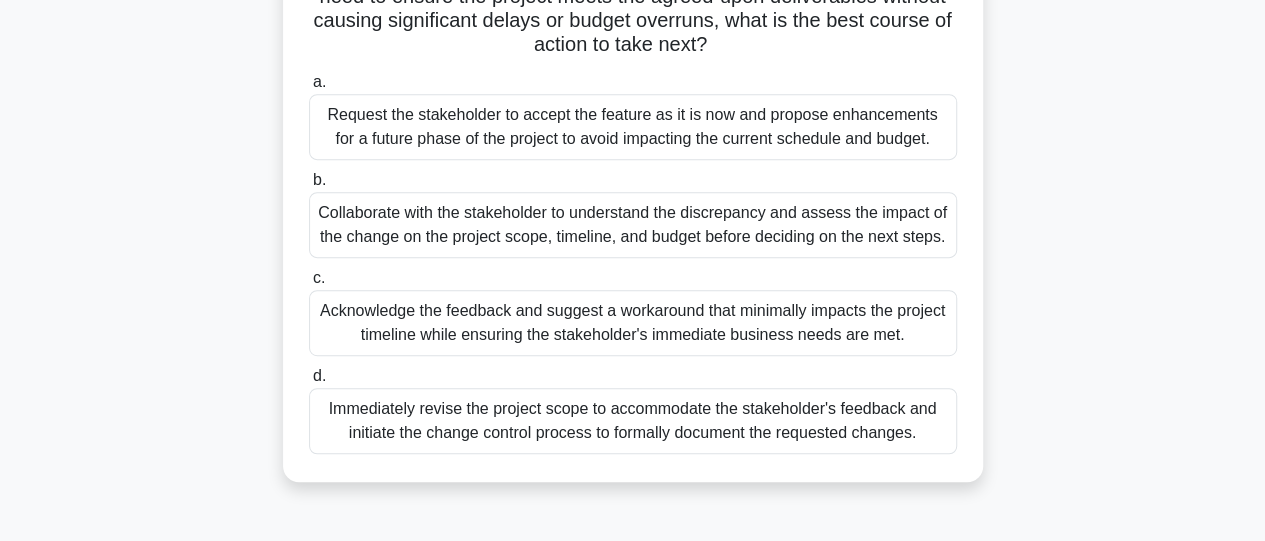 click on "Collaborate with the stakeholder to understand the discrepancy and assess the impact of the change on the project scope, timeline, and budget before deciding on the next steps." at bounding box center (633, 225) 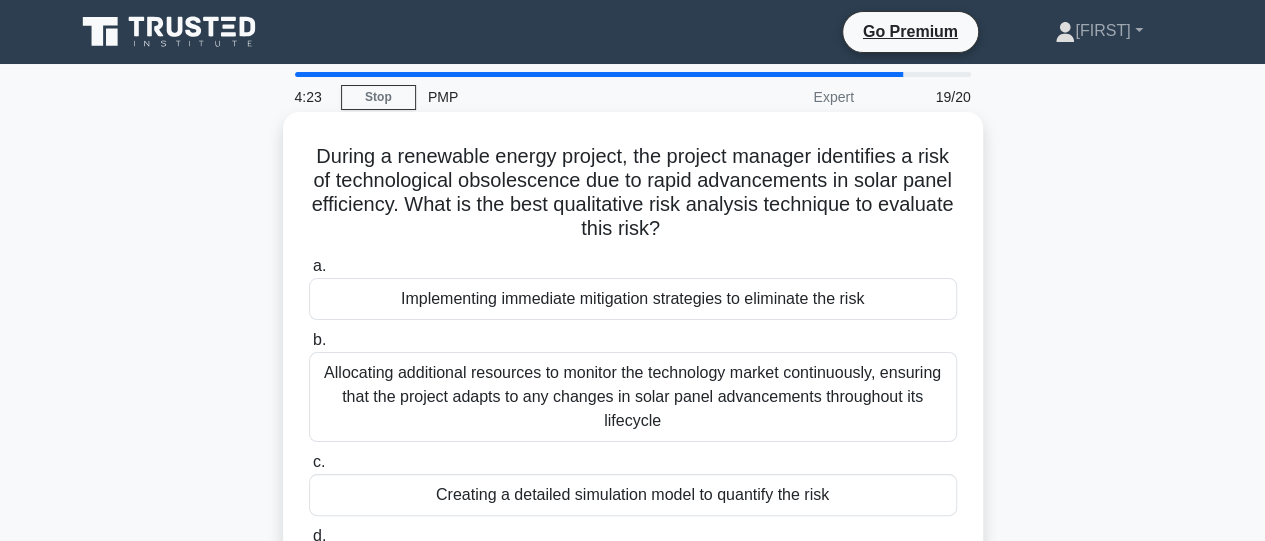 scroll, scrollTop: 100, scrollLeft: 0, axis: vertical 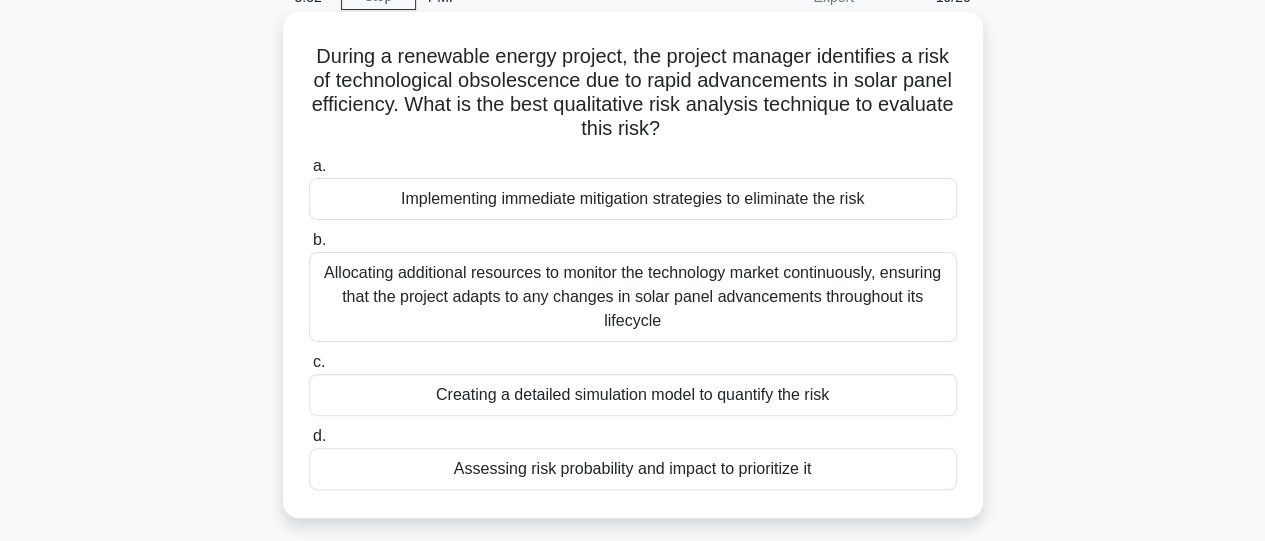 click on "Assessing risk probability and impact to prioritize it" at bounding box center [633, 469] 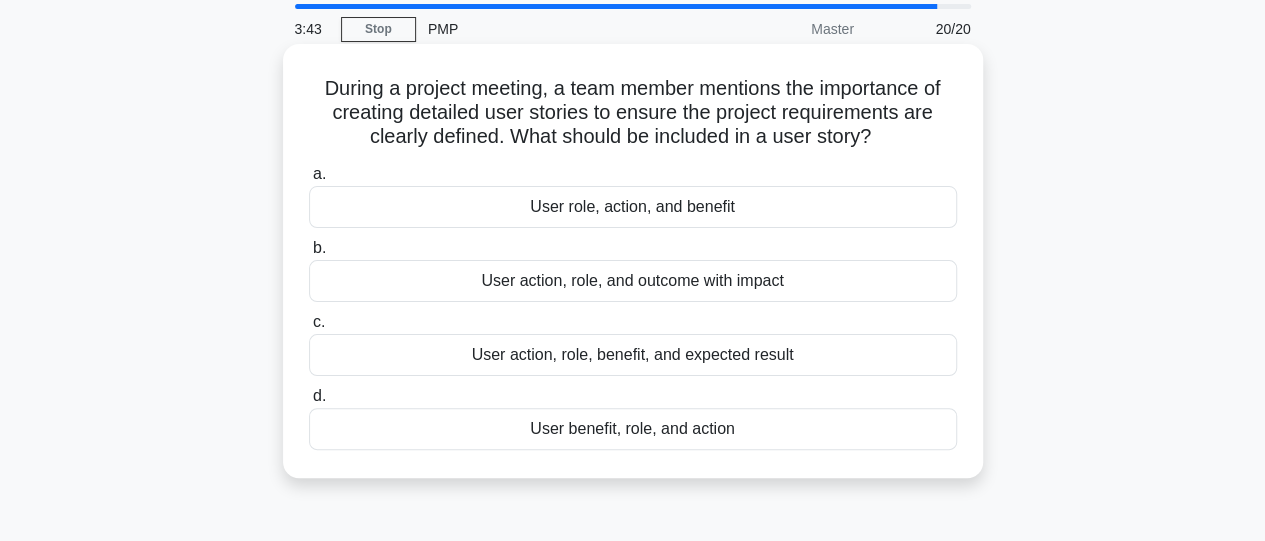 scroll, scrollTop: 100, scrollLeft: 0, axis: vertical 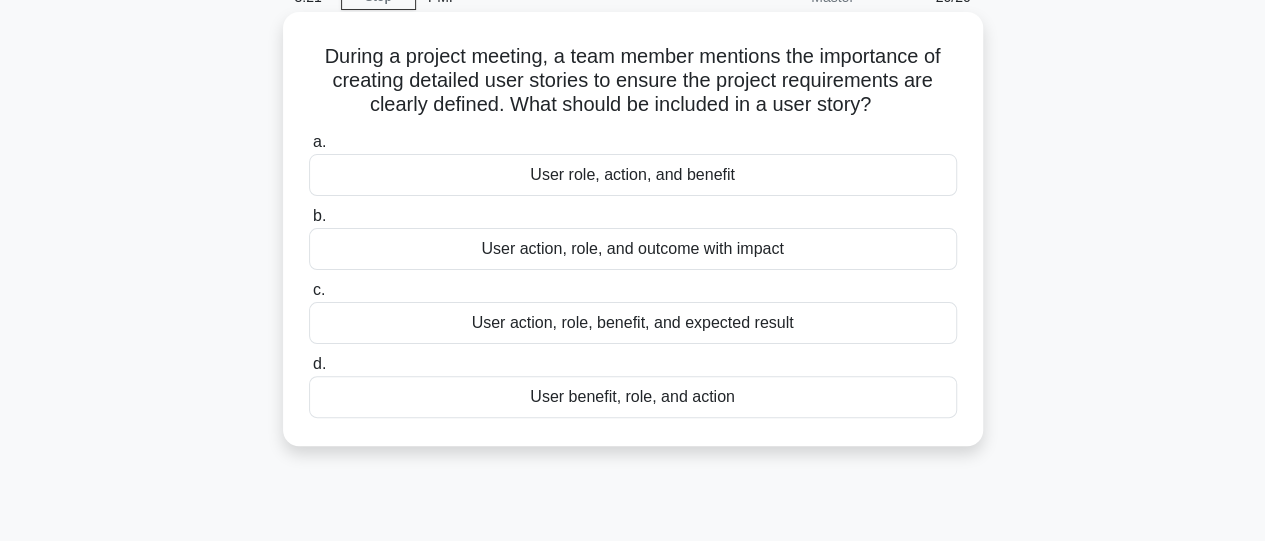click on "User action, role, benefit, and expected result" at bounding box center [633, 323] 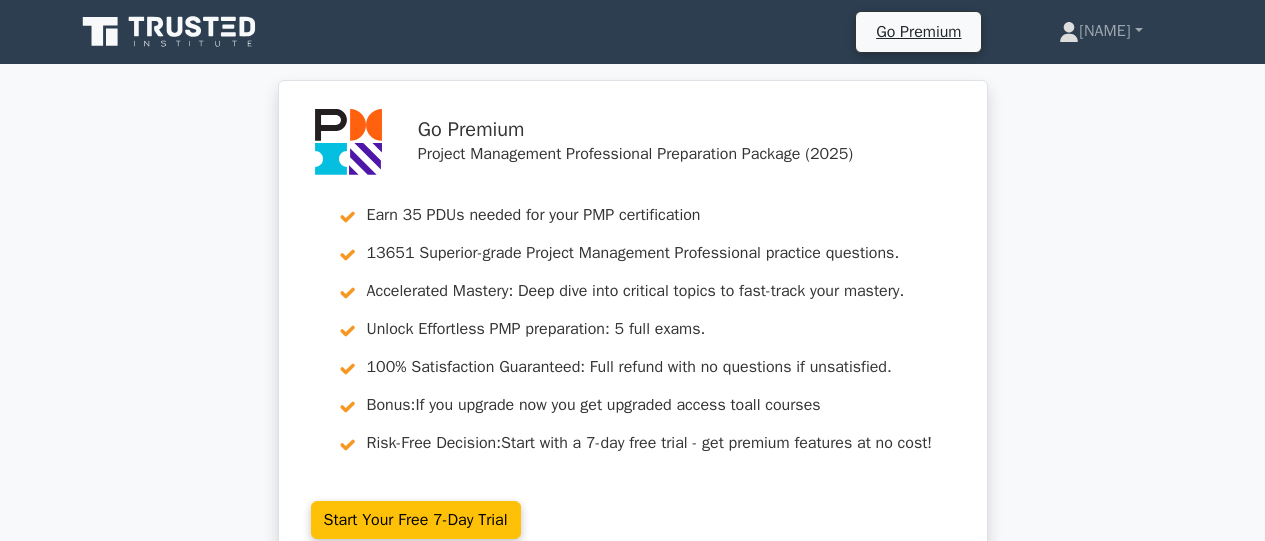 scroll, scrollTop: 2060, scrollLeft: 0, axis: vertical 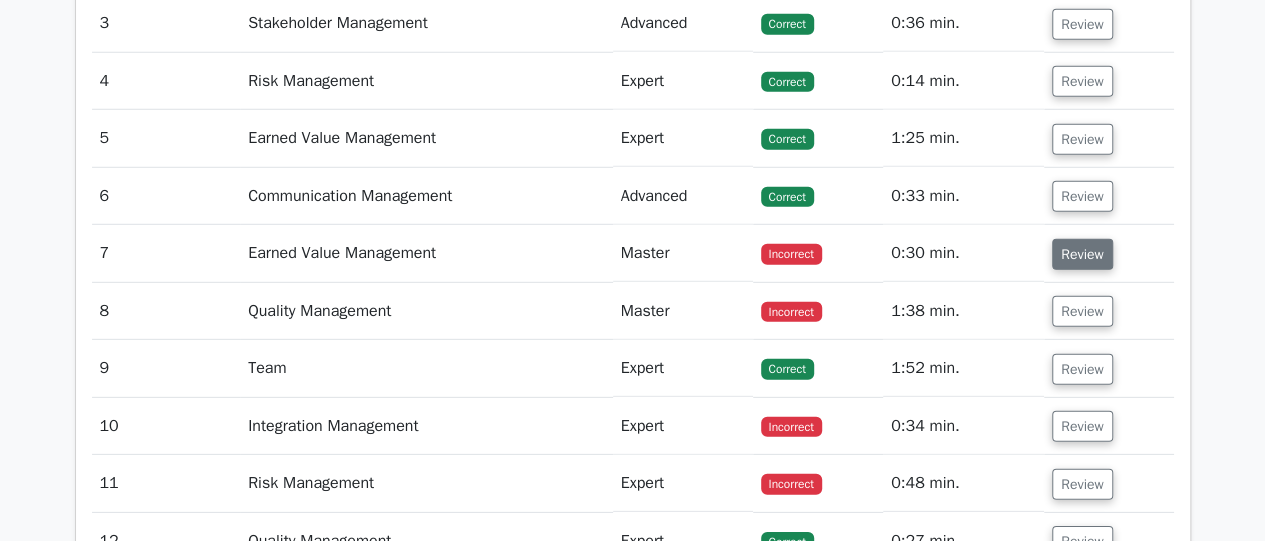 click on "Review" at bounding box center (1082, 254) 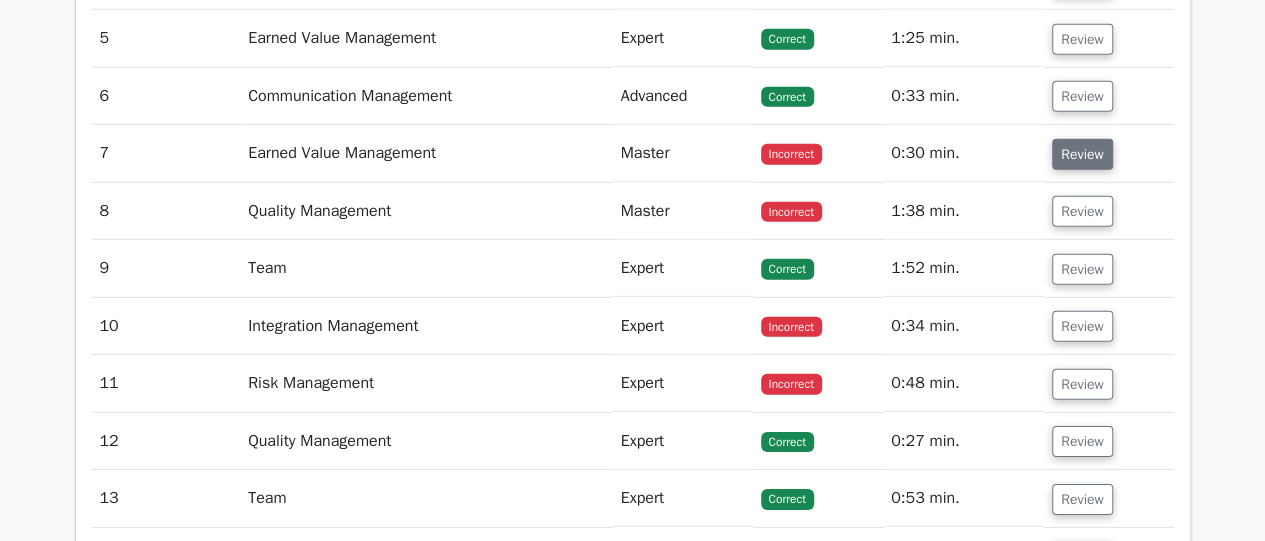 click on "Review" at bounding box center (1082, 154) 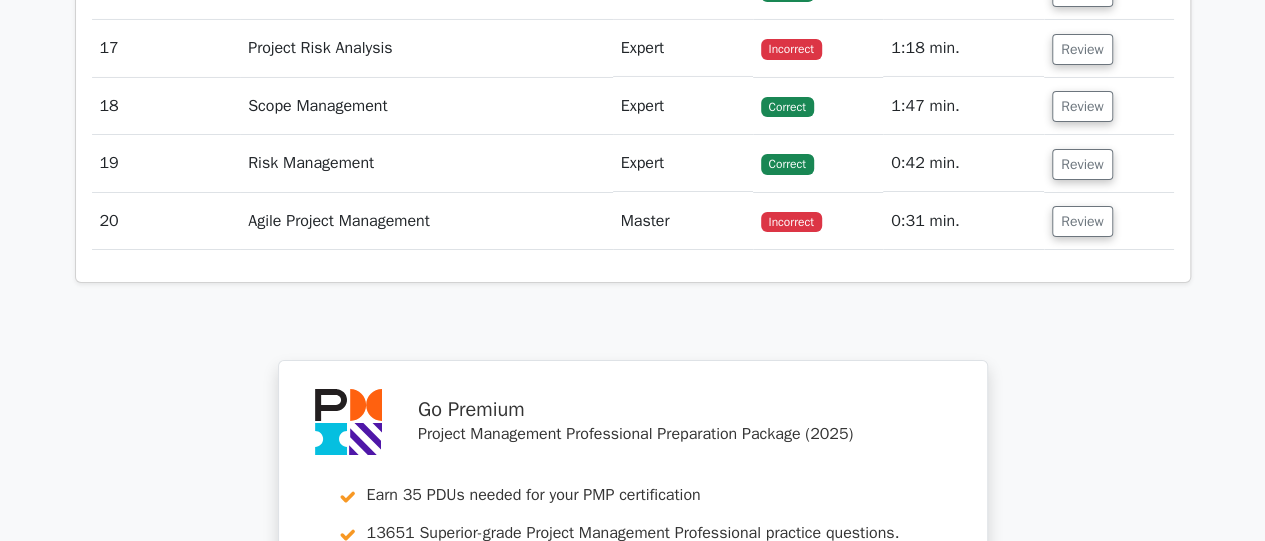 scroll, scrollTop: 3400, scrollLeft: 0, axis: vertical 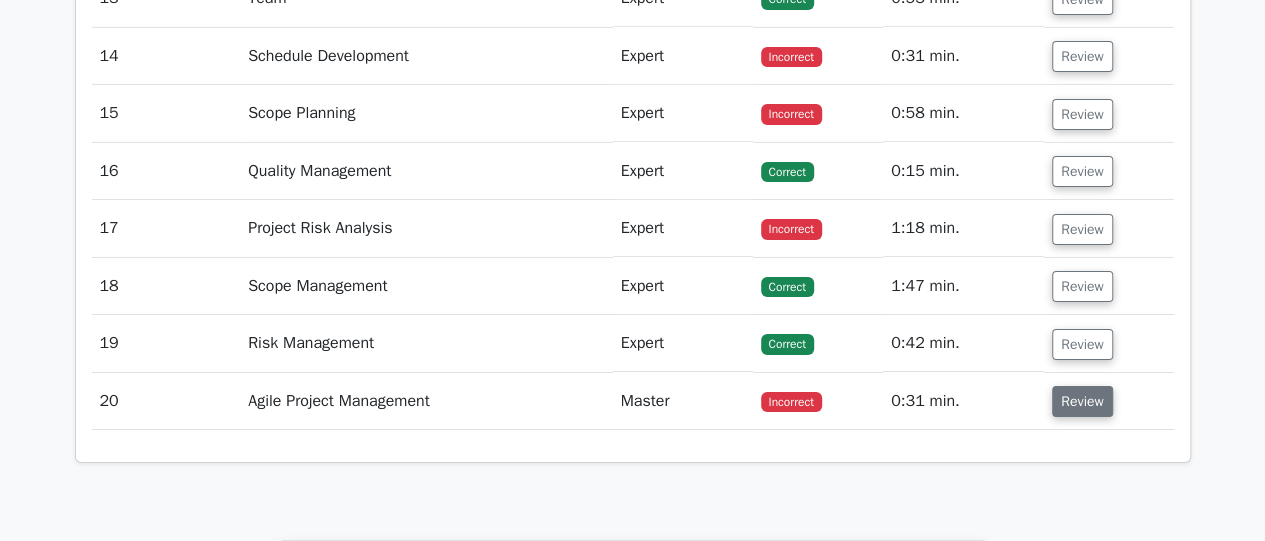 click on "Review" at bounding box center [1082, 401] 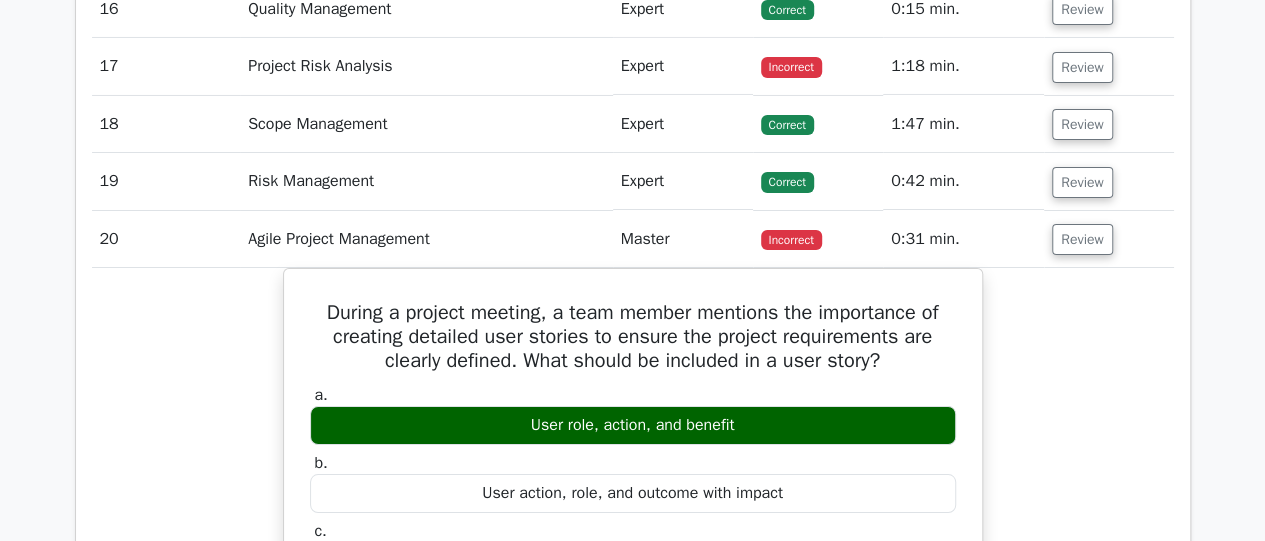 scroll, scrollTop: 3600, scrollLeft: 0, axis: vertical 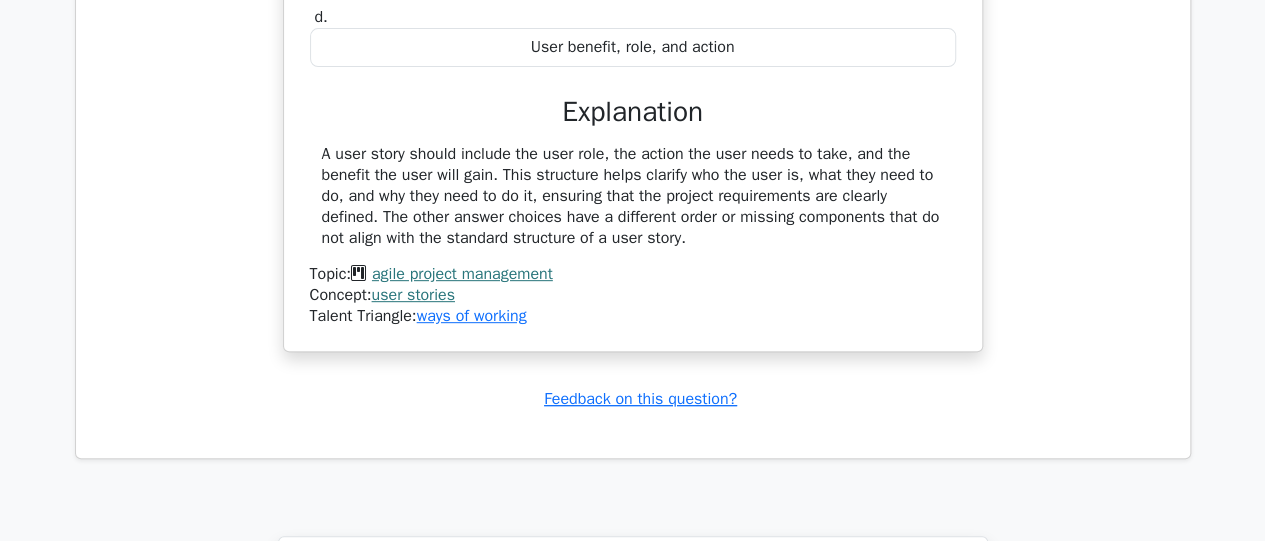 drag, startPoint x: 315, startPoint y: 256, endPoint x: 760, endPoint y: 31, distance: 498.64816 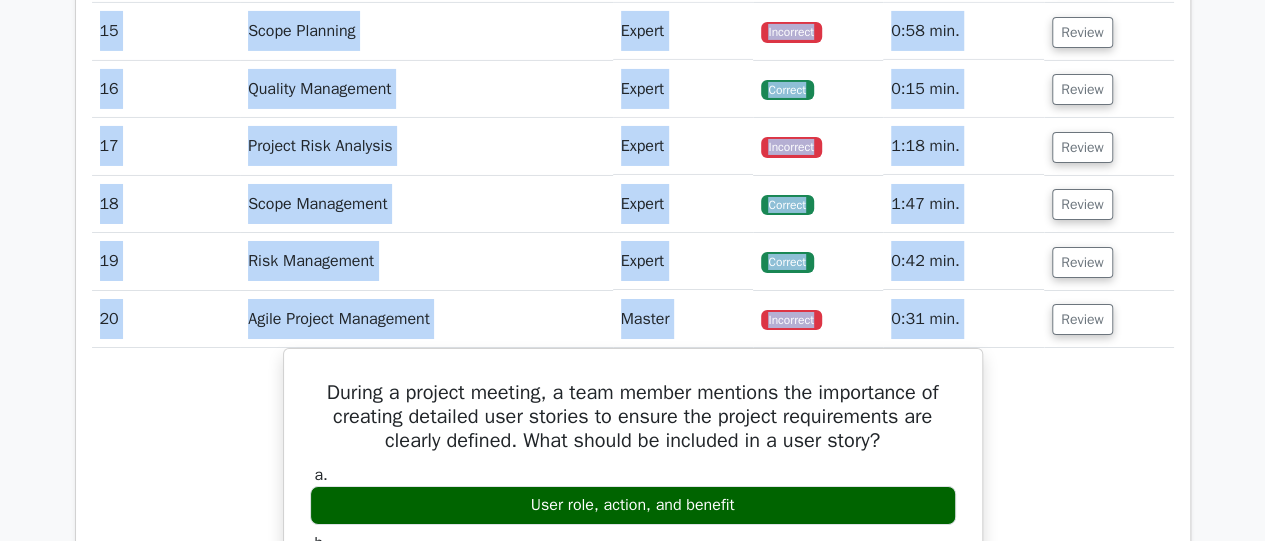scroll, scrollTop: 3438, scrollLeft: 0, axis: vertical 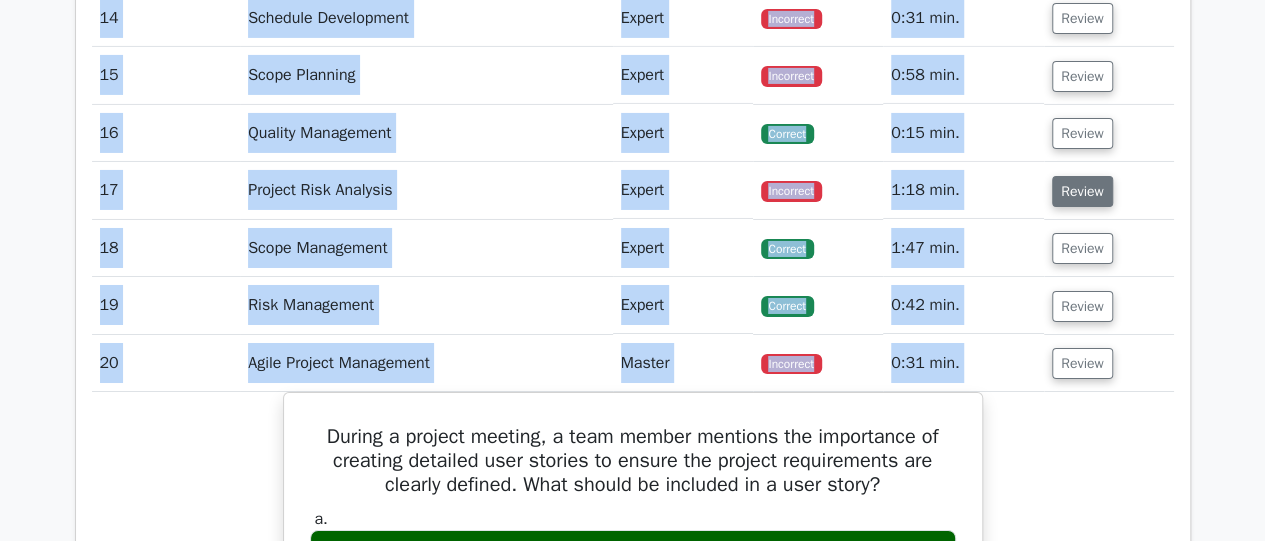 click on "Review" at bounding box center [1082, 191] 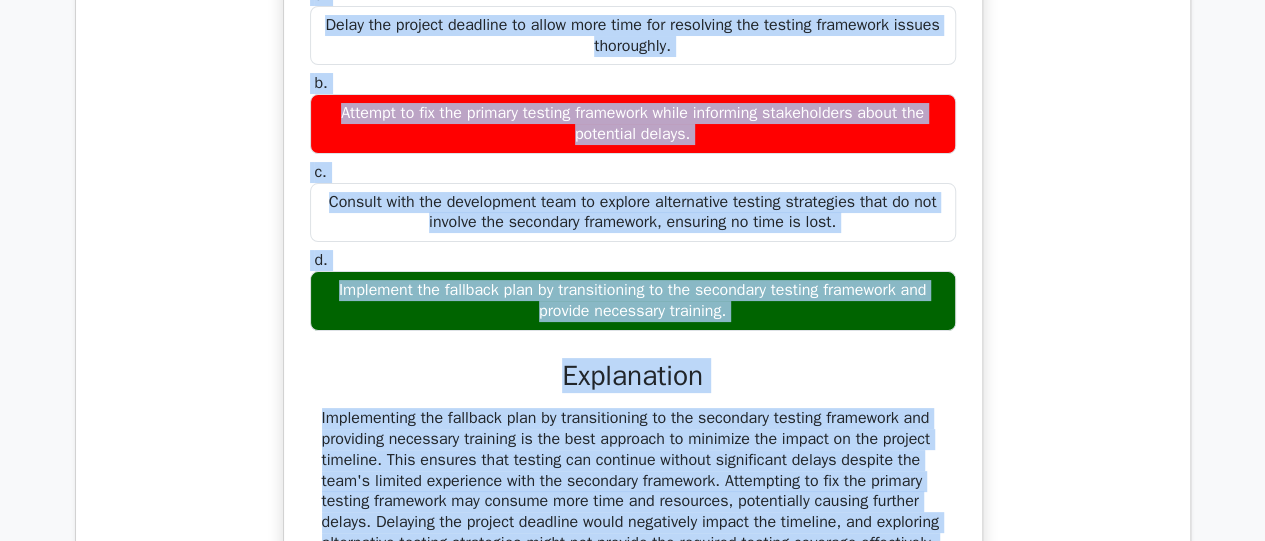 scroll, scrollTop: 3638, scrollLeft: 0, axis: vertical 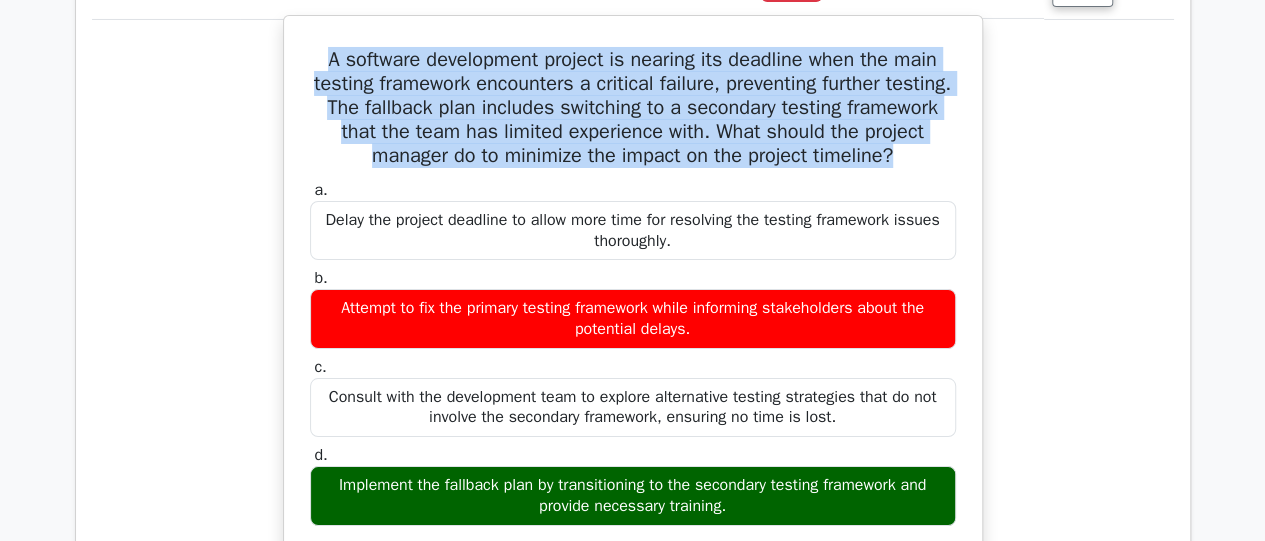 drag, startPoint x: 315, startPoint y: 42, endPoint x: 944, endPoint y: 136, distance: 635.98505 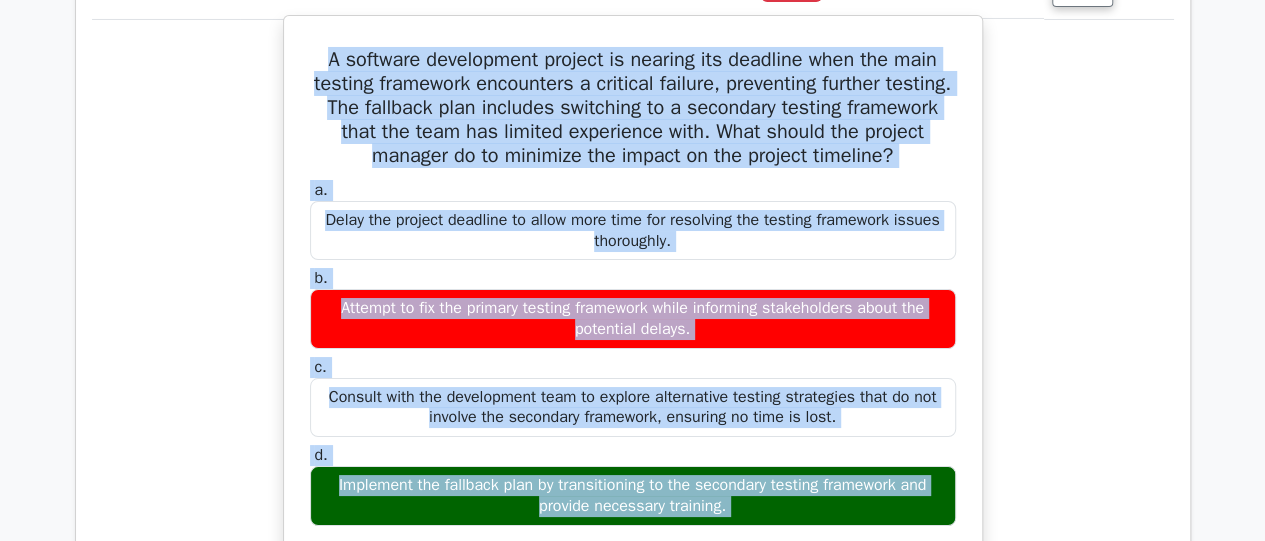 scroll, scrollTop: 3648, scrollLeft: 0, axis: vertical 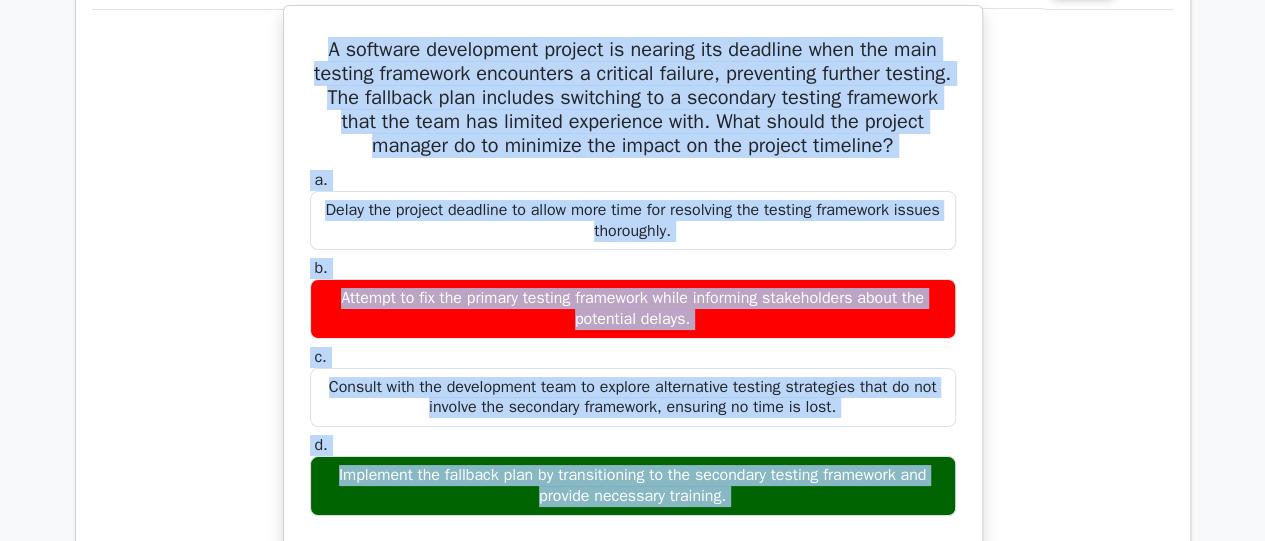 drag, startPoint x: 318, startPoint y: 44, endPoint x: 807, endPoint y: 479, distance: 654.48145 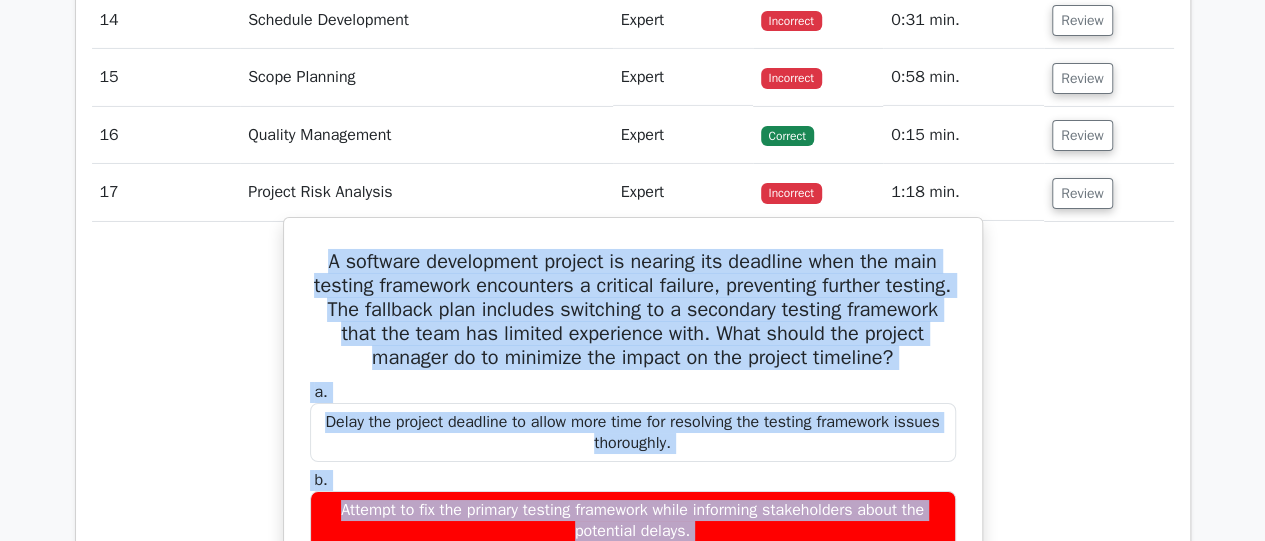 scroll, scrollTop: 3348, scrollLeft: 0, axis: vertical 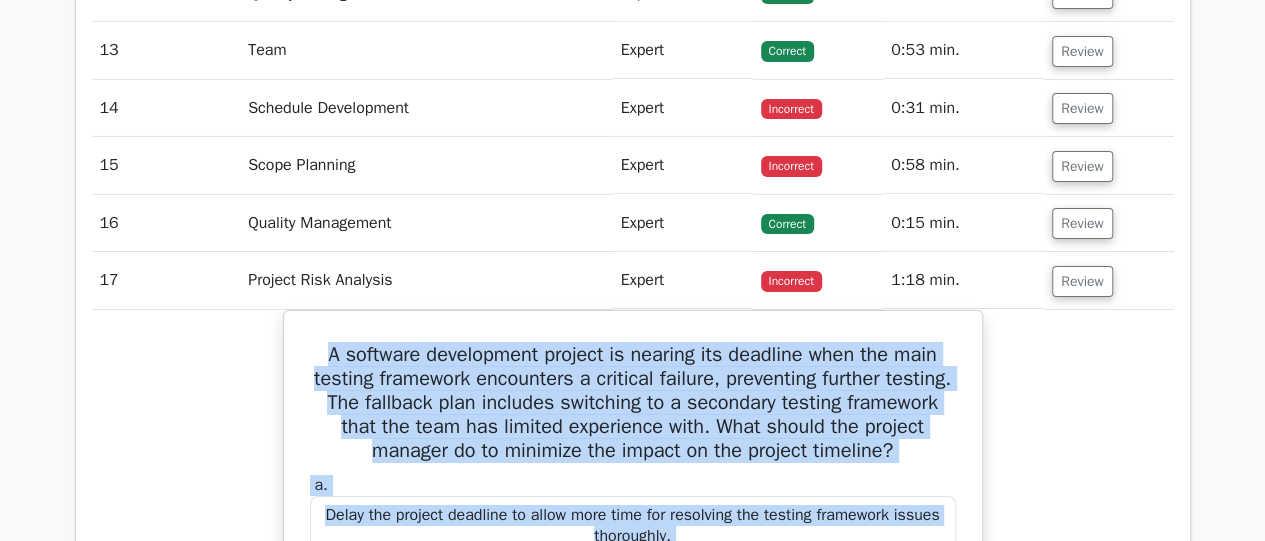 click on "A software development project is nearing its deadline when the main testing framework encounters a critical failure, preventing further testing. The fallback plan includes switching to a secondary testing framework that the team has limited experience with. What should the project manager do to minimize the impact on the project timeline?
a.
Delay the project deadline to allow more time for resolving the testing framework issues thoroughly.
b. c. d." at bounding box center [633, 740] 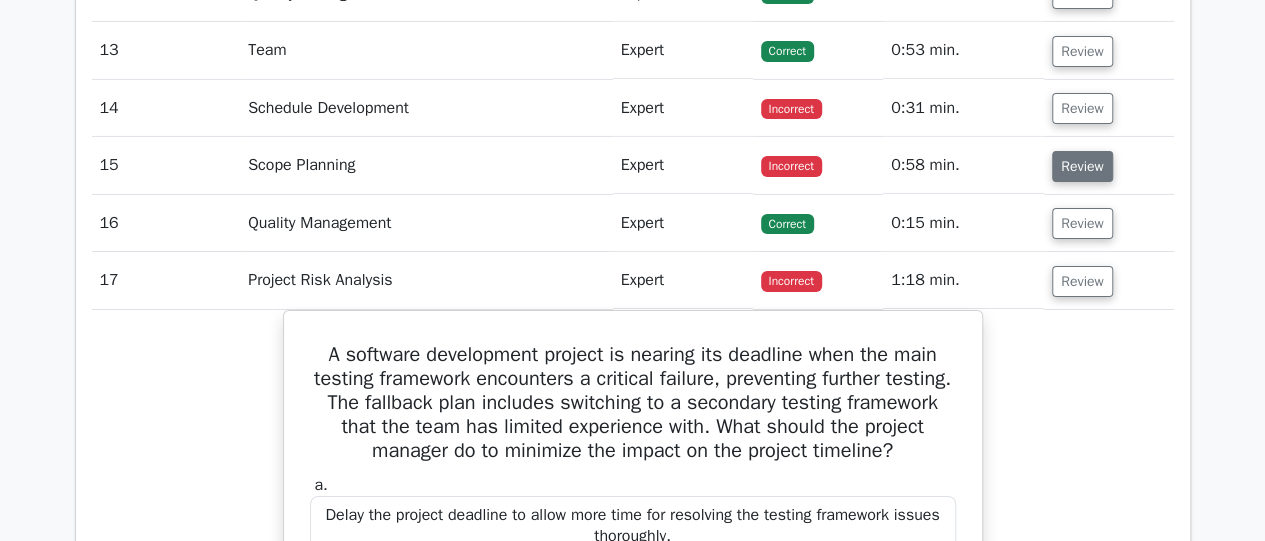 click on "Review" at bounding box center (1082, 166) 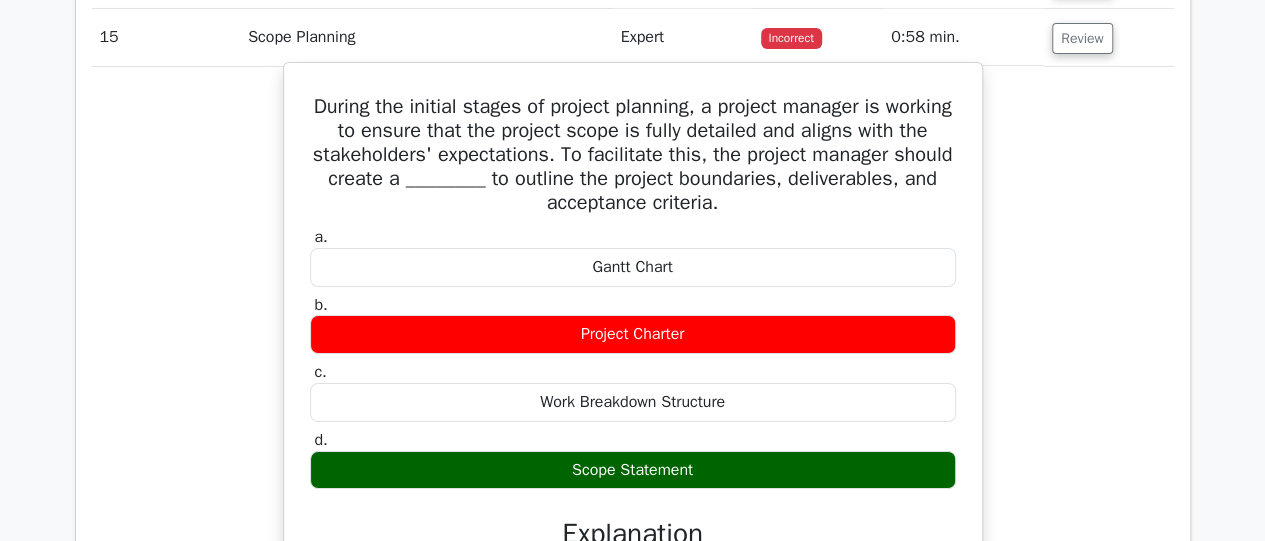 scroll, scrollTop: 3448, scrollLeft: 0, axis: vertical 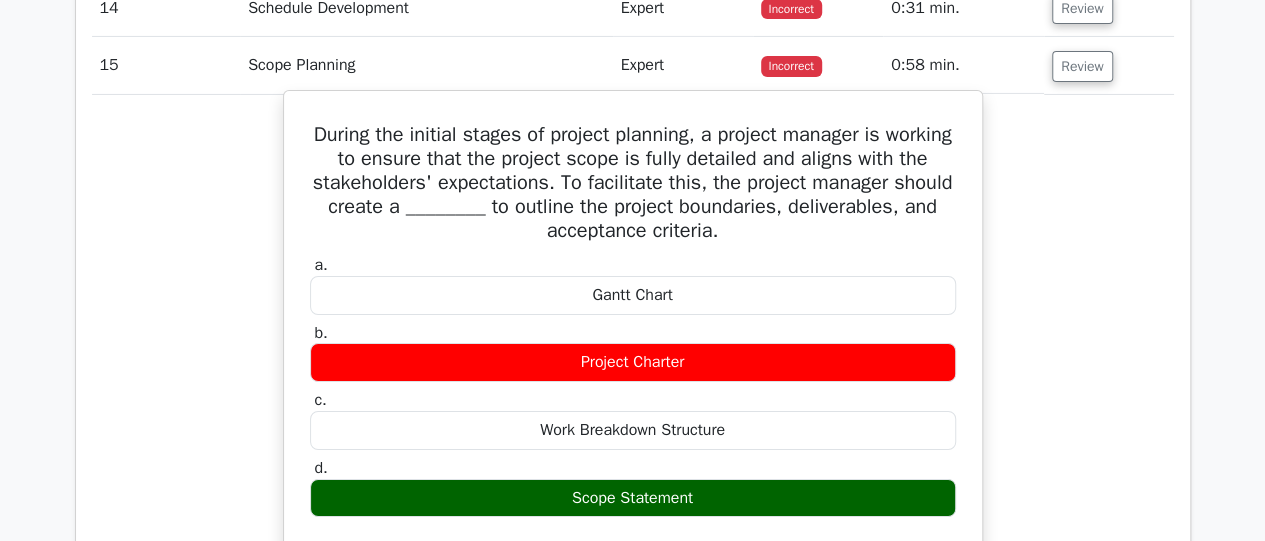 drag, startPoint x: 338, startPoint y: 115, endPoint x: 775, endPoint y: 481, distance: 570.0219 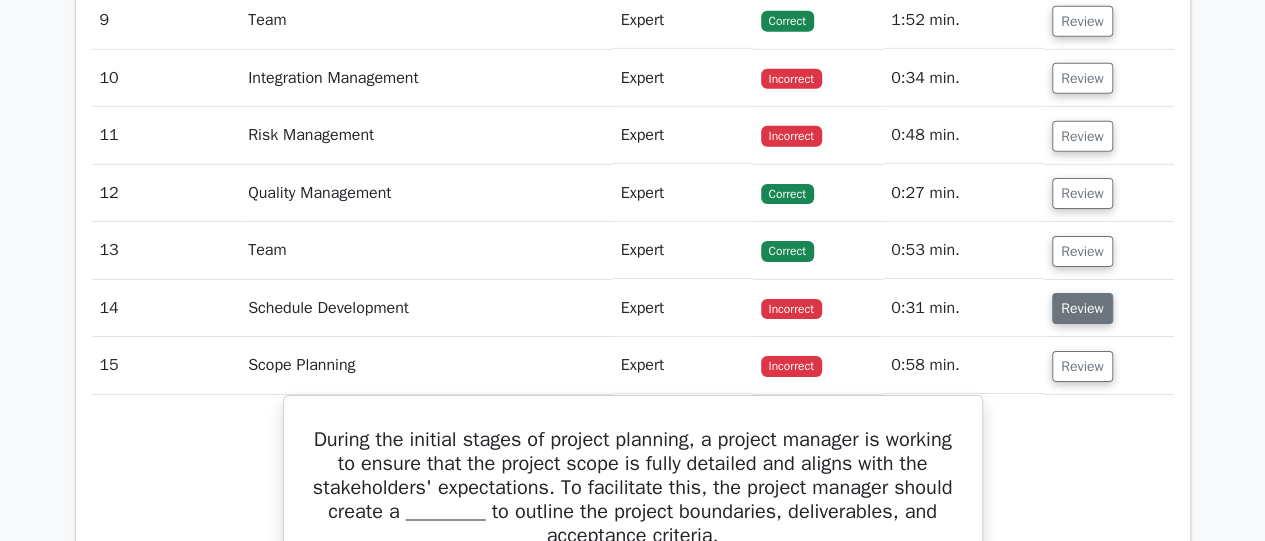 click on "Review" at bounding box center (1082, 308) 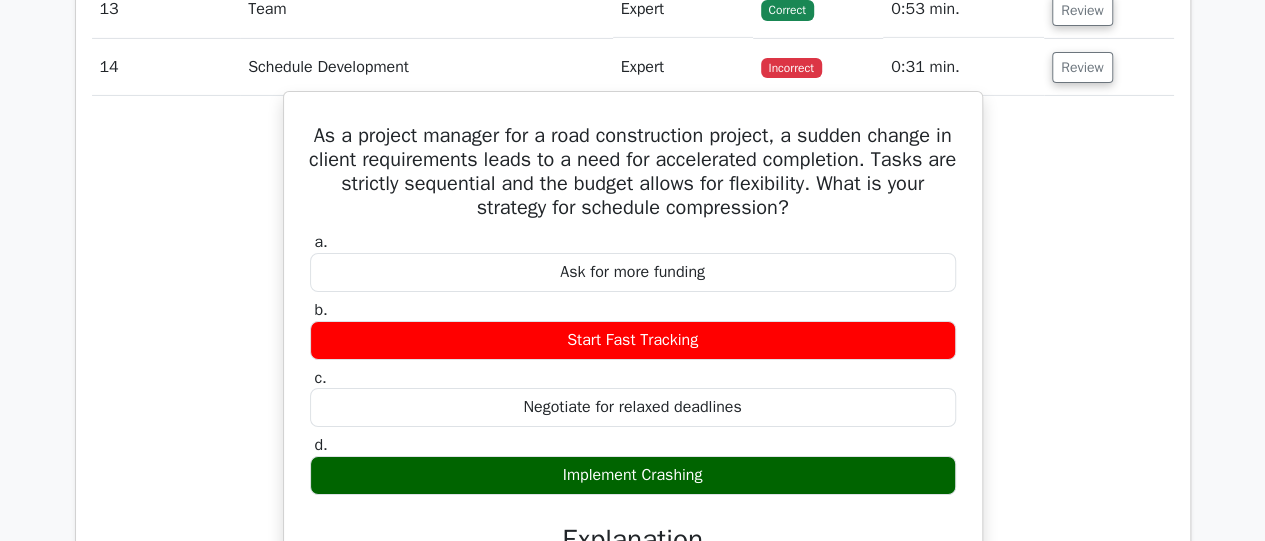 scroll, scrollTop: 3448, scrollLeft: 0, axis: vertical 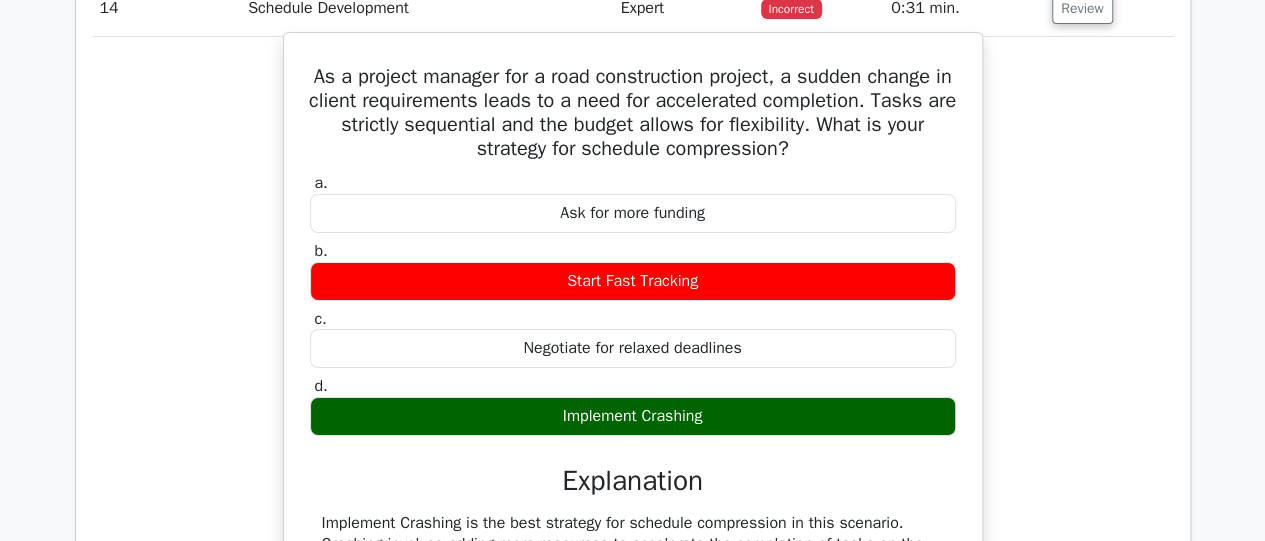 drag, startPoint x: 315, startPoint y: 64, endPoint x: 778, endPoint y: 417, distance: 582.2182 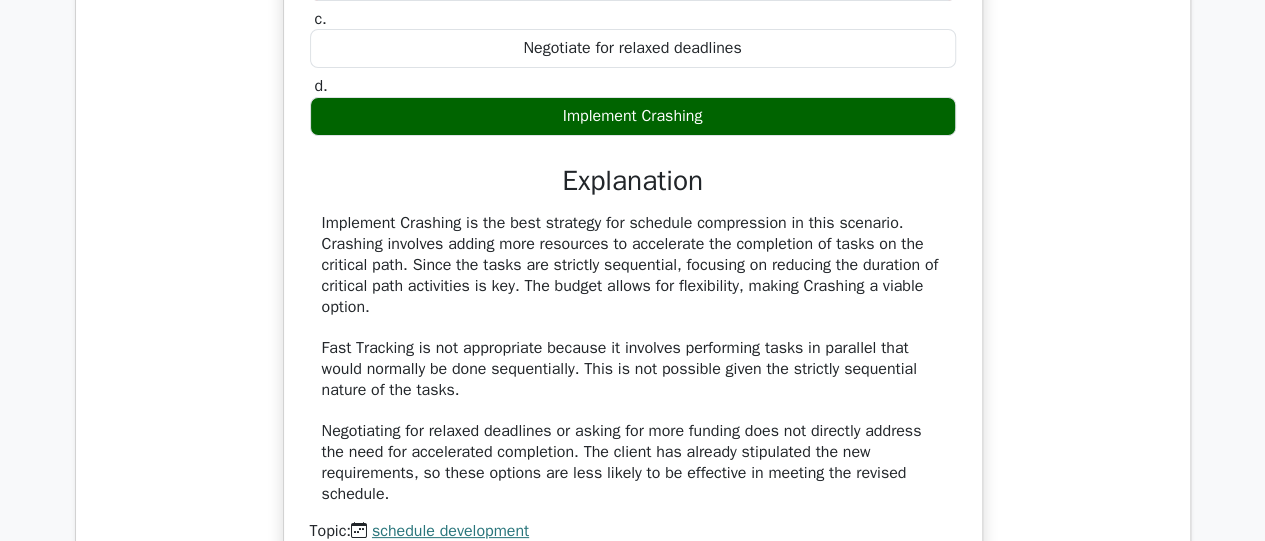 scroll, scrollTop: 3548, scrollLeft: 0, axis: vertical 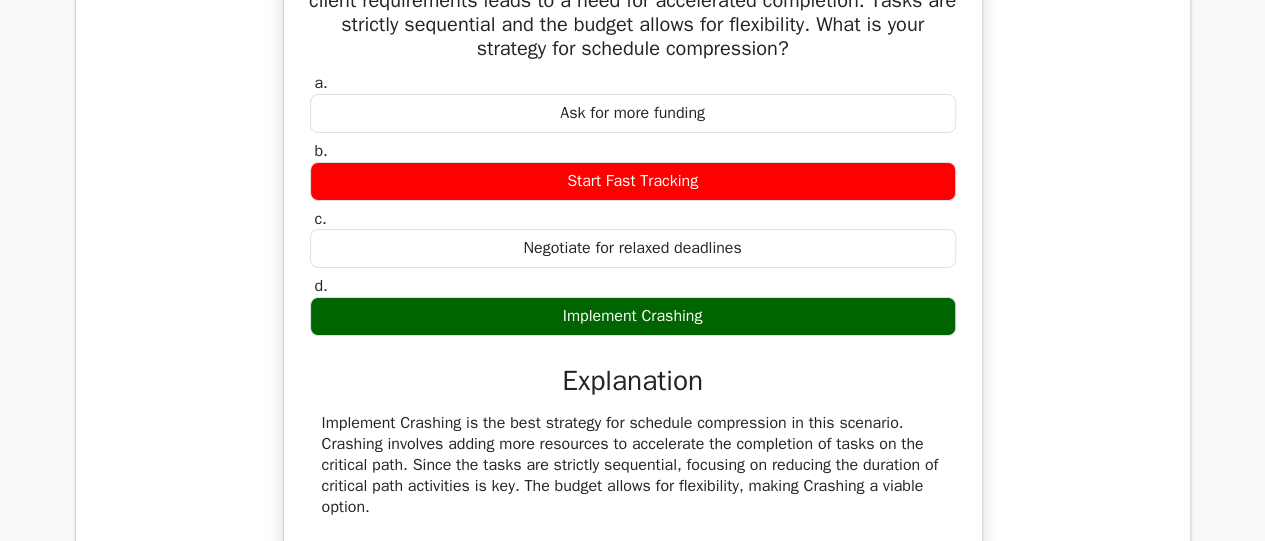copy on "As a project manager for a road construction project, a sudden change in client requirements leads to a need for accelerated completion. Tasks are strictly sequential and the budget allows for flexibility. What is your strategy for schedule compression?
a.
Ask for more funding
b.
Start Fast Tracking
c.
Negotiate for relaxed deadlines
d.
Implement Crashing" 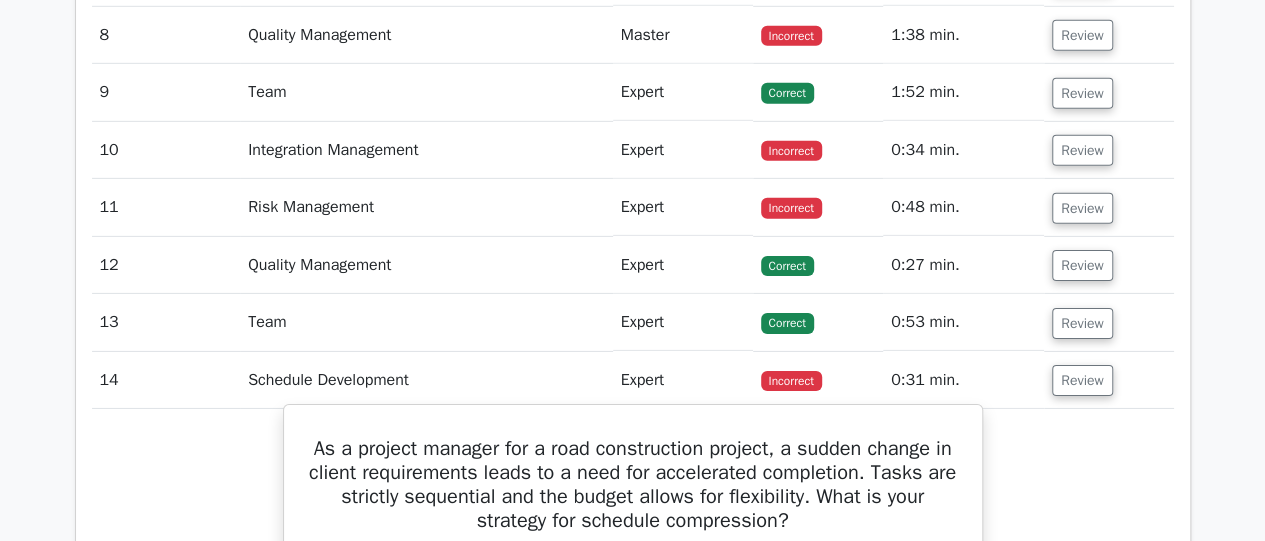 scroll, scrollTop: 3048, scrollLeft: 0, axis: vertical 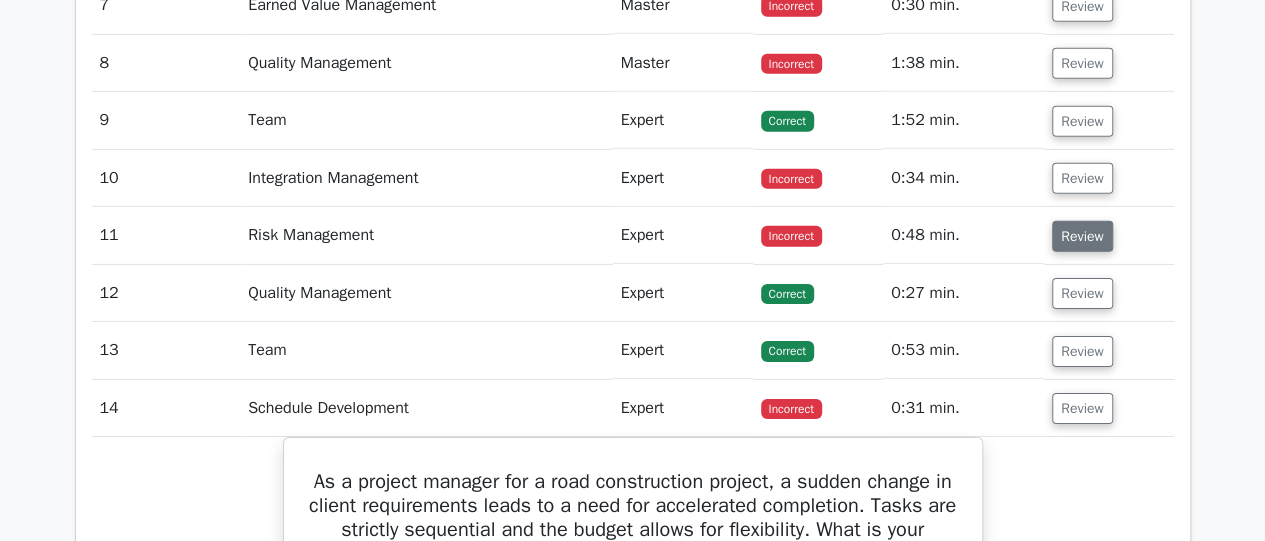 click on "Review" at bounding box center (1082, 236) 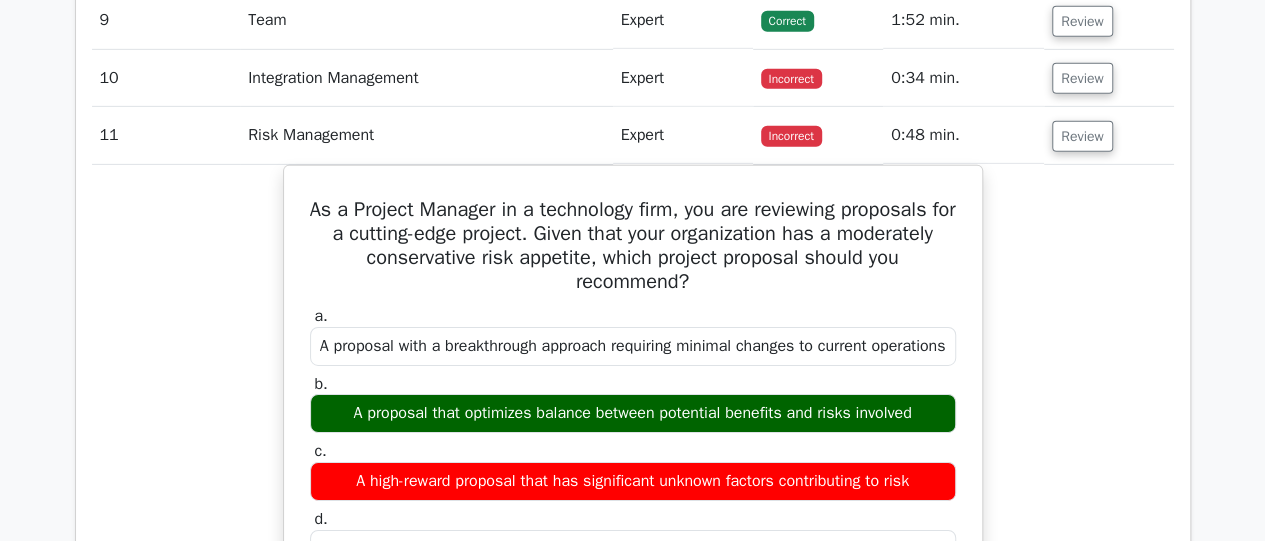 scroll, scrollTop: 3248, scrollLeft: 0, axis: vertical 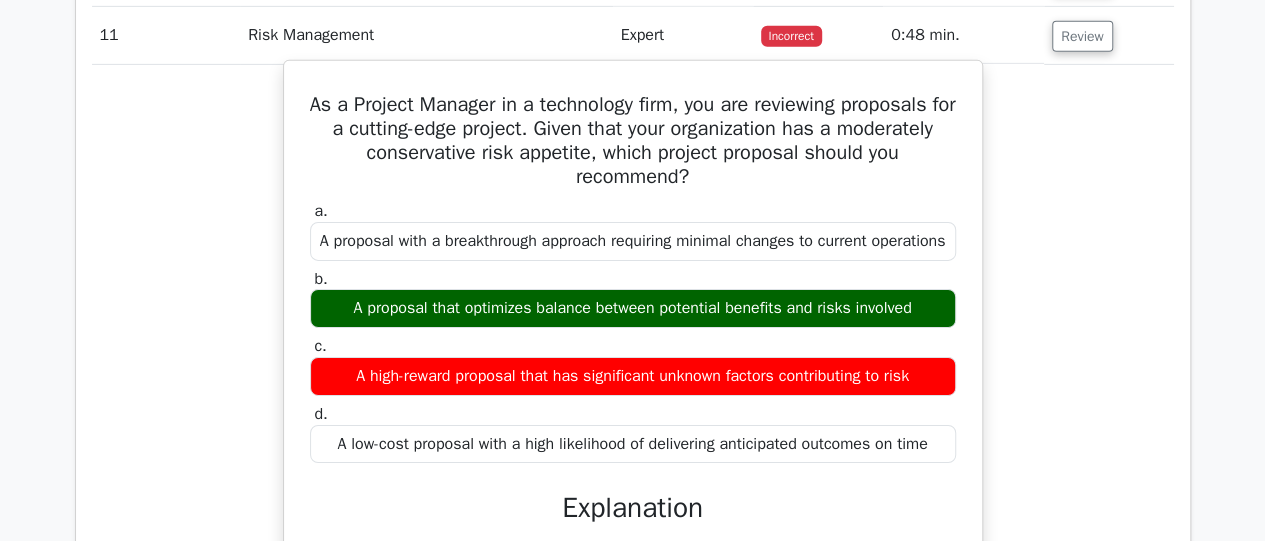 drag, startPoint x: 309, startPoint y: 89, endPoint x: 943, endPoint y: 454, distance: 731.56067 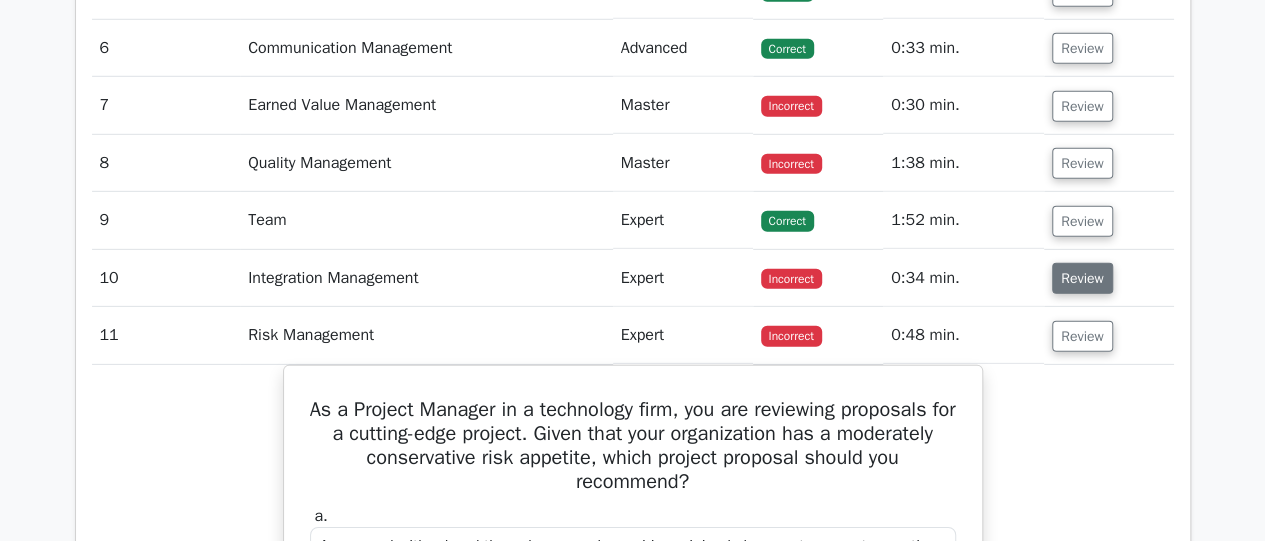 click on "Review" at bounding box center [1082, 278] 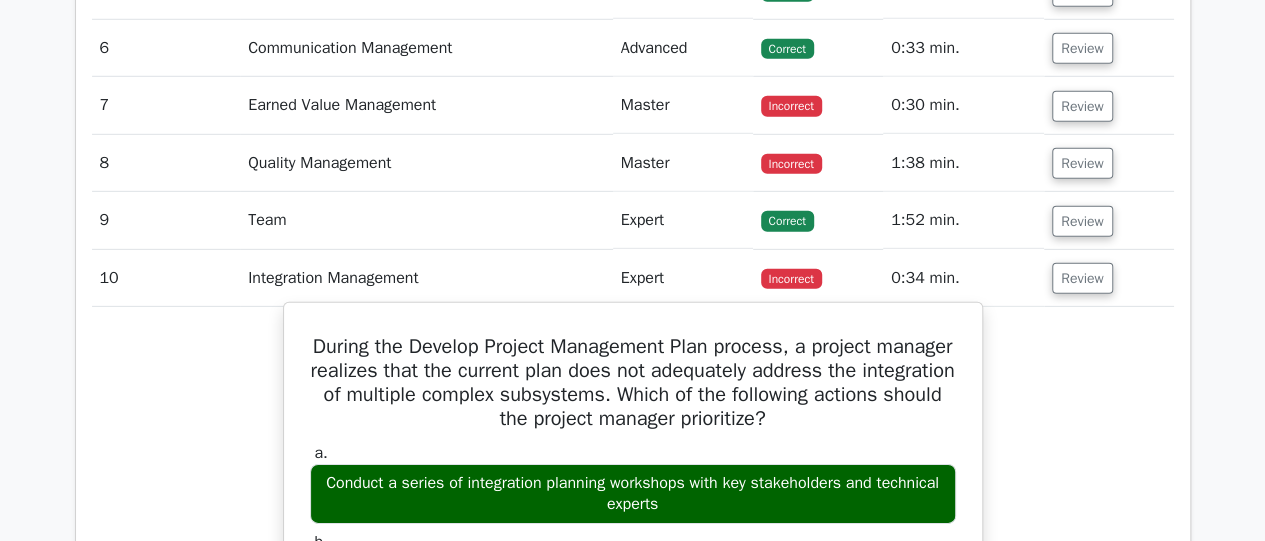 scroll, scrollTop: 3048, scrollLeft: 0, axis: vertical 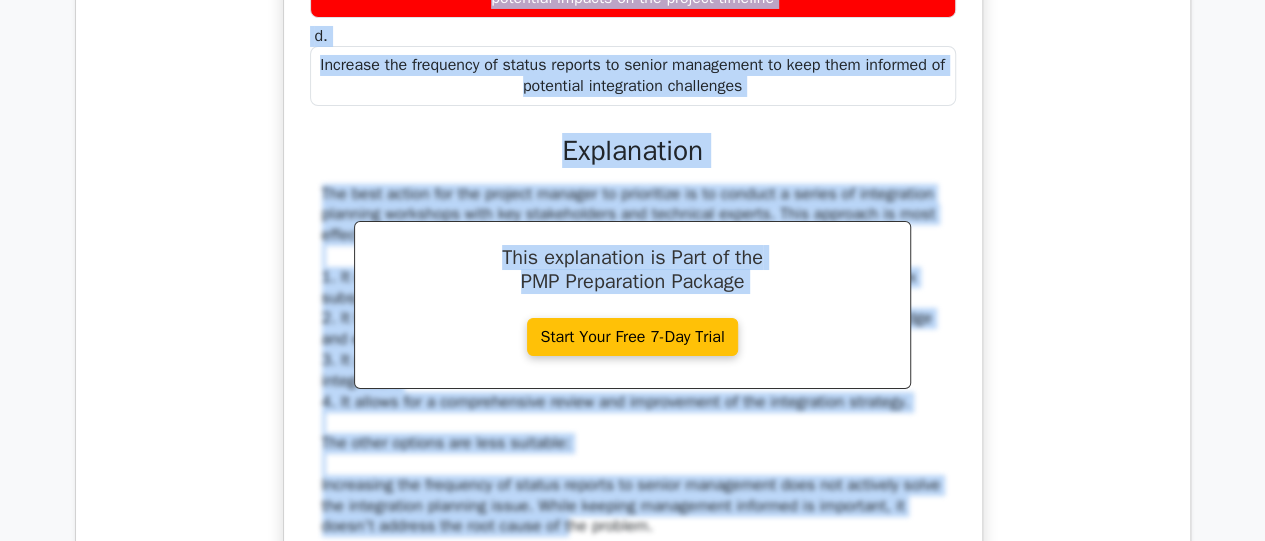 drag, startPoint x: 342, startPoint y: 235, endPoint x: 796, endPoint y: 81, distance: 479.40796 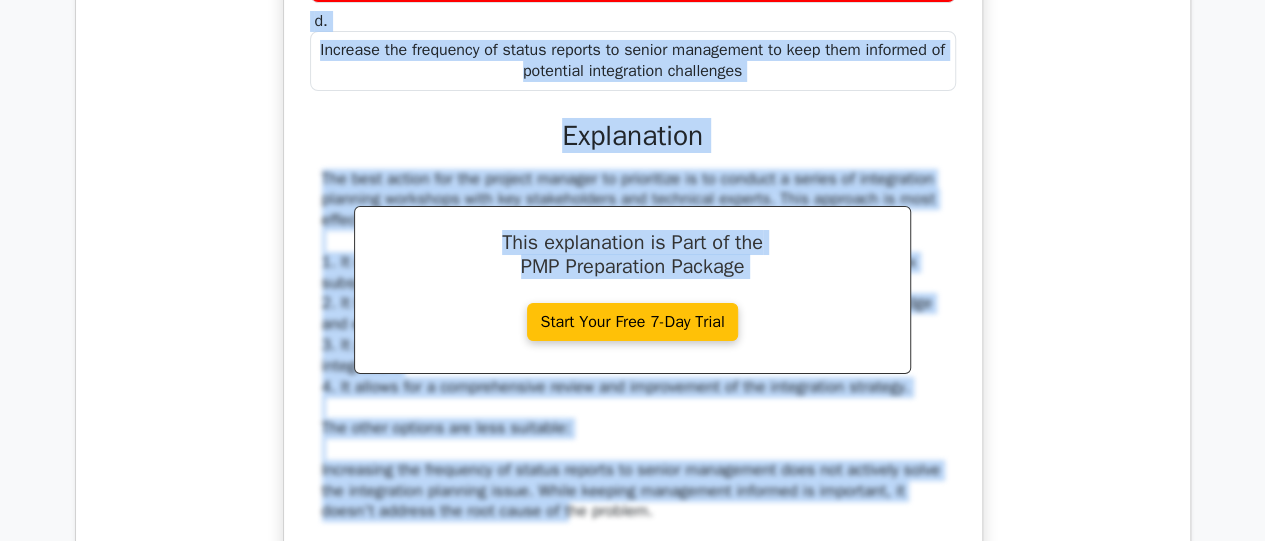 scroll, scrollTop: 3631, scrollLeft: 0, axis: vertical 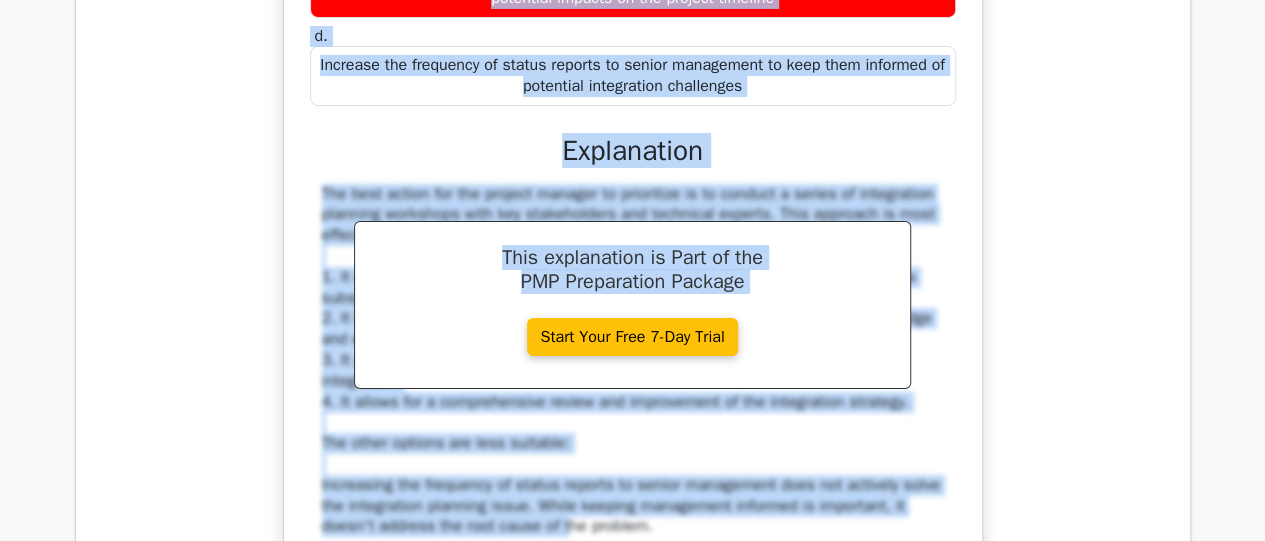 copy on "During the Develop Project Management Plan process, a project manager realizes that the current plan does not adequately address the integration of multiple complex subsystems. Which of the following actions should the project manager prioritize?
a.
Conduct a series of integration planning workshops with key stakeholders and technical experts
b.
Create a separate integration management plan that outlines all the technical specifications for each subsystem interface
c.
Develop a detailed risk register focusing exclusively on integration-related risks and their potential impacts on the project timeline
d.
Increase the frequency of status reports to senior management to keep them informed of potential integration challenges" 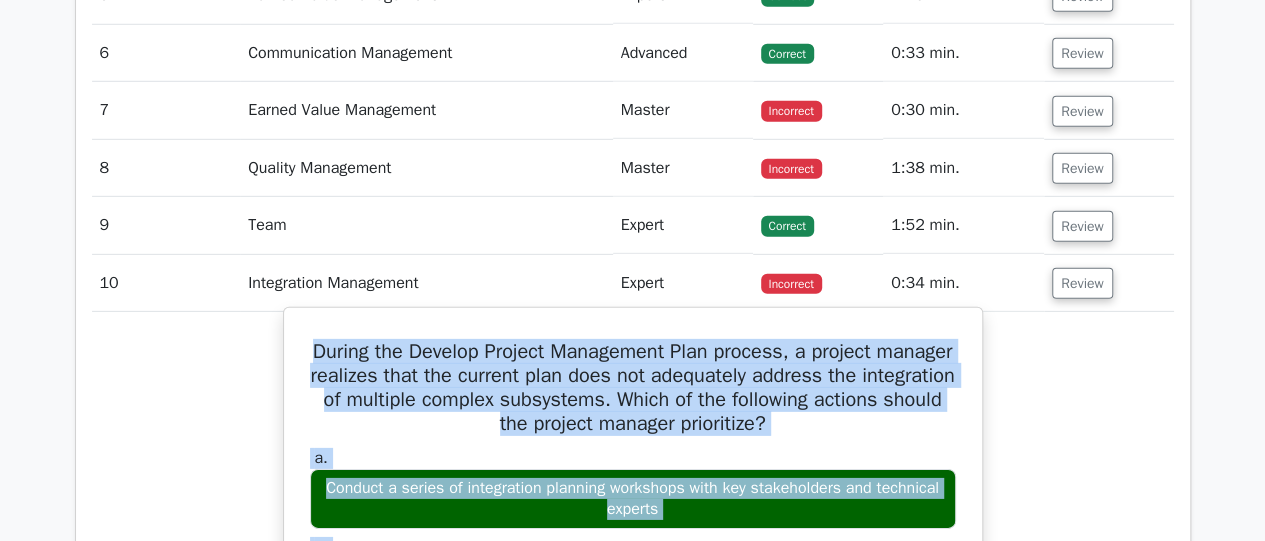 scroll, scrollTop: 2931, scrollLeft: 0, axis: vertical 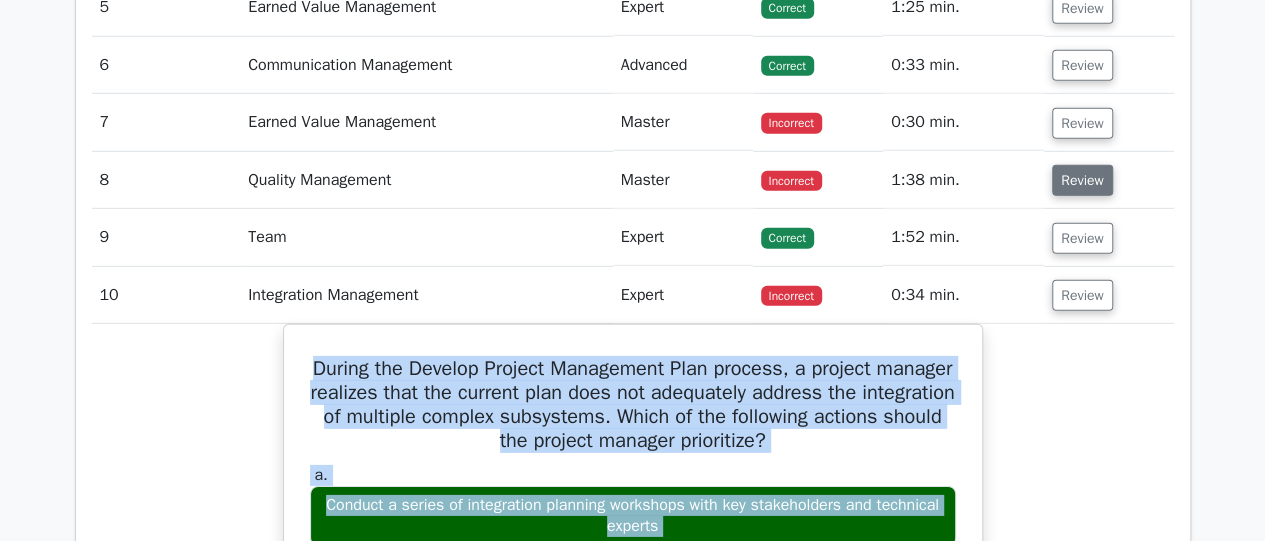 click on "Review" at bounding box center [1082, 180] 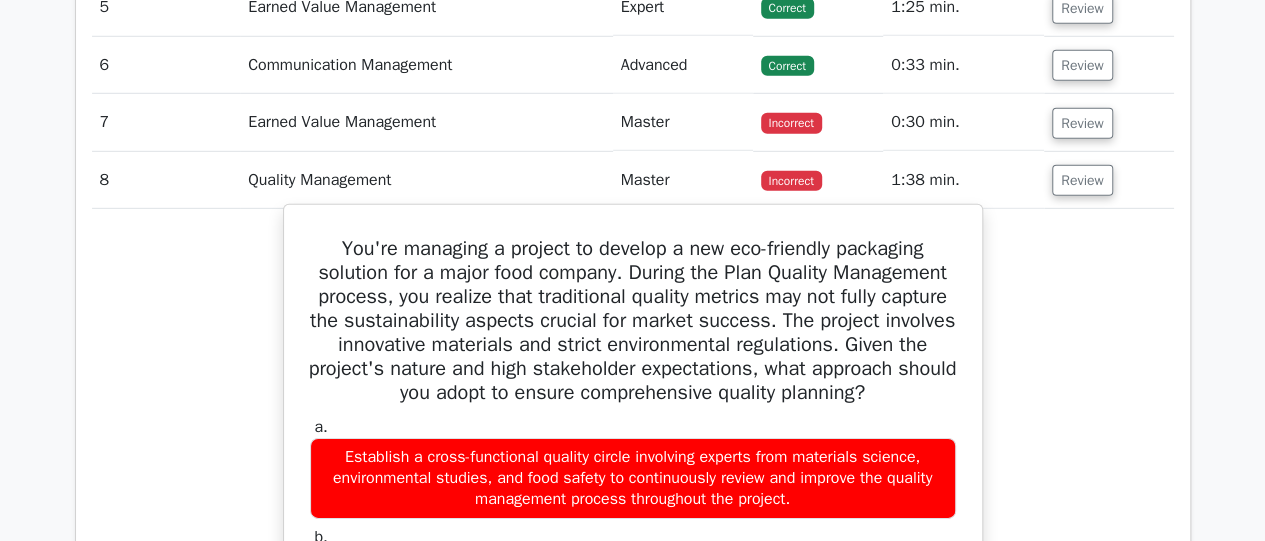scroll, scrollTop: 3031, scrollLeft: 0, axis: vertical 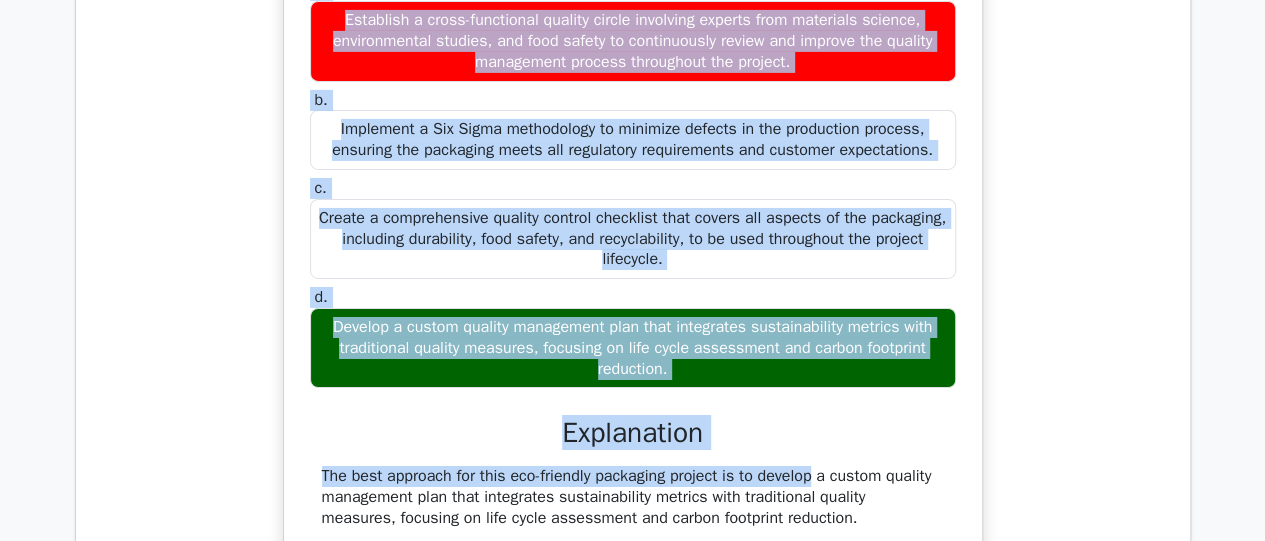 drag, startPoint x: 326, startPoint y: 135, endPoint x: 848, endPoint y: 400, distance: 585.4135 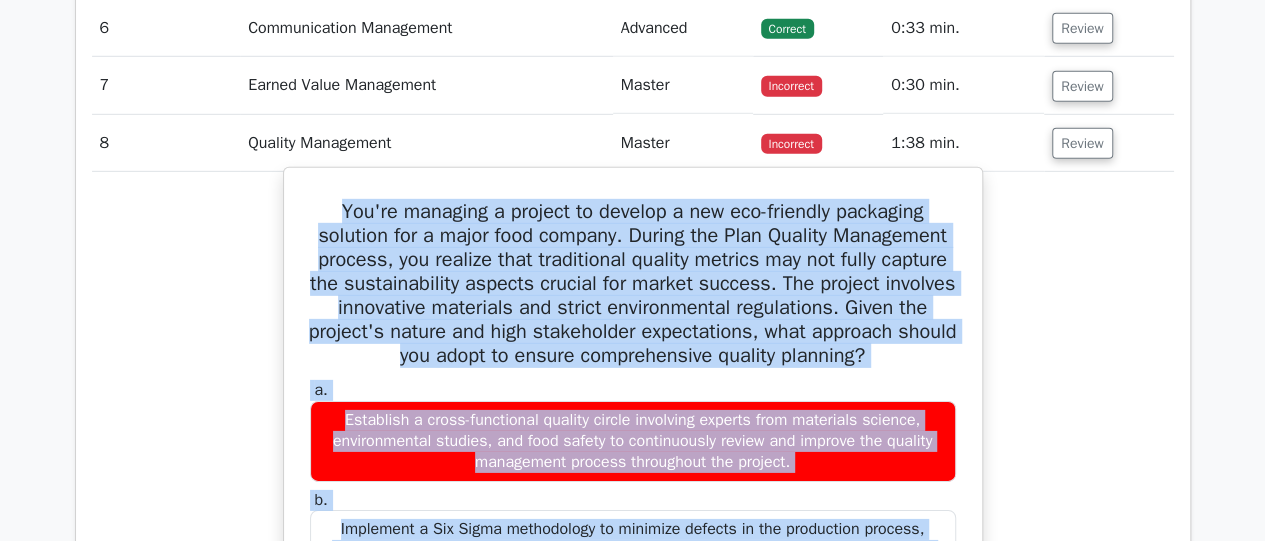 scroll, scrollTop: 2868, scrollLeft: 0, axis: vertical 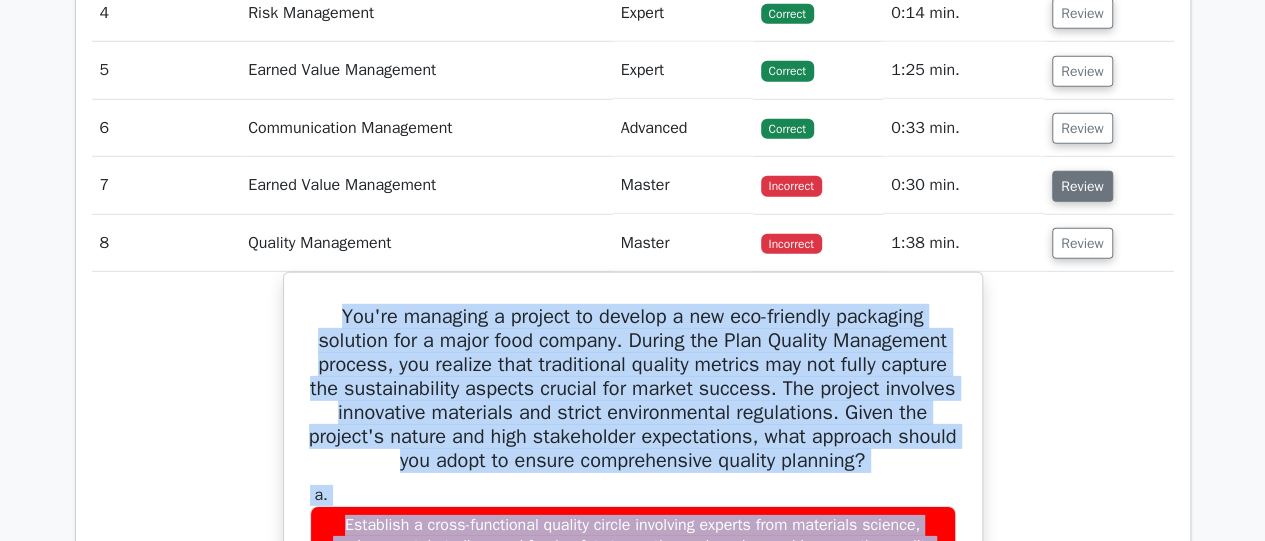 click on "Review" at bounding box center [1082, 186] 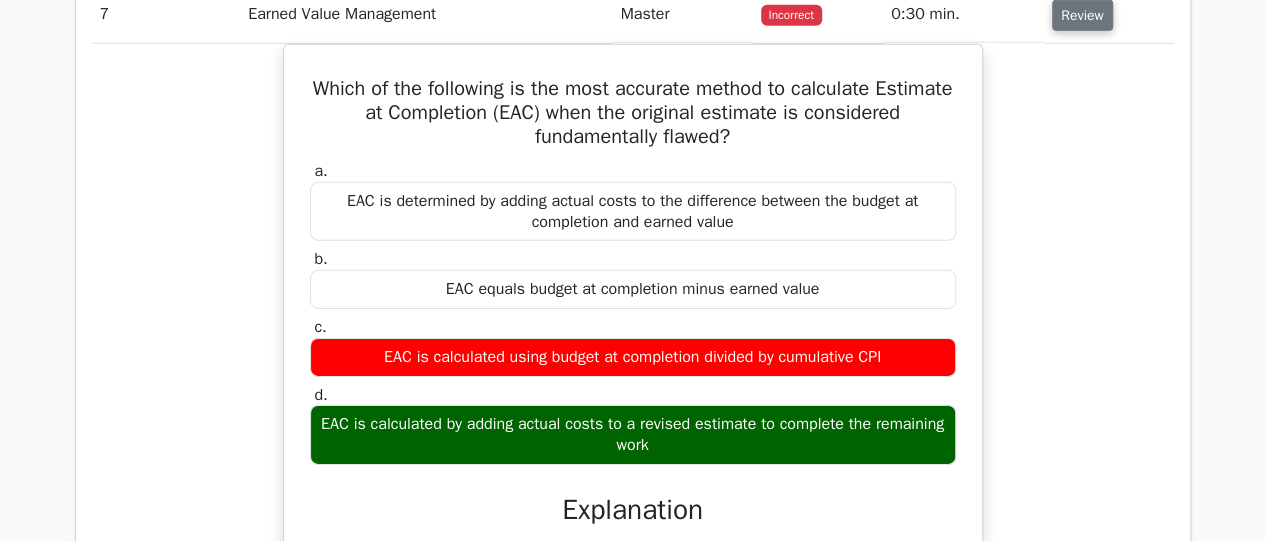 scroll, scrollTop: 3068, scrollLeft: 0, axis: vertical 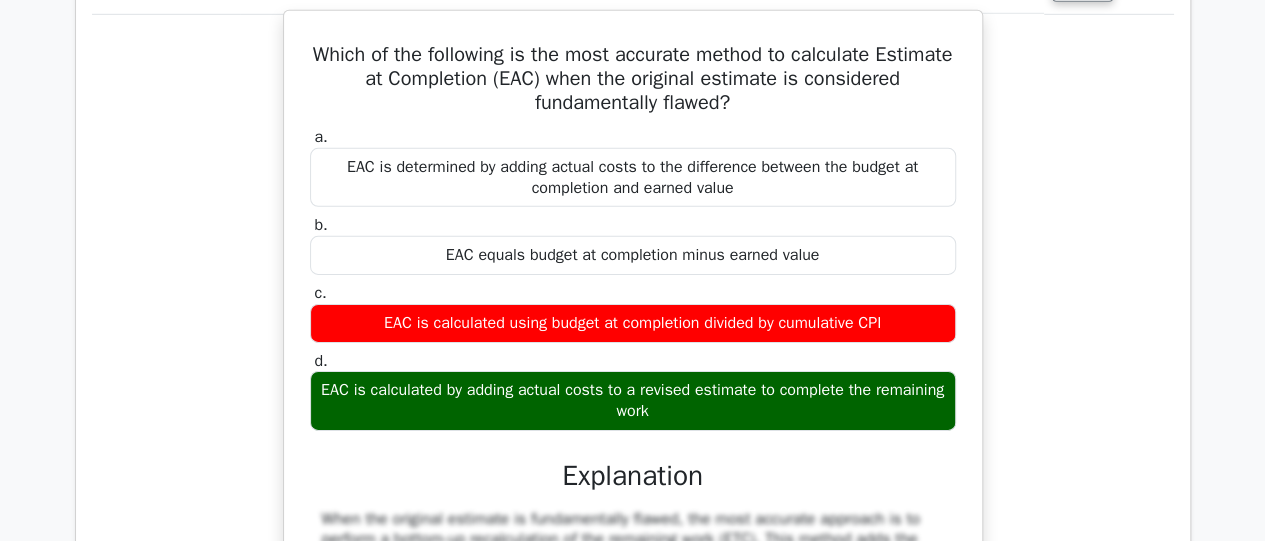 drag, startPoint x: 752, startPoint y: 402, endPoint x: 316, endPoint y: 44, distance: 564.1454 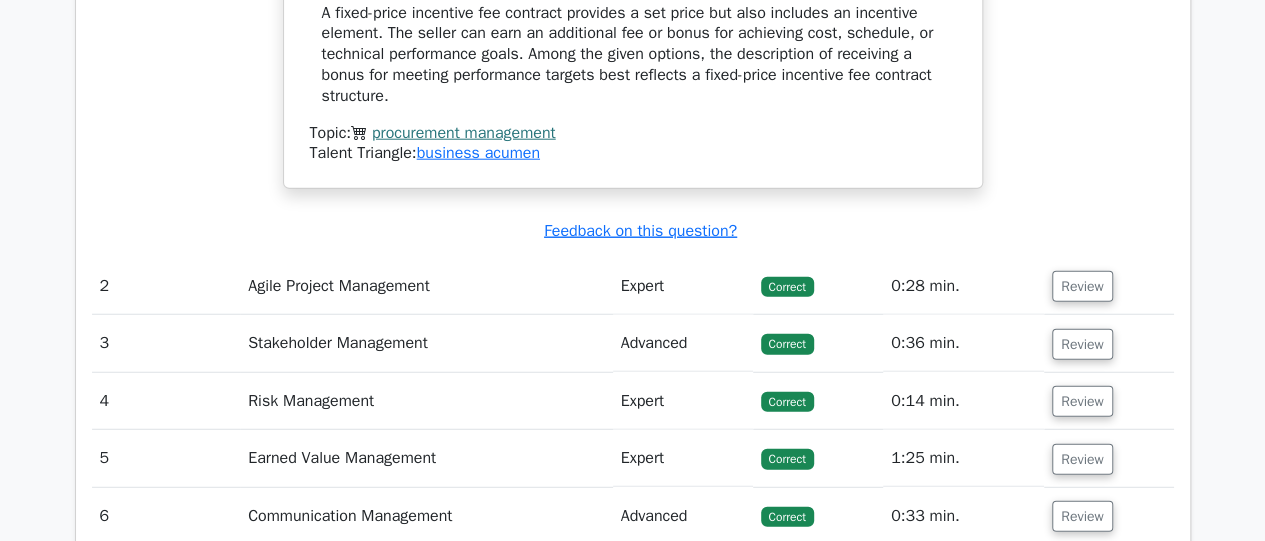scroll, scrollTop: 2568, scrollLeft: 0, axis: vertical 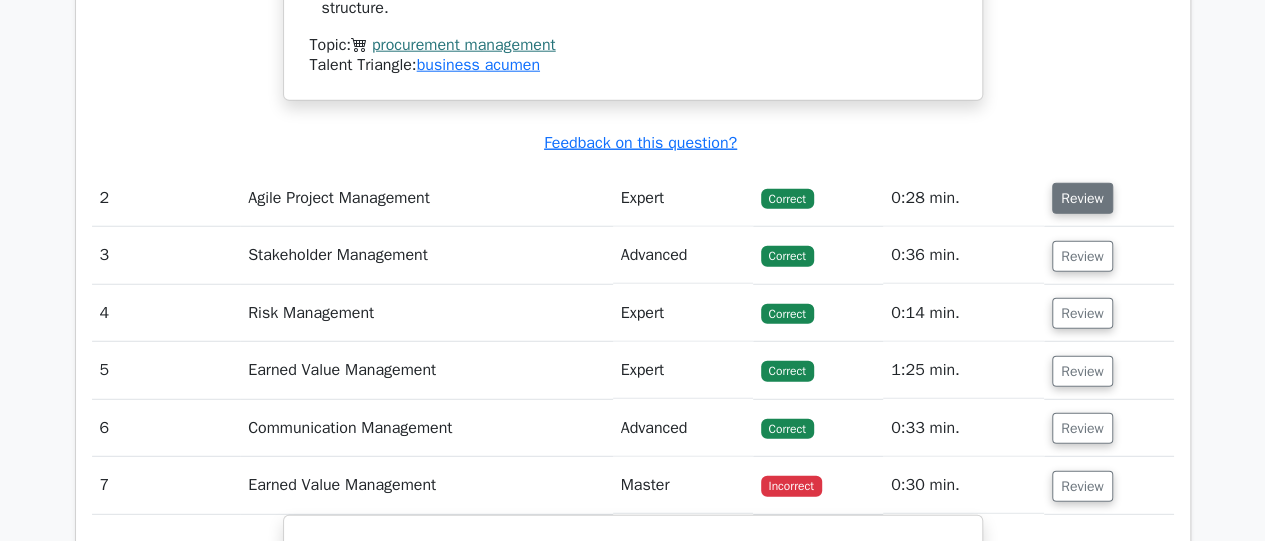 click on "Review" at bounding box center [1082, 198] 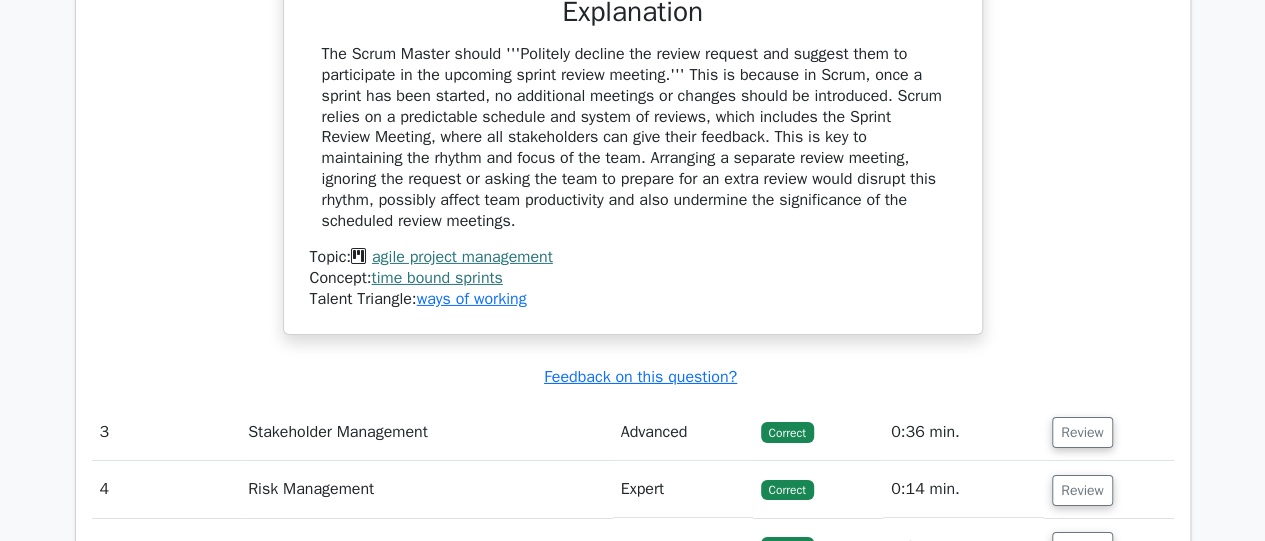 scroll, scrollTop: 3268, scrollLeft: 0, axis: vertical 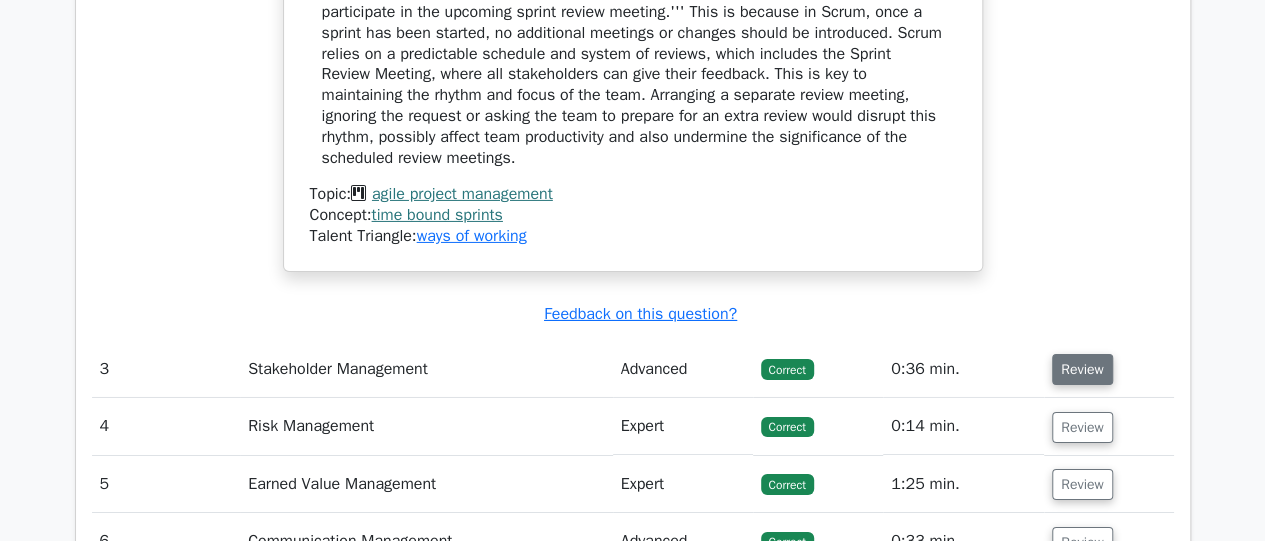 click on "Review" at bounding box center (1082, 369) 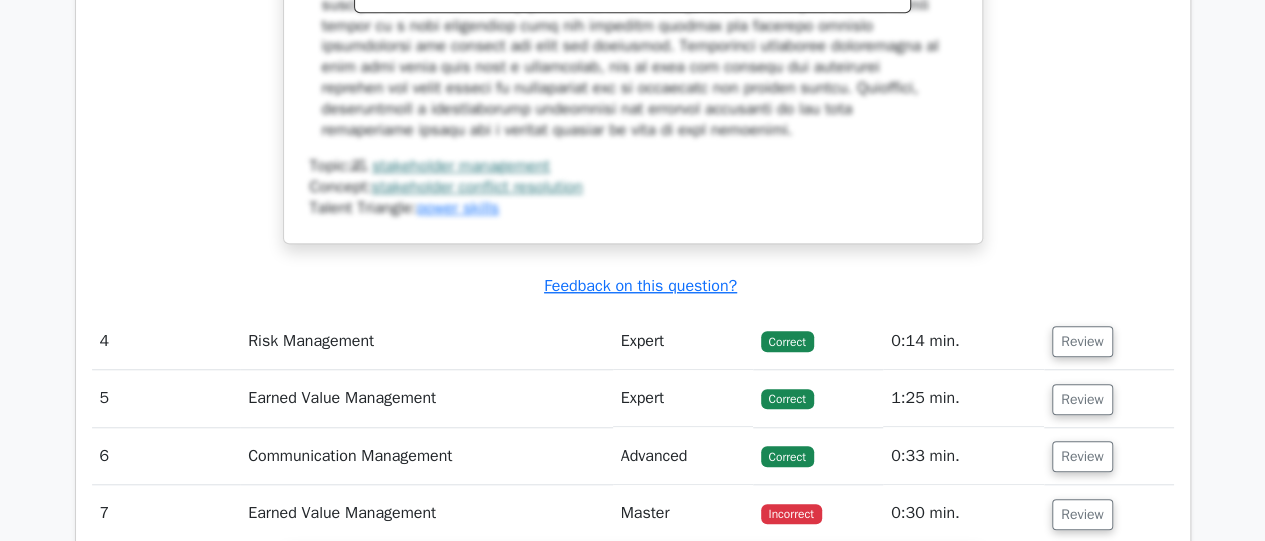 scroll, scrollTop: 4568, scrollLeft: 0, axis: vertical 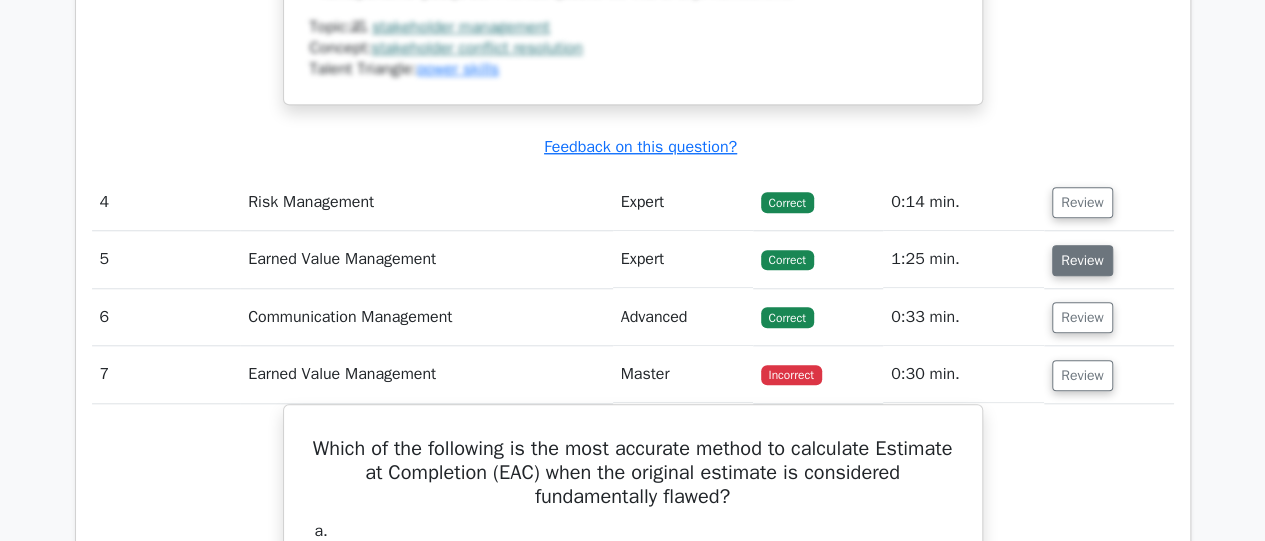 click on "Review" at bounding box center [1082, 260] 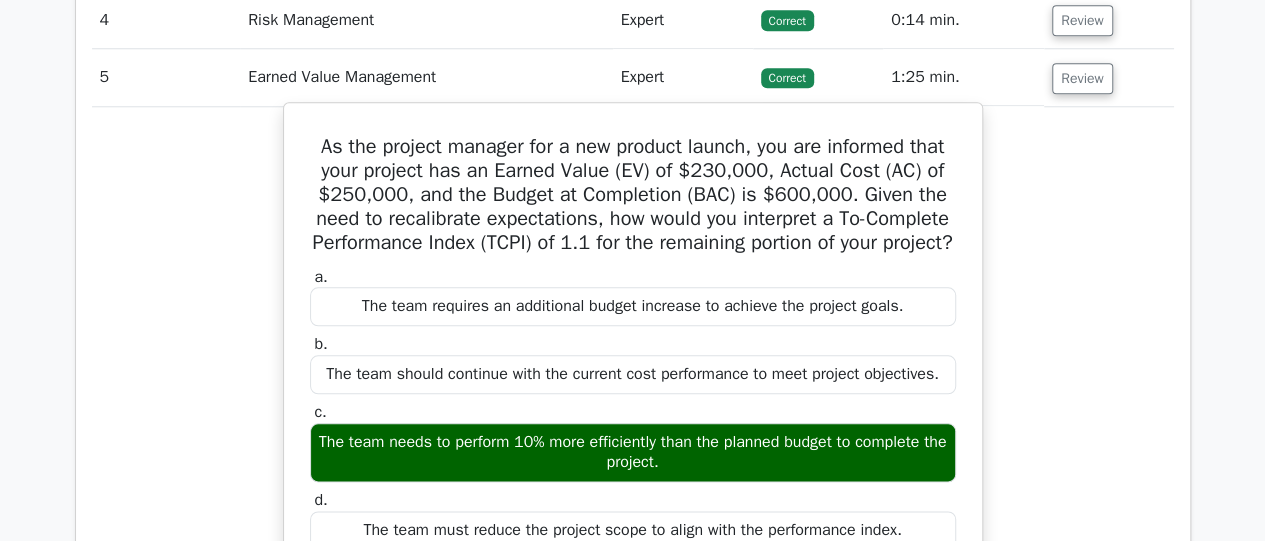 scroll, scrollTop: 4768, scrollLeft: 0, axis: vertical 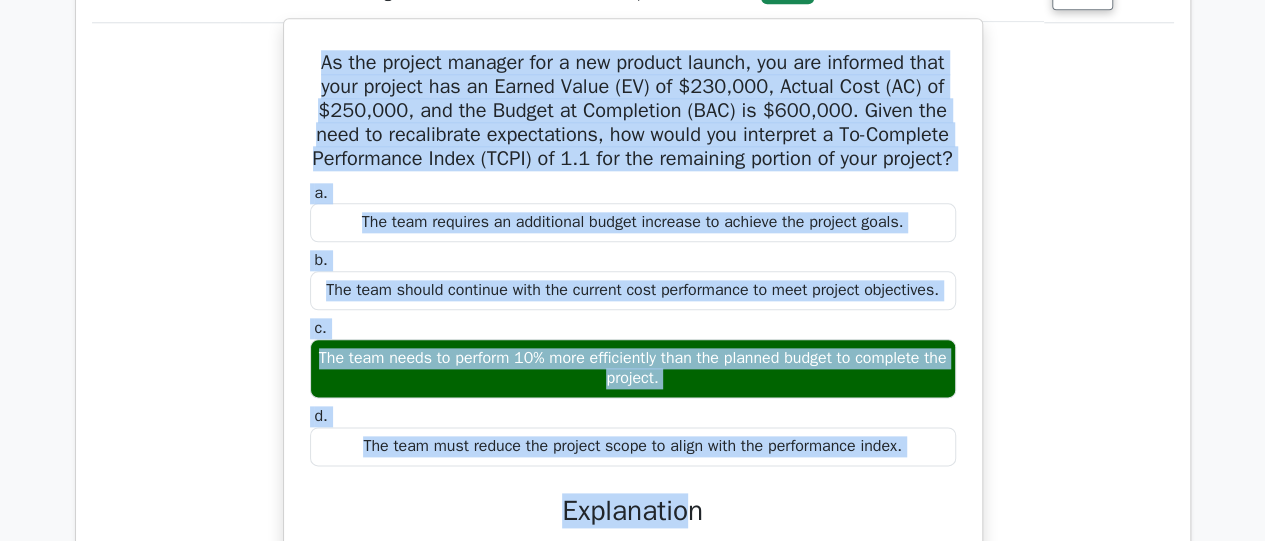 drag, startPoint x: 326, startPoint y: 107, endPoint x: 909, endPoint y: 448, distance: 675.40356 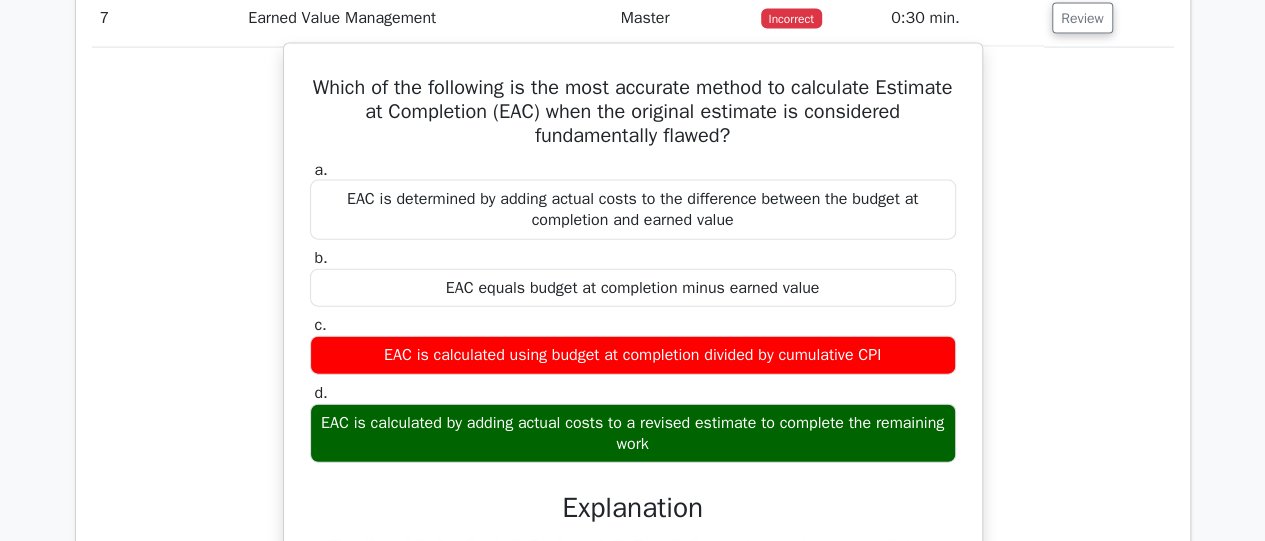 scroll, scrollTop: 5734, scrollLeft: 0, axis: vertical 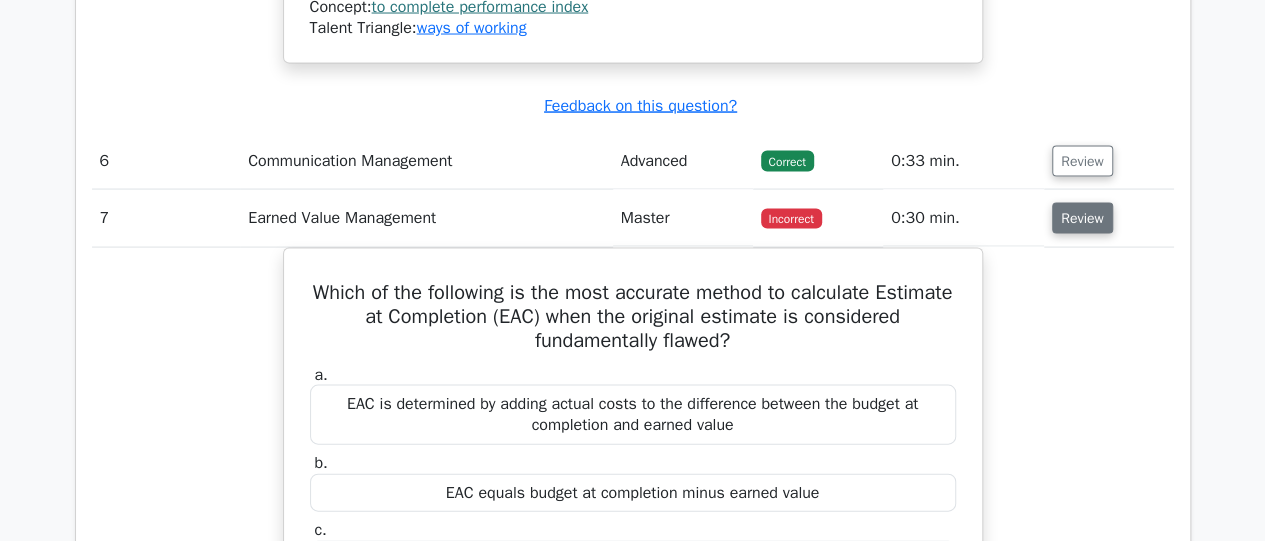 click on "Review" at bounding box center [1082, 218] 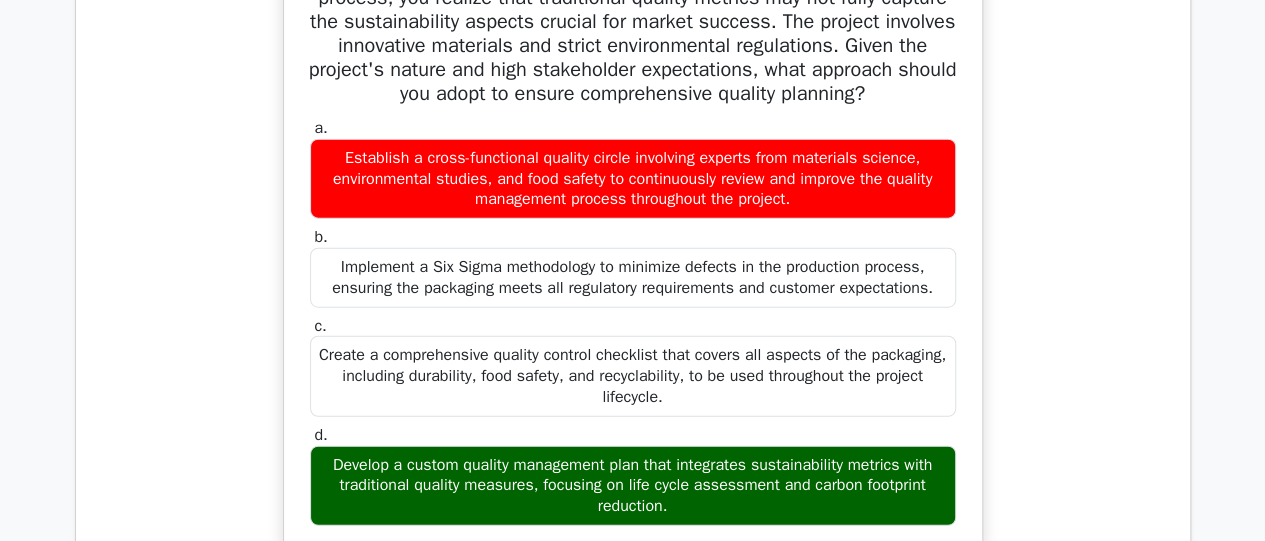 scroll, scrollTop: 5734, scrollLeft: 0, axis: vertical 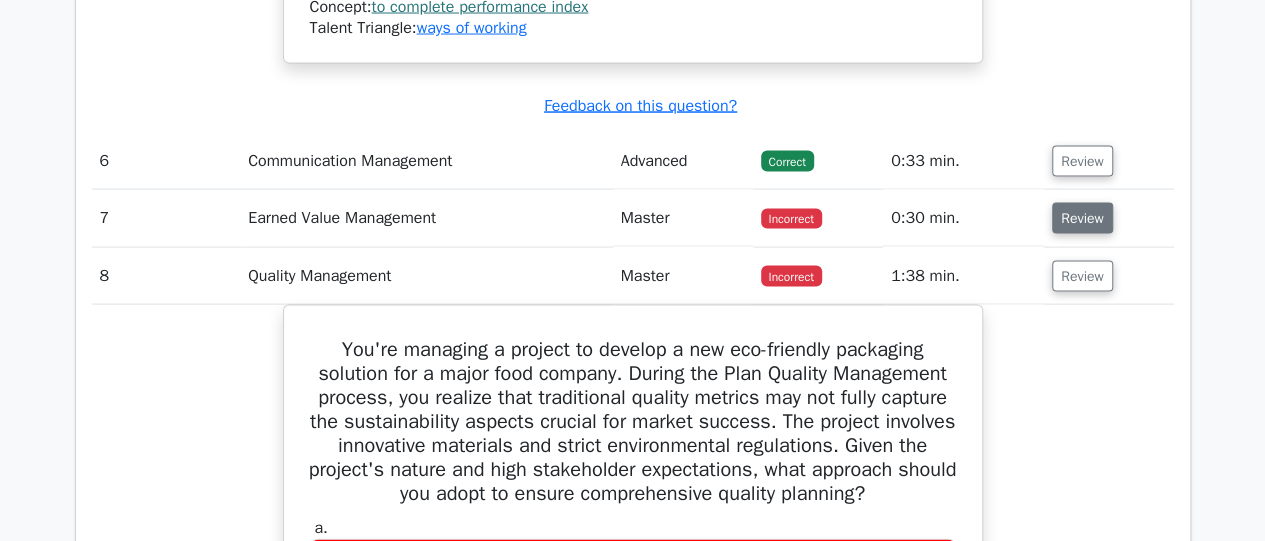 click on "Review" at bounding box center [1082, 218] 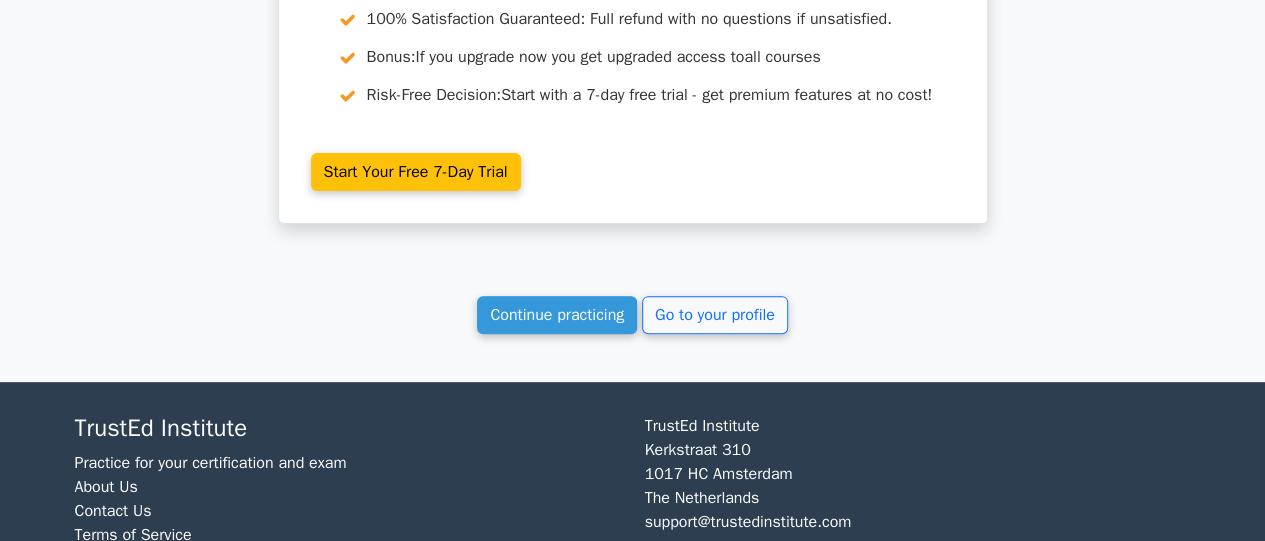 scroll, scrollTop: 15478, scrollLeft: 0, axis: vertical 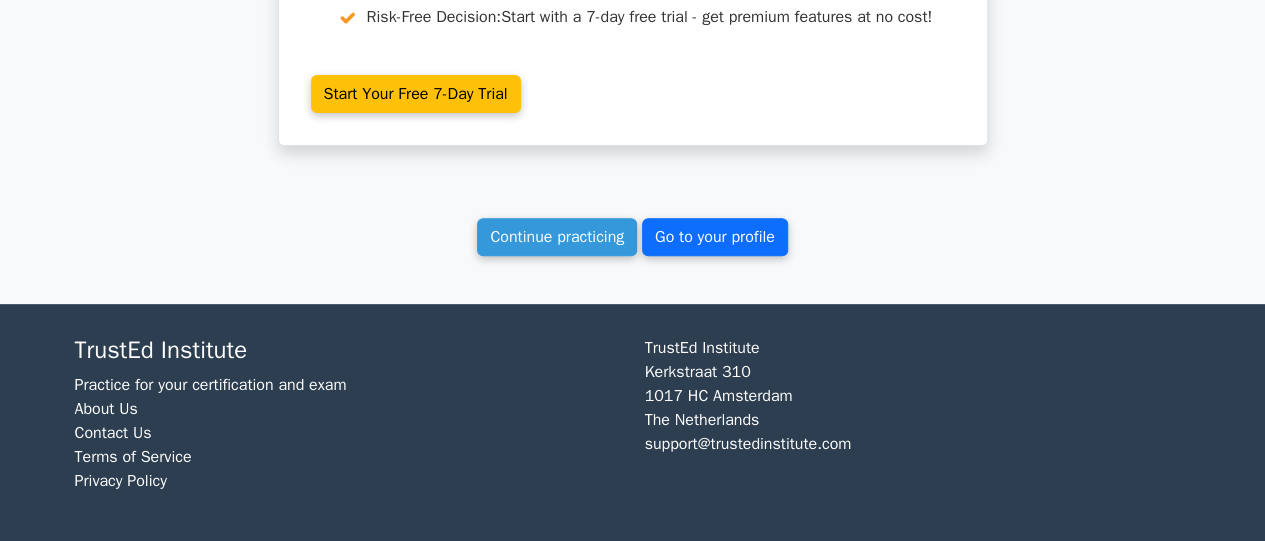 click on "Go to your profile" at bounding box center (715, 237) 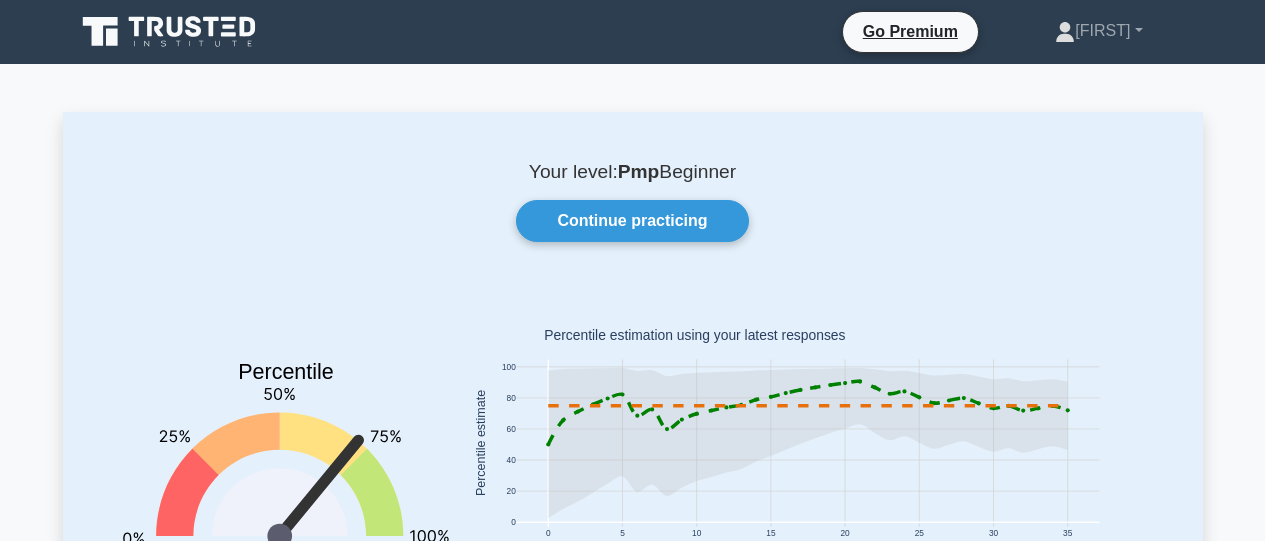 scroll, scrollTop: 0, scrollLeft: 0, axis: both 